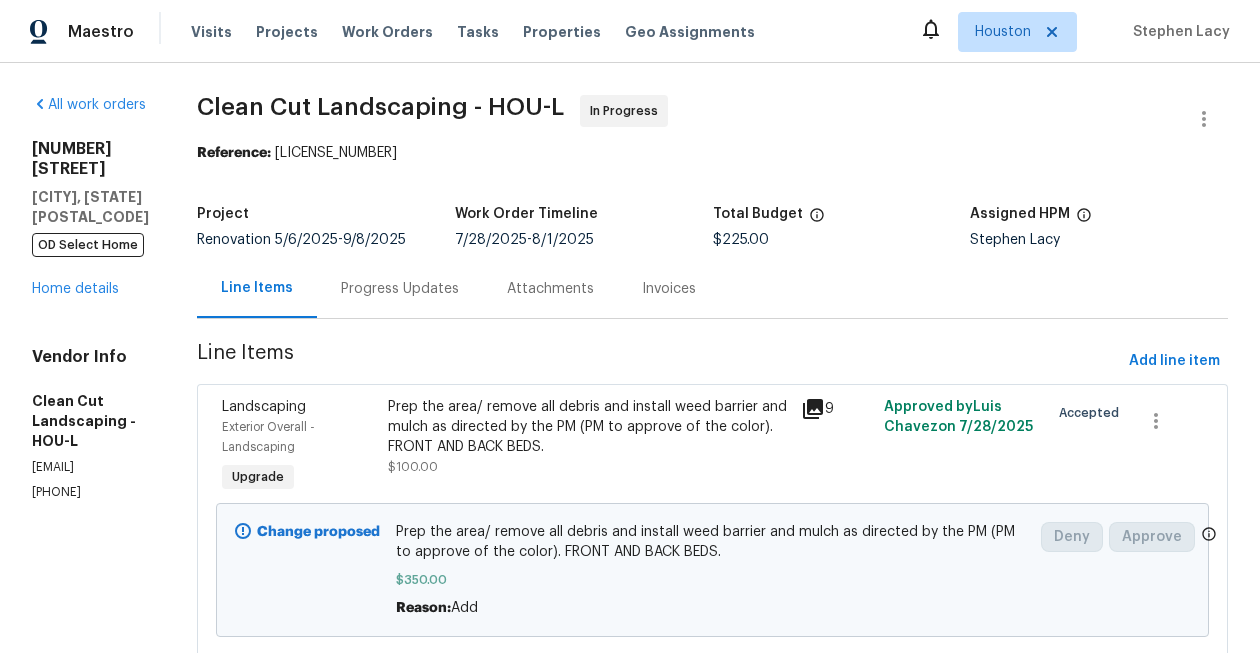 scroll, scrollTop: 0, scrollLeft: 0, axis: both 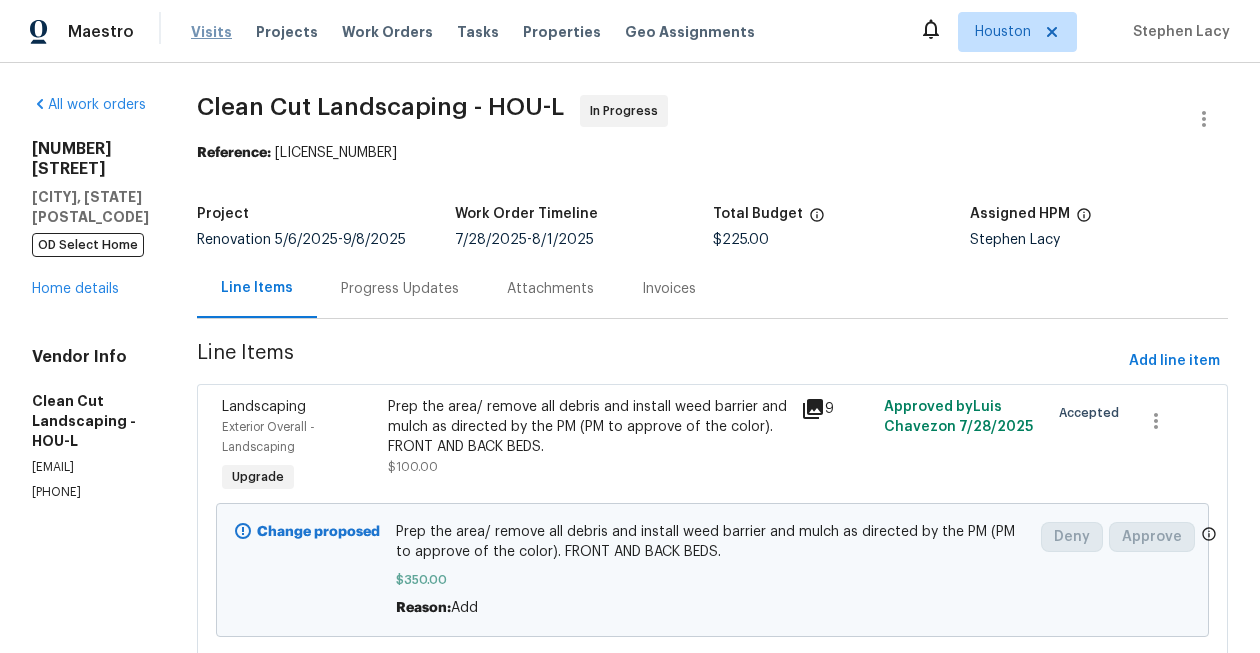 click on "Visits" at bounding box center [211, 32] 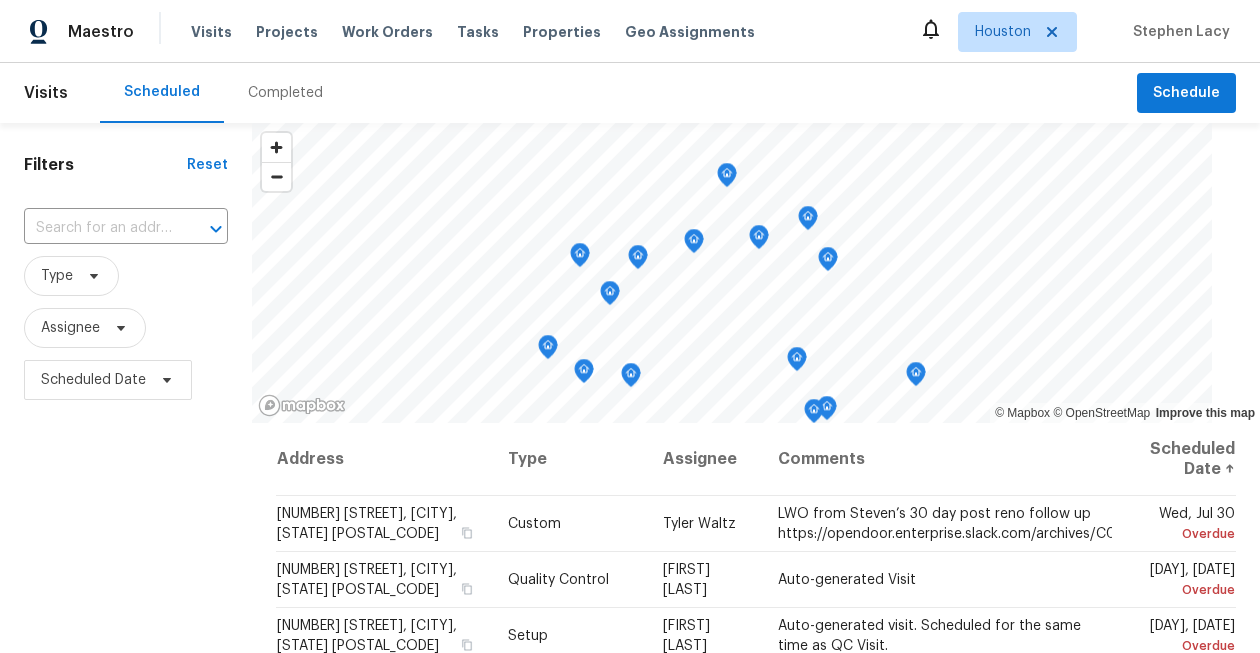 click on "Completed" at bounding box center [285, 93] 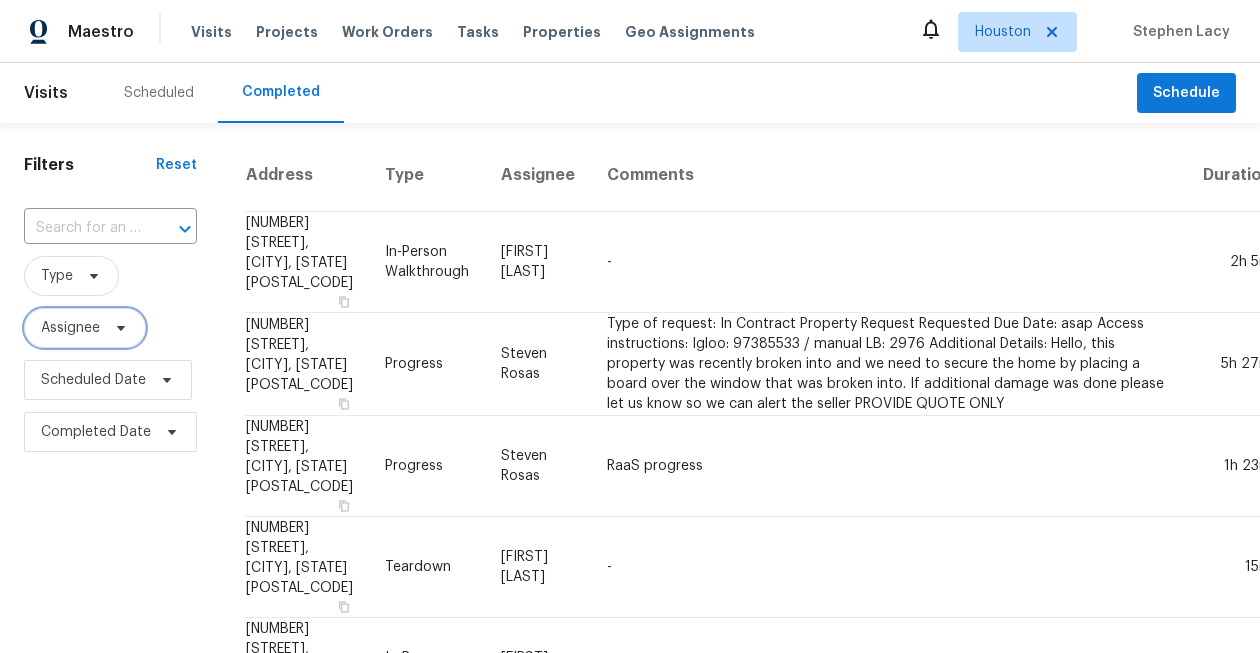 click on "Assignee" at bounding box center [70, 328] 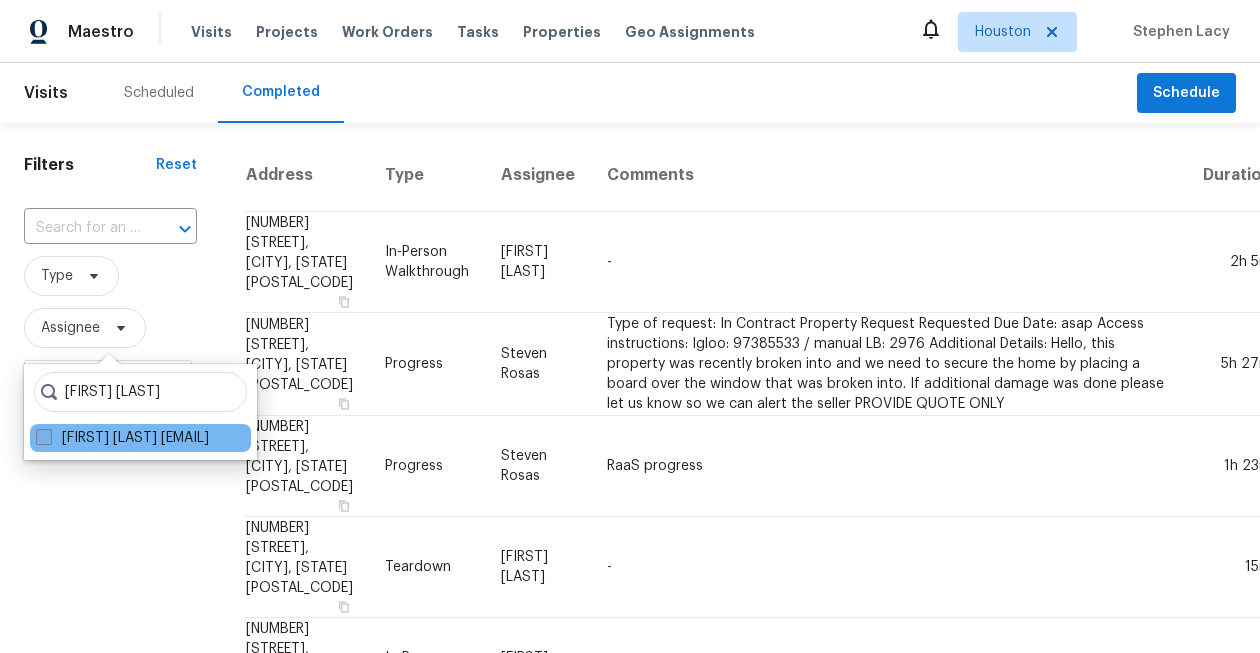 type on "navid ranjbar" 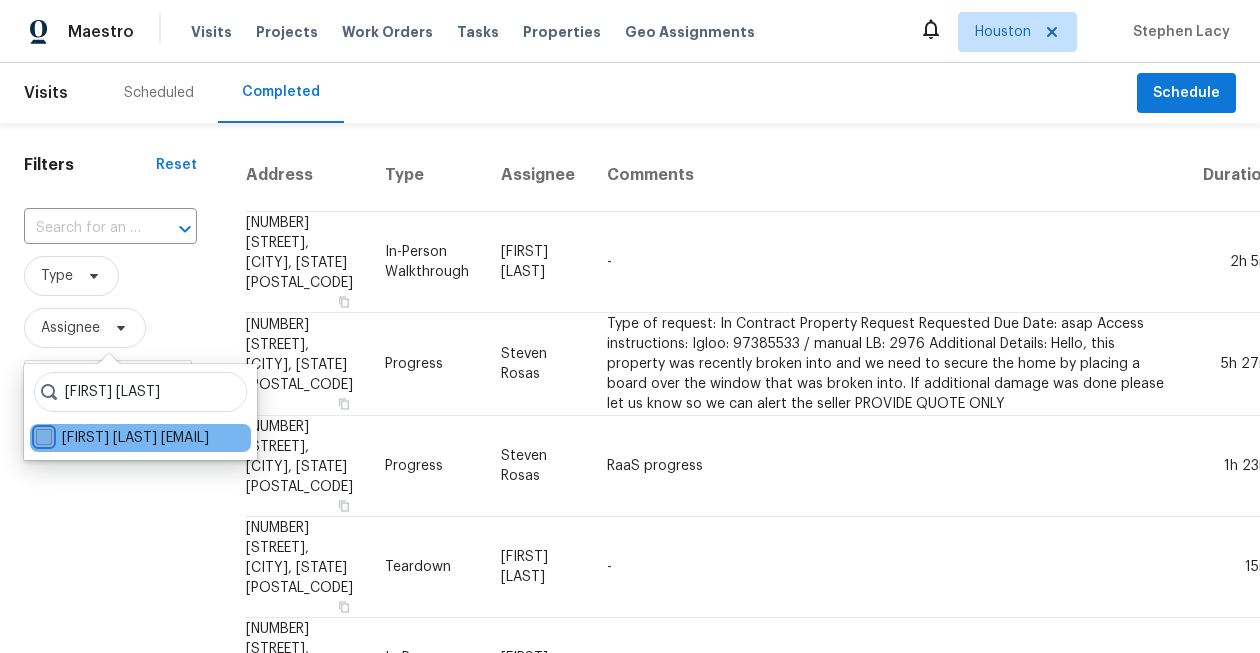 click on "Navid Ranjbar
navid.ranjbar@opendoor.com" at bounding box center (42, 434) 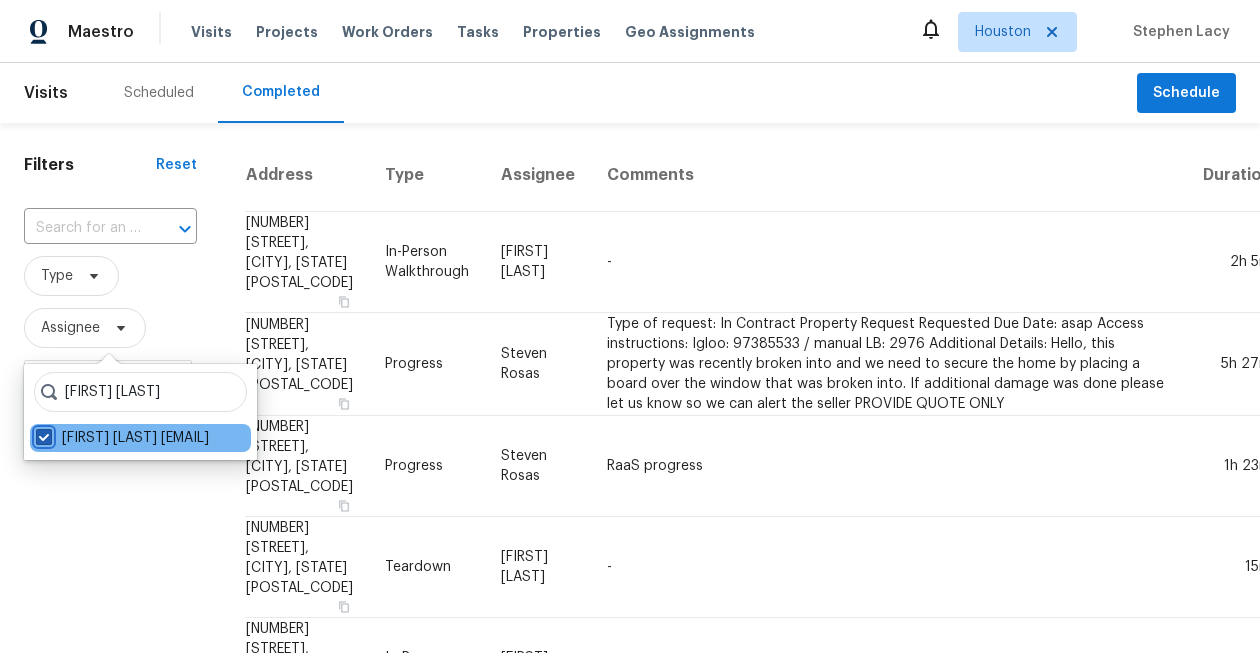 checkbox on "true" 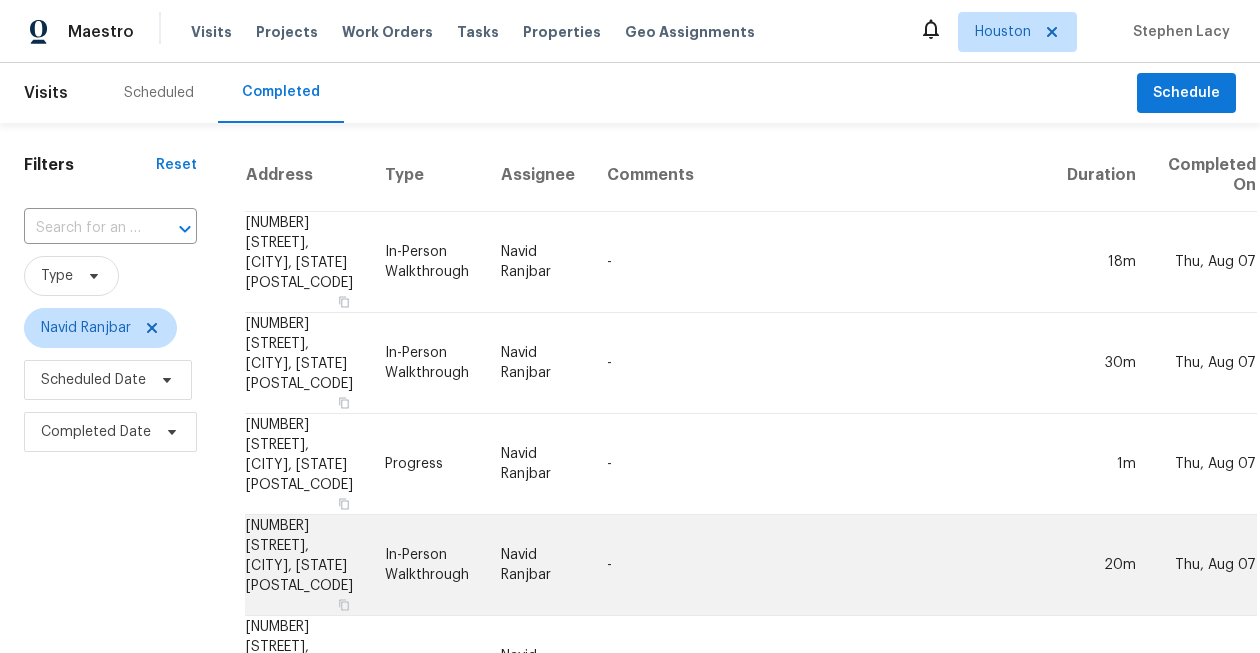 click on "In-Person Walkthrough" at bounding box center (427, 565) 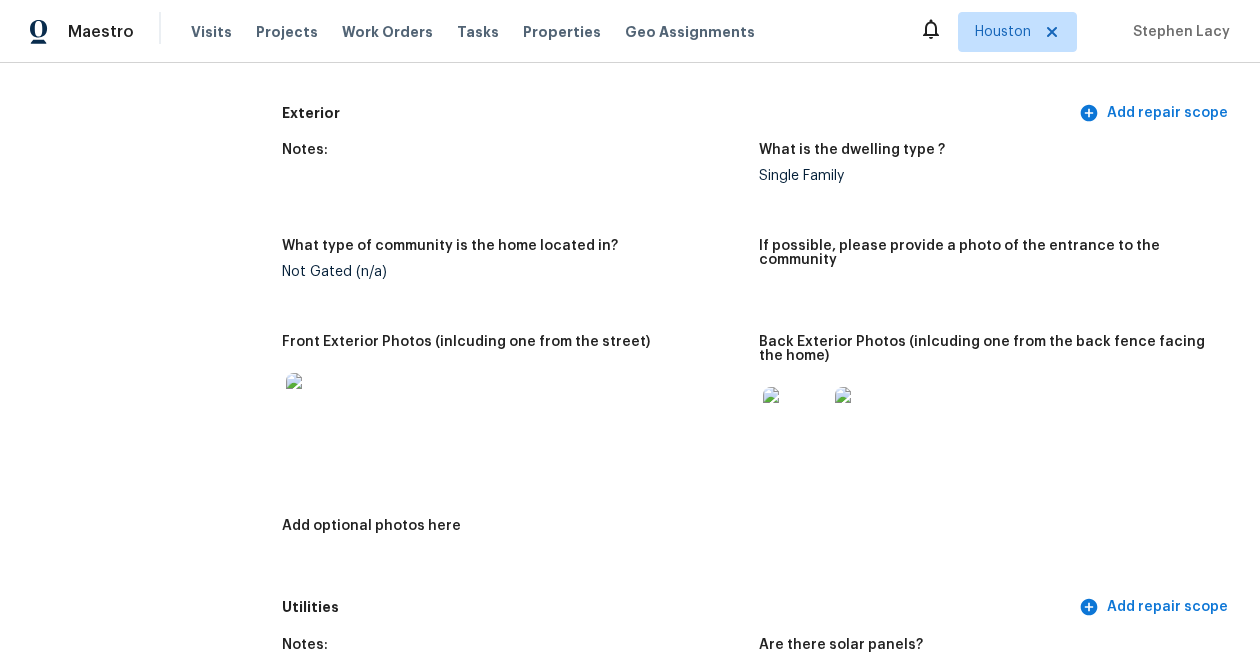 scroll, scrollTop: 760, scrollLeft: 0, axis: vertical 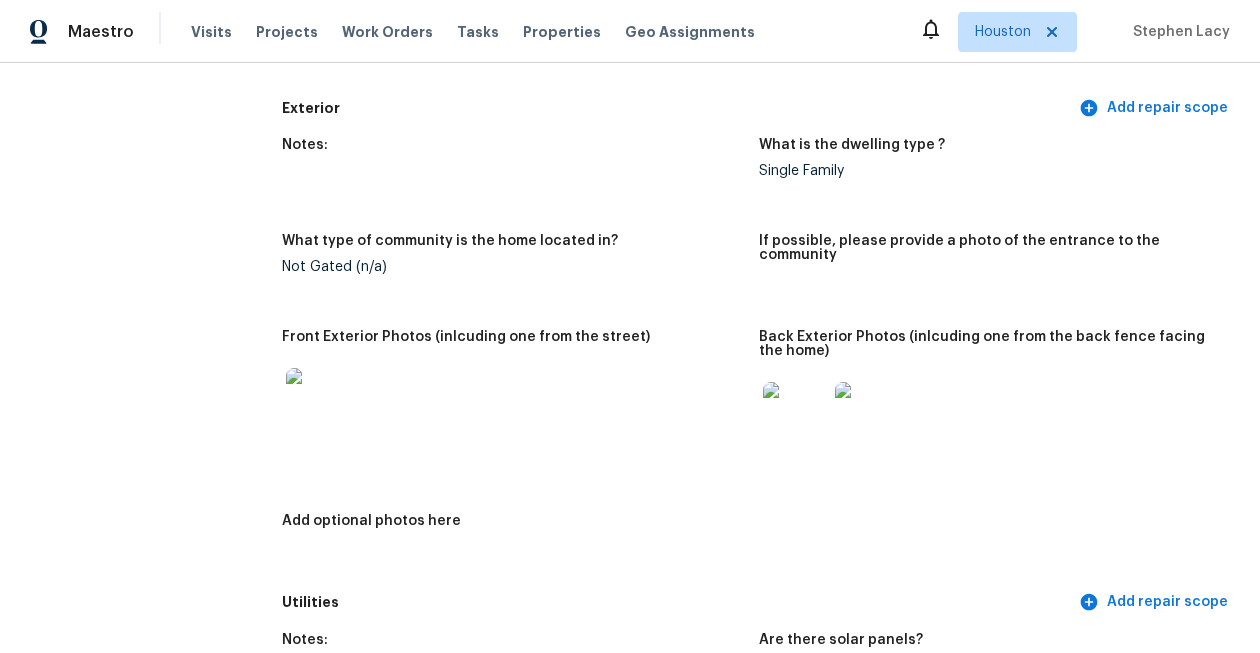 click at bounding box center [318, 400] 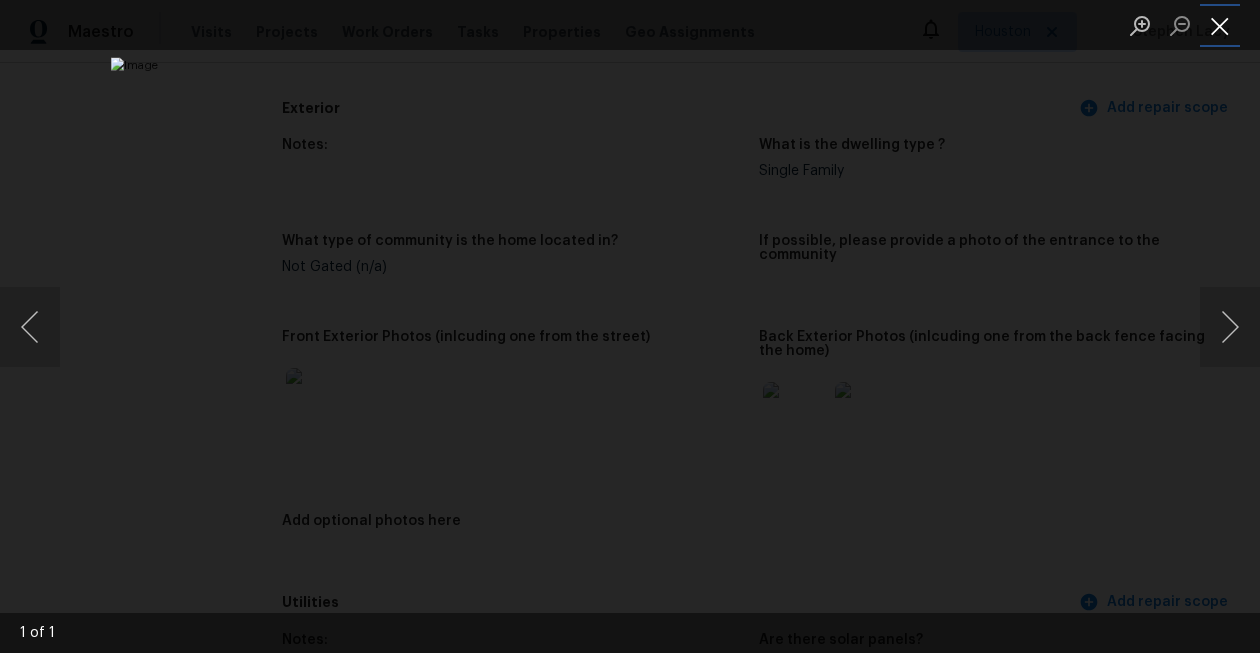 click at bounding box center (1220, 25) 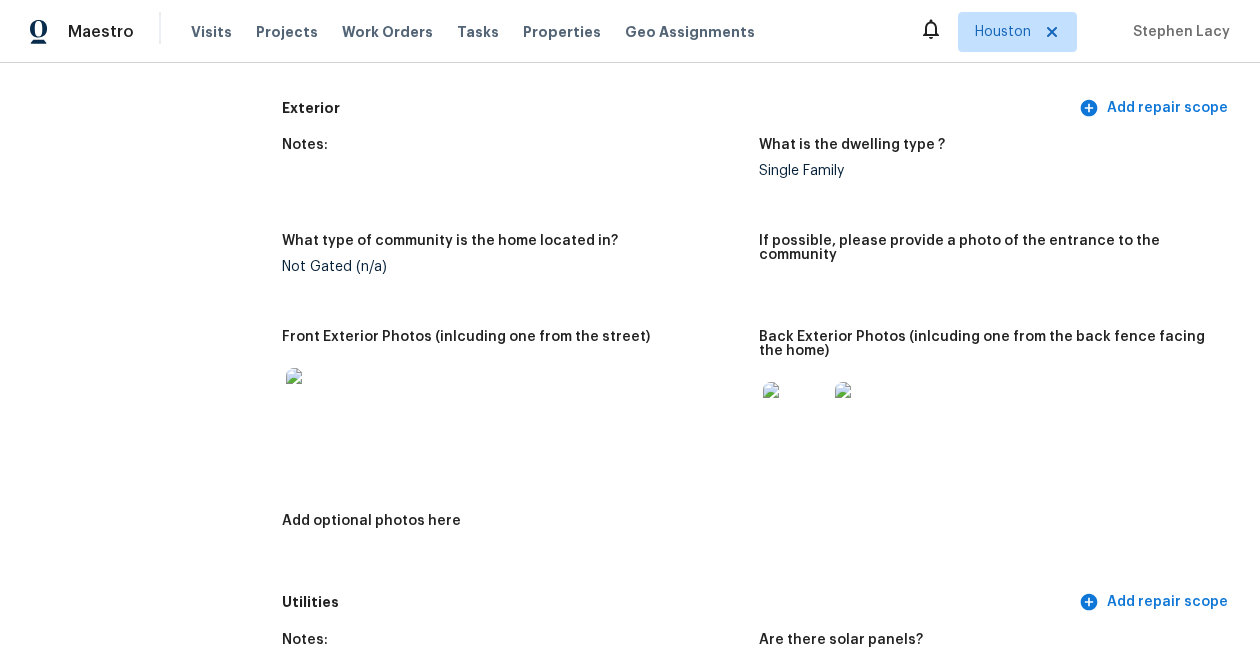 click at bounding box center [795, 414] 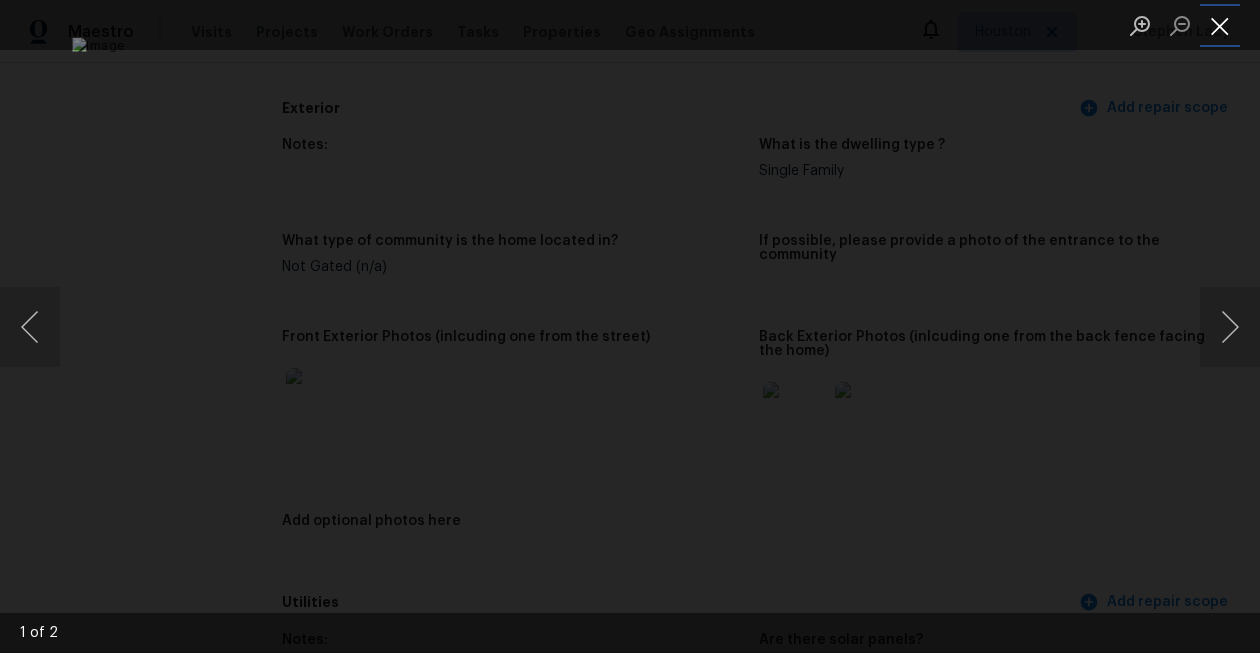 click at bounding box center (1220, 25) 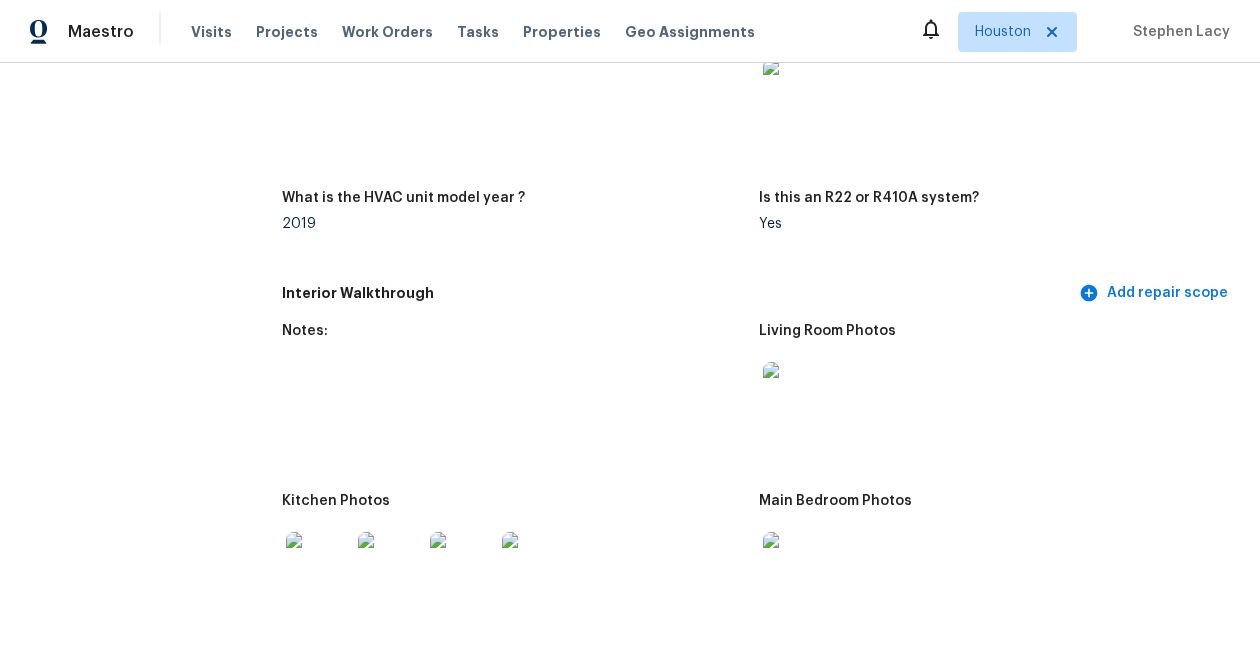 scroll, scrollTop: 1857, scrollLeft: 0, axis: vertical 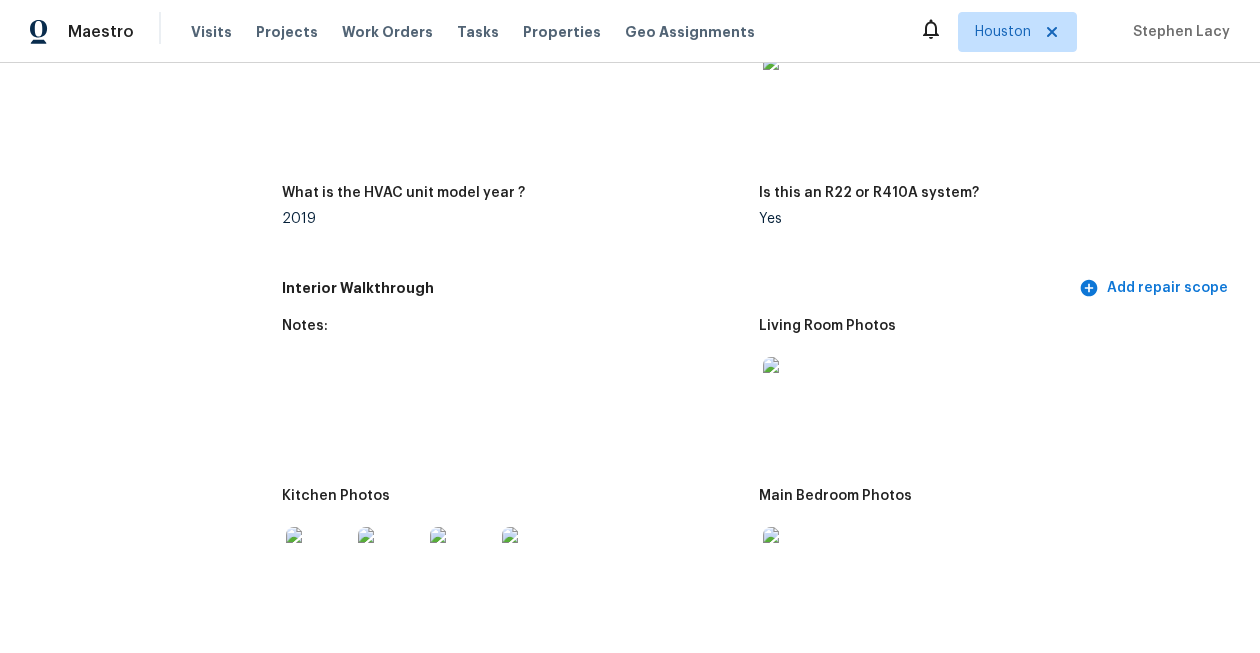 click at bounding box center [795, 389] 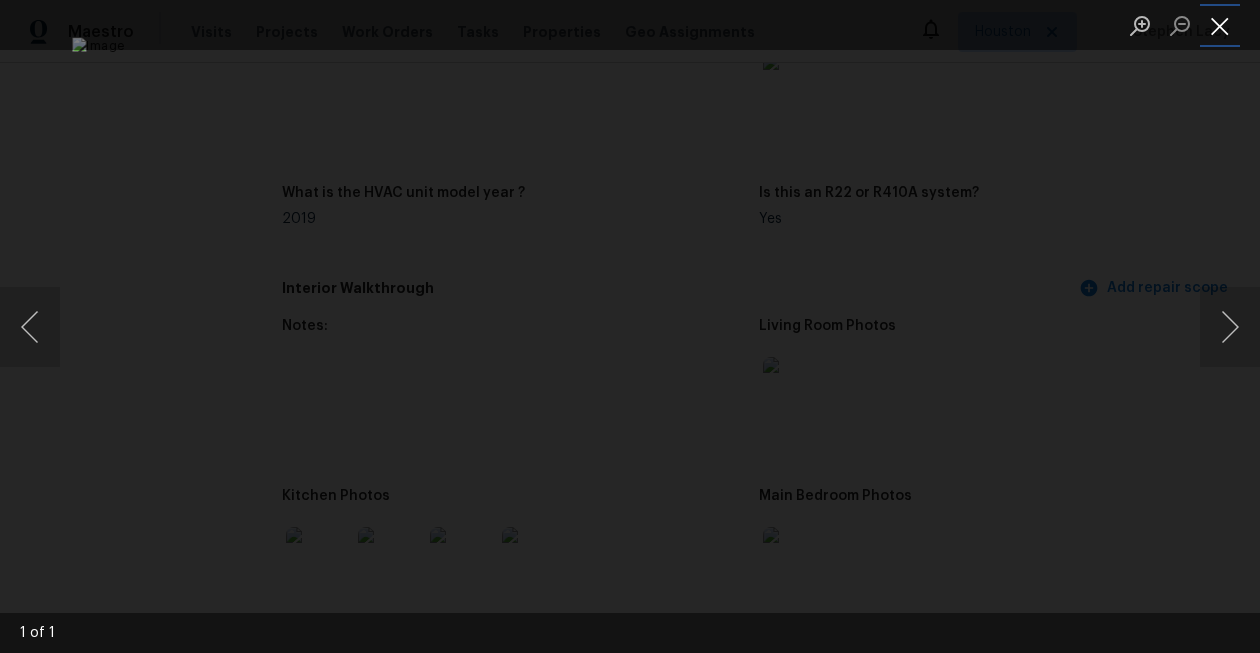 click at bounding box center (1220, 25) 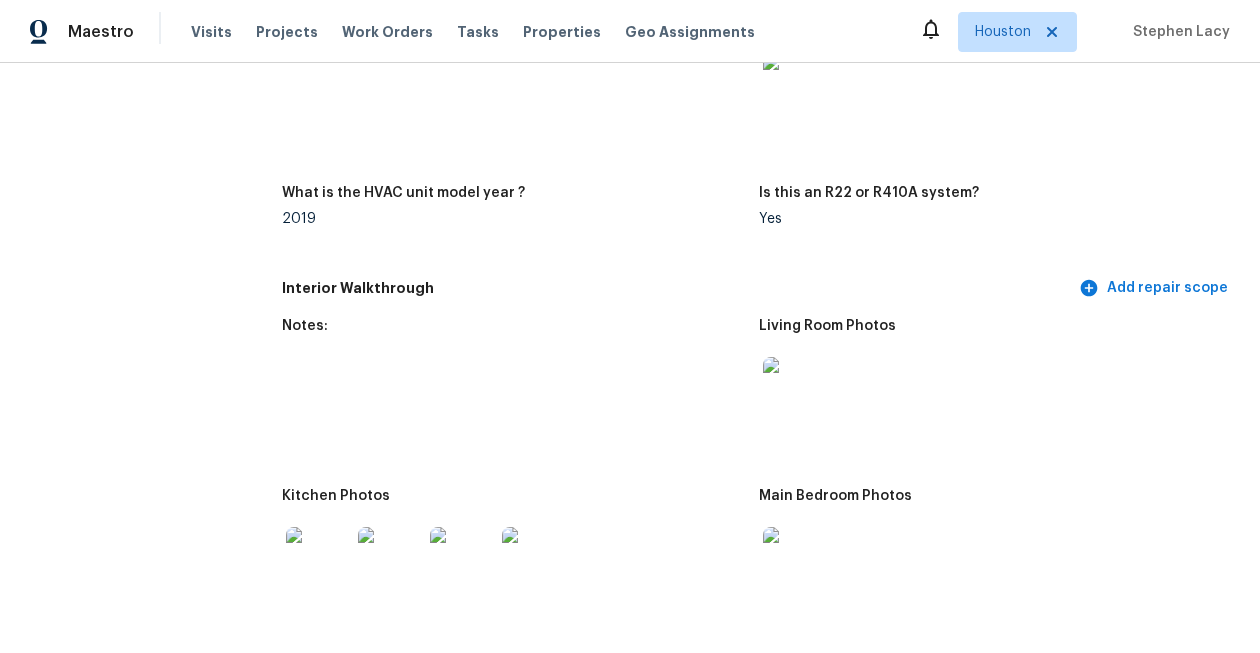 click at bounding box center [318, 559] 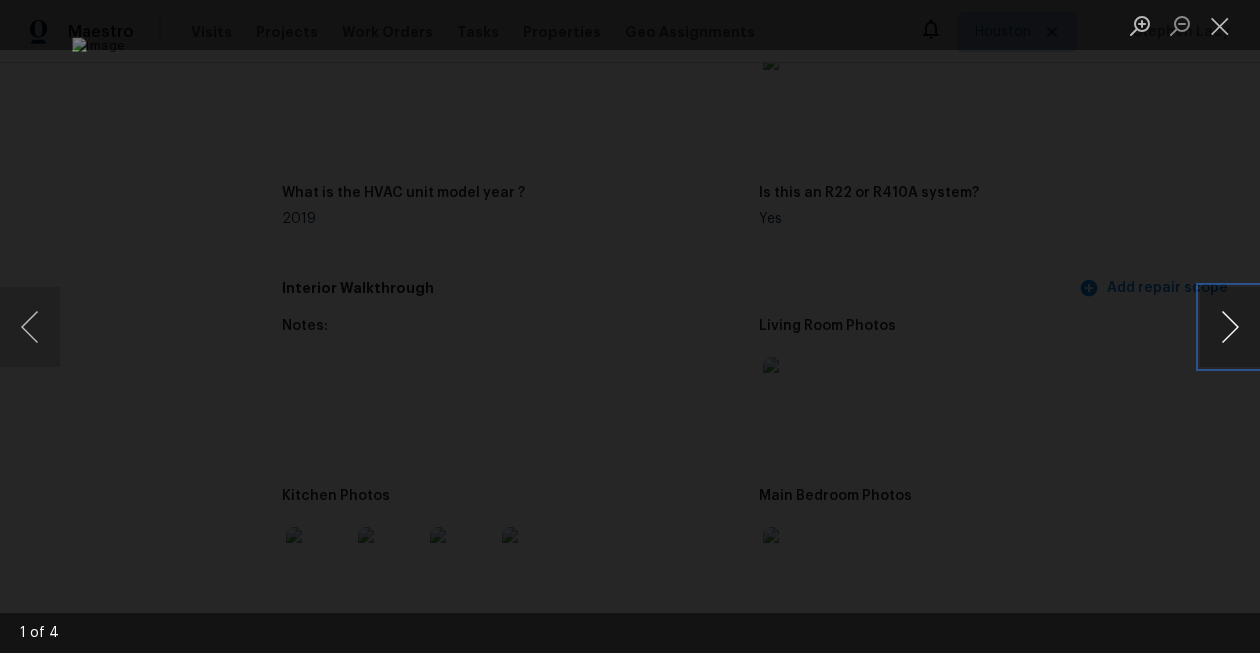 click at bounding box center (1230, 327) 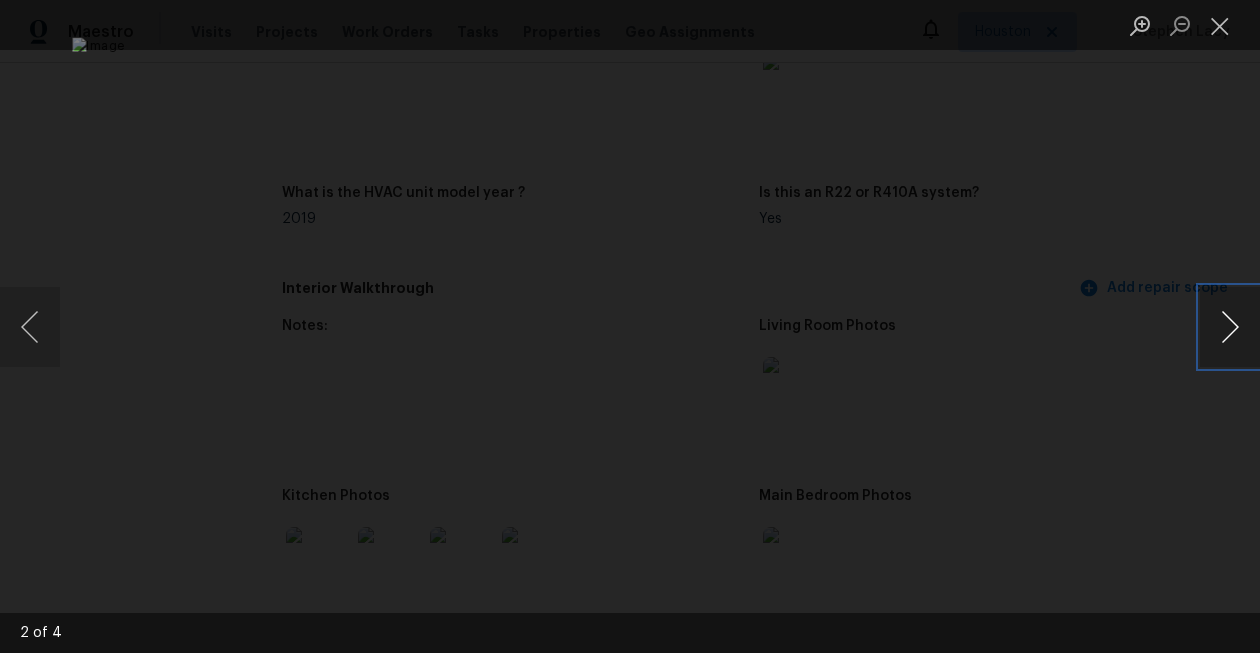 click at bounding box center (1230, 327) 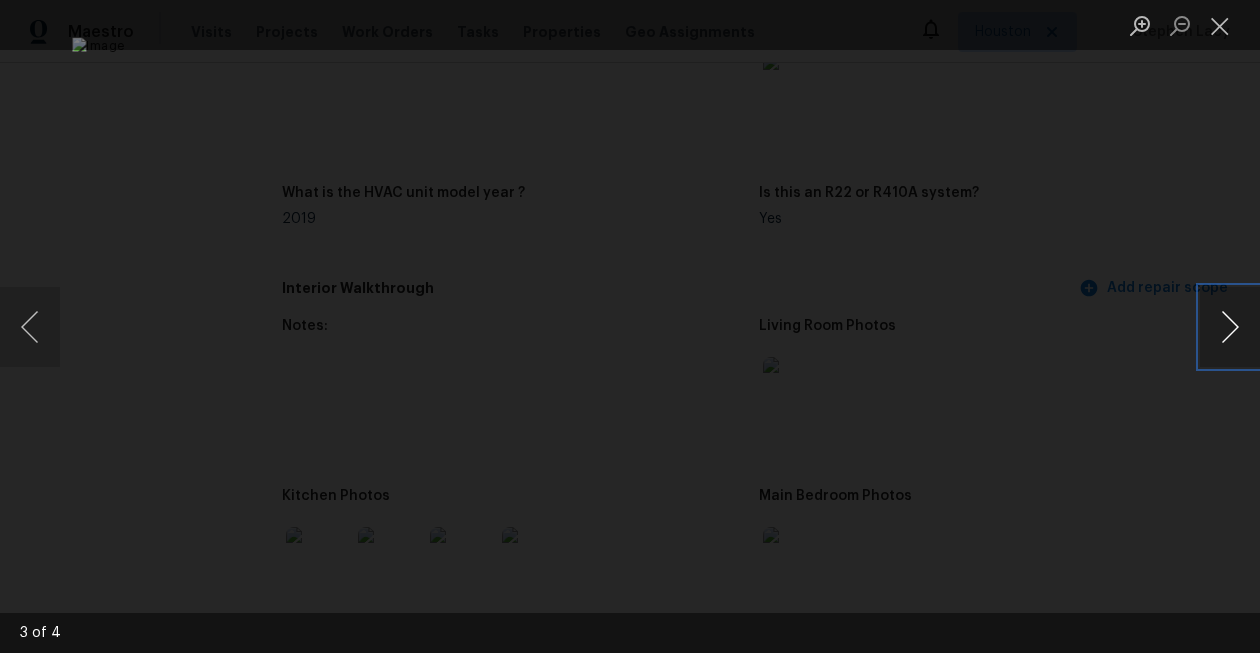 click at bounding box center (1230, 327) 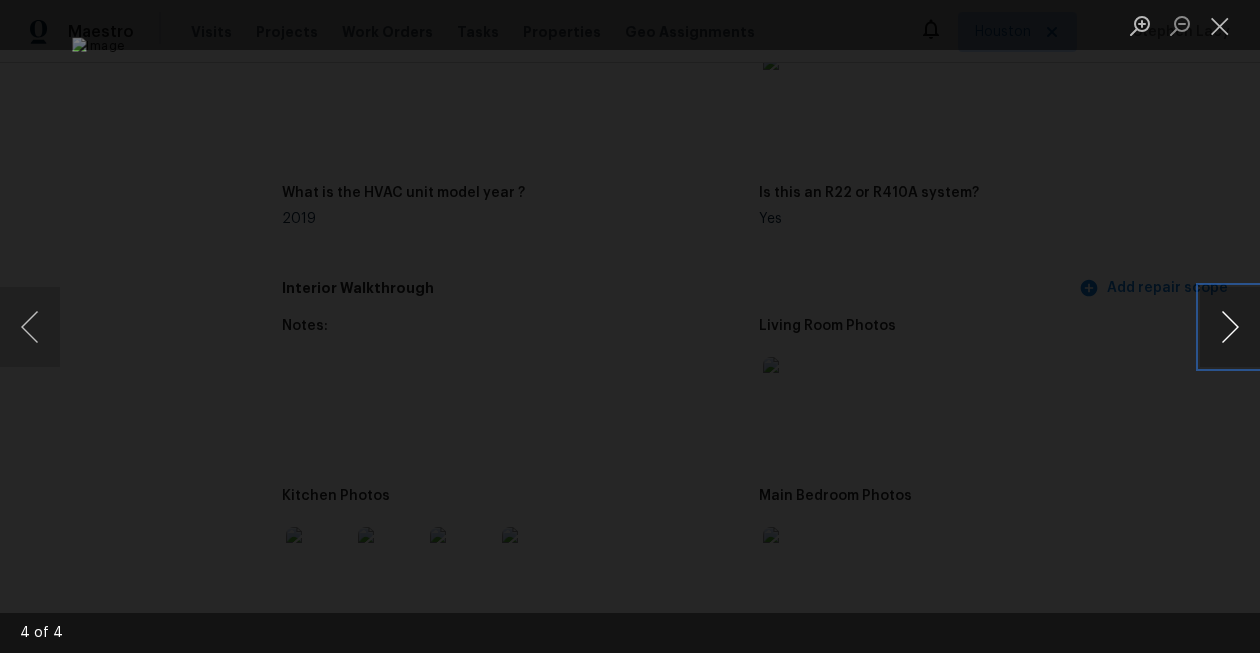 click at bounding box center (1230, 327) 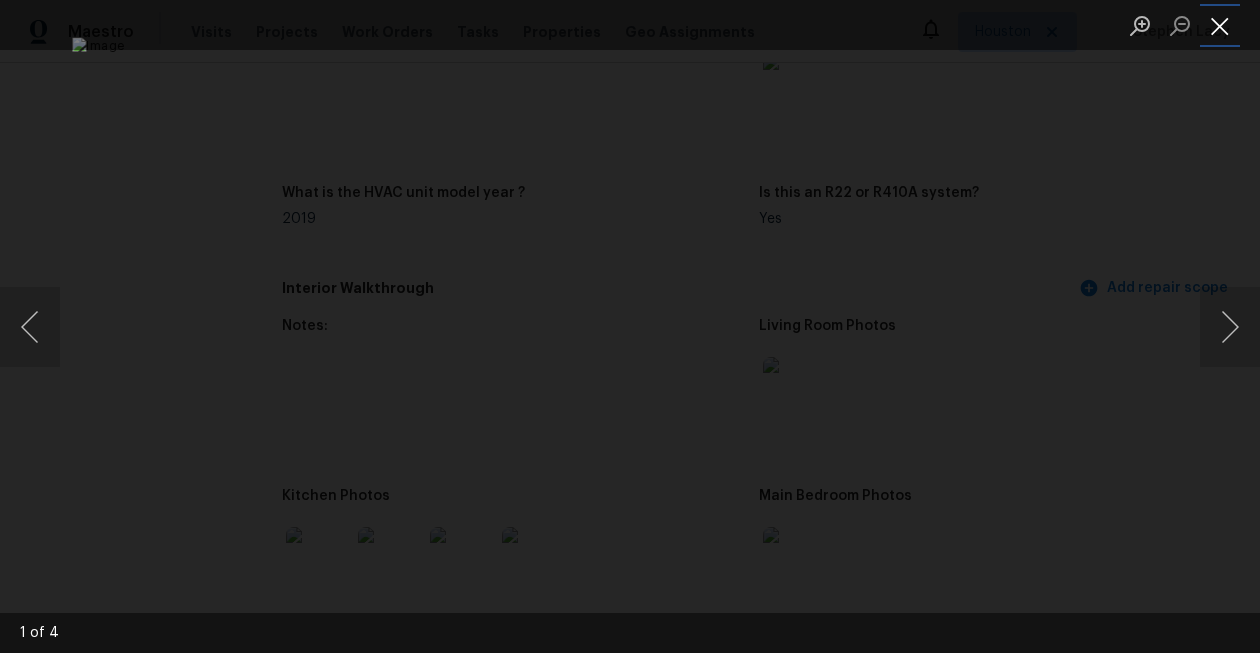 click at bounding box center [1220, 25] 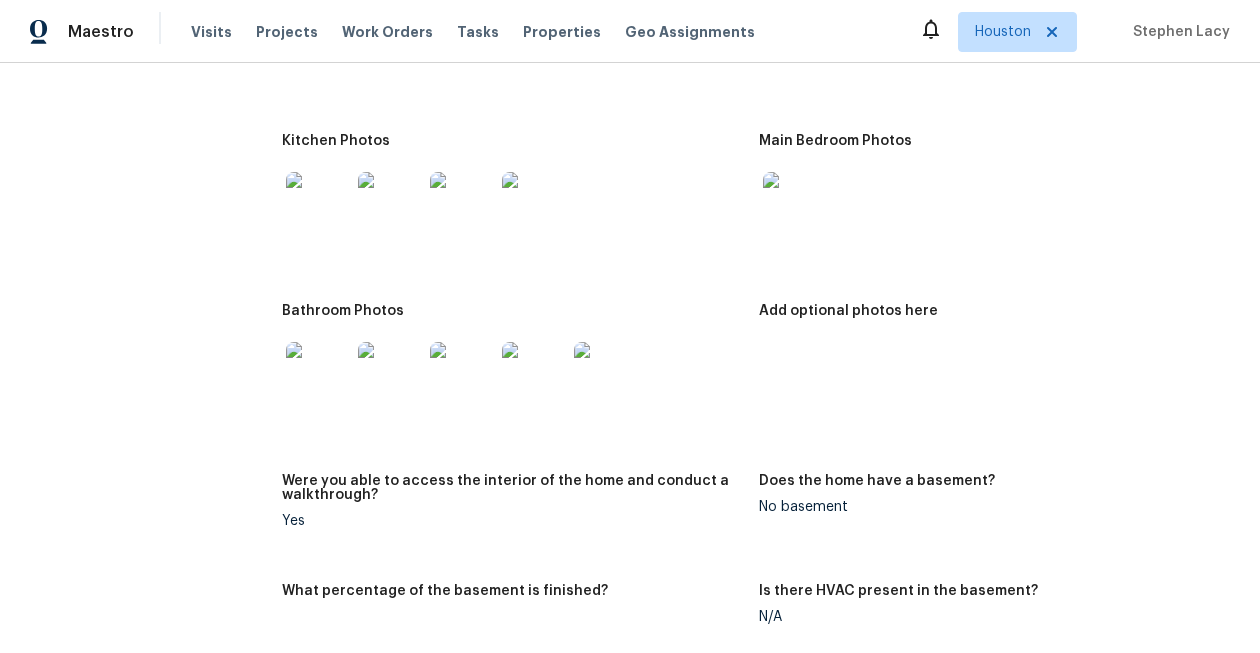 scroll, scrollTop: 2222, scrollLeft: 0, axis: vertical 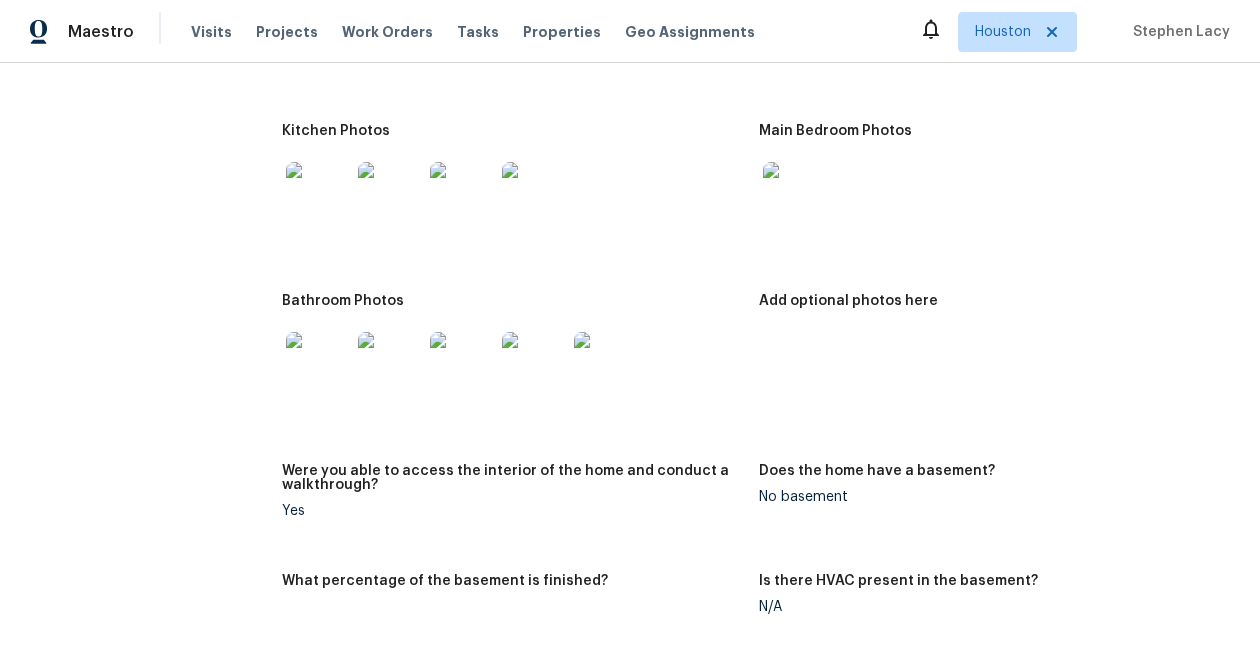 click at bounding box center (795, 194) 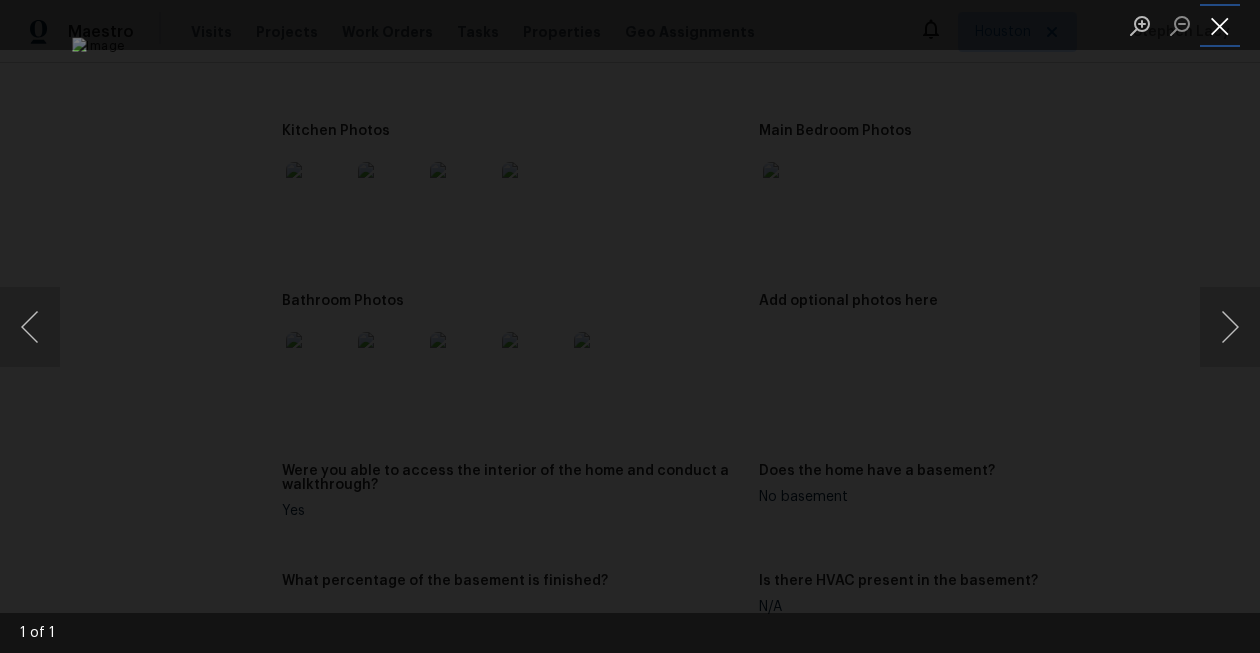 click at bounding box center [1220, 25] 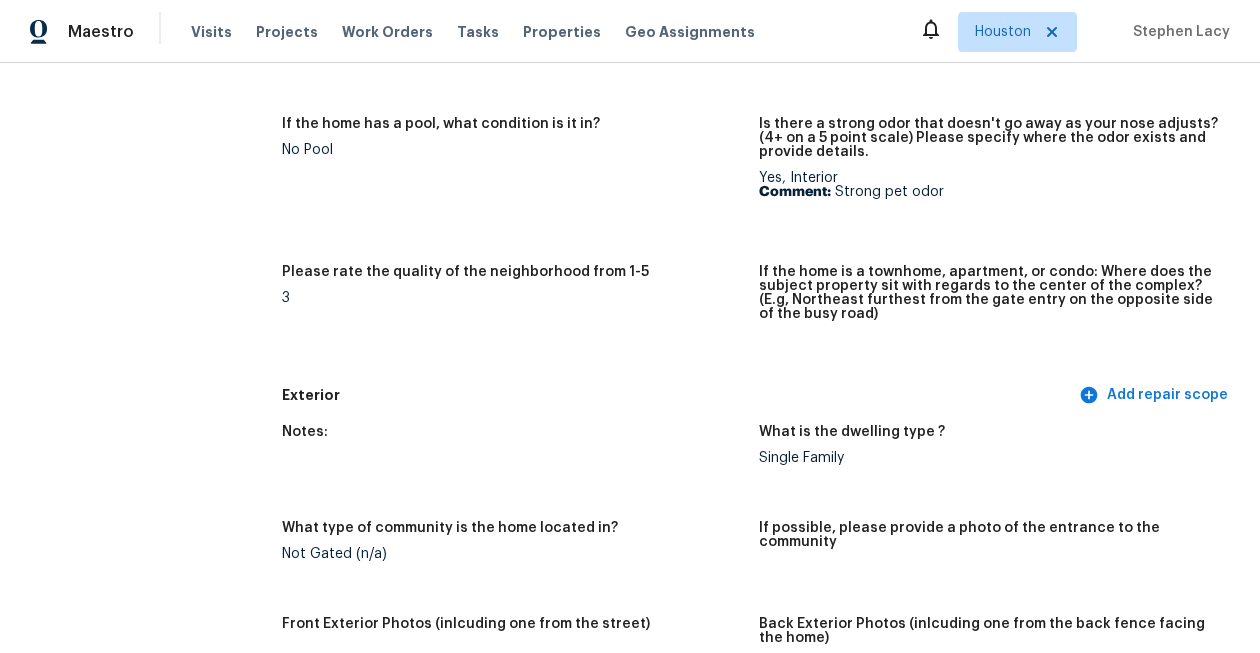 scroll, scrollTop: 0, scrollLeft: 0, axis: both 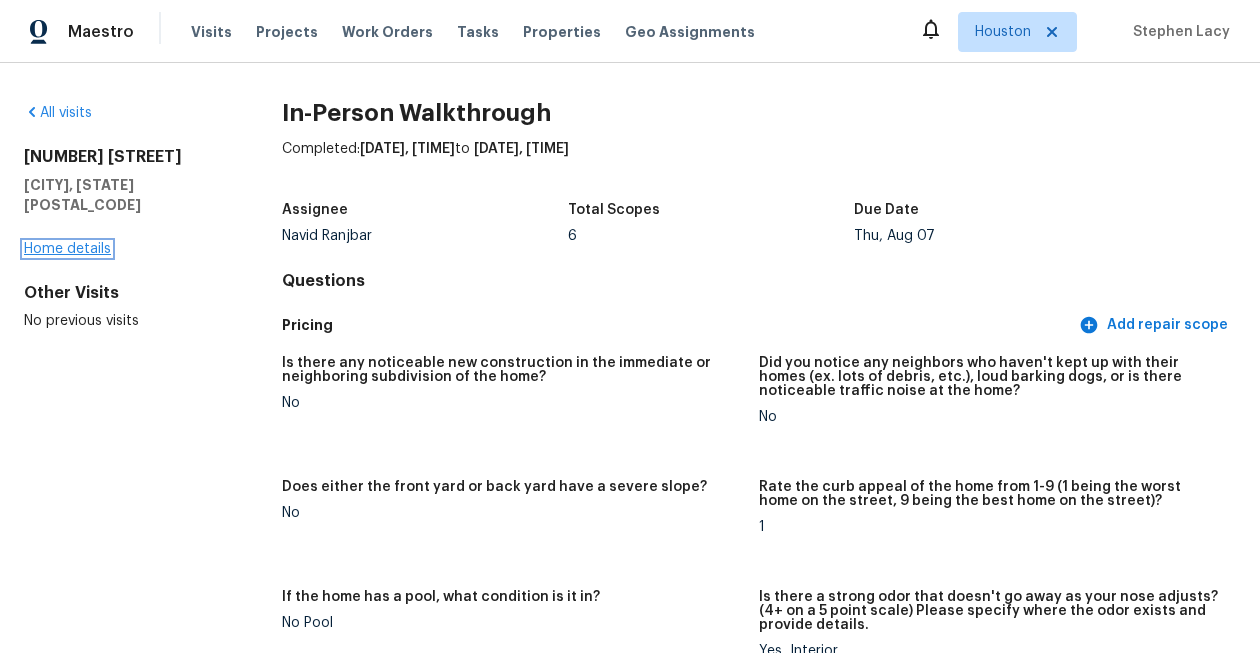 click on "Home details" at bounding box center (67, 249) 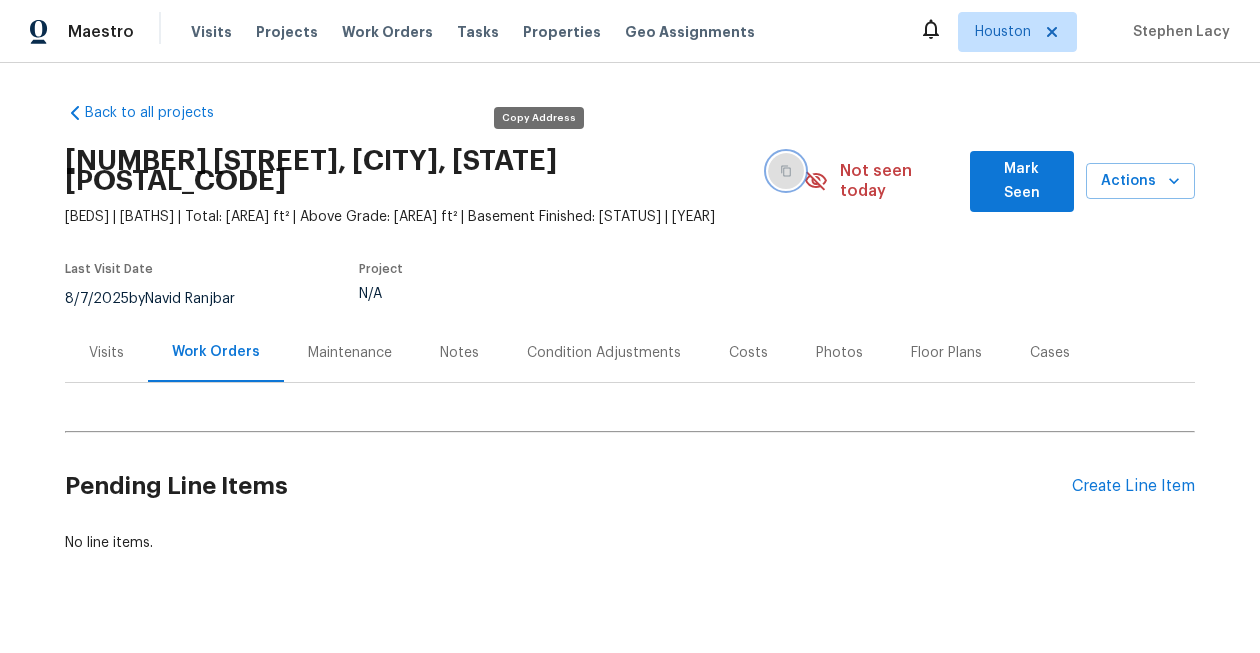 click at bounding box center [786, 171] 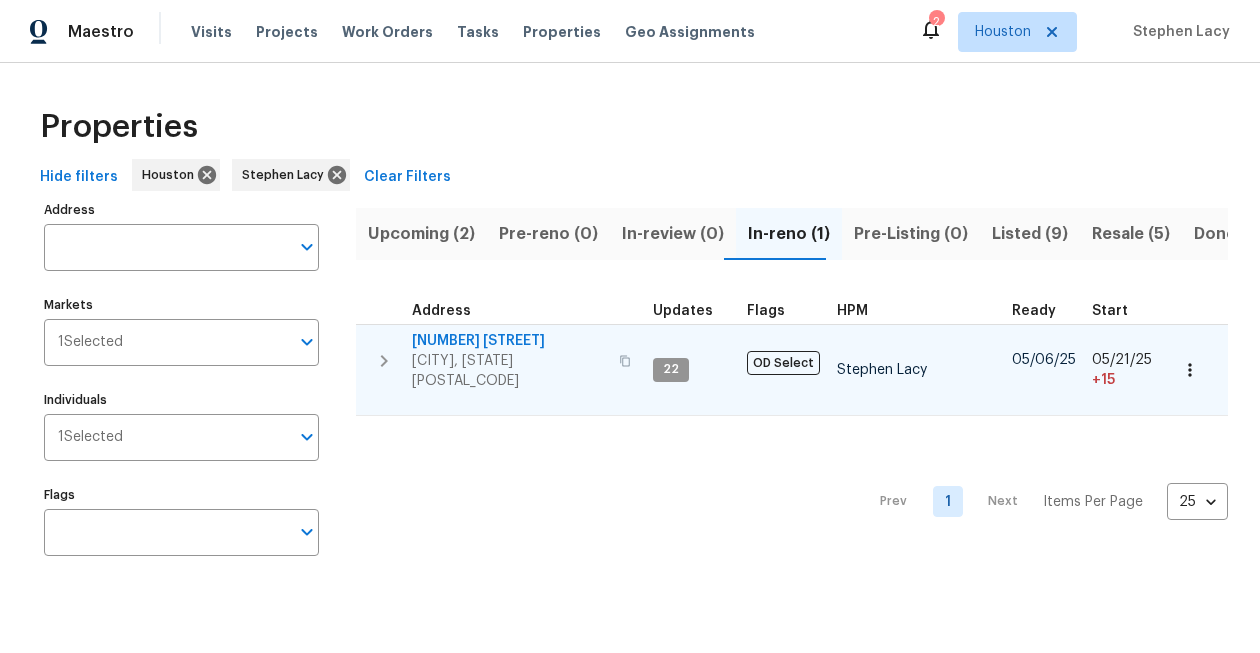 scroll, scrollTop: 0, scrollLeft: 0, axis: both 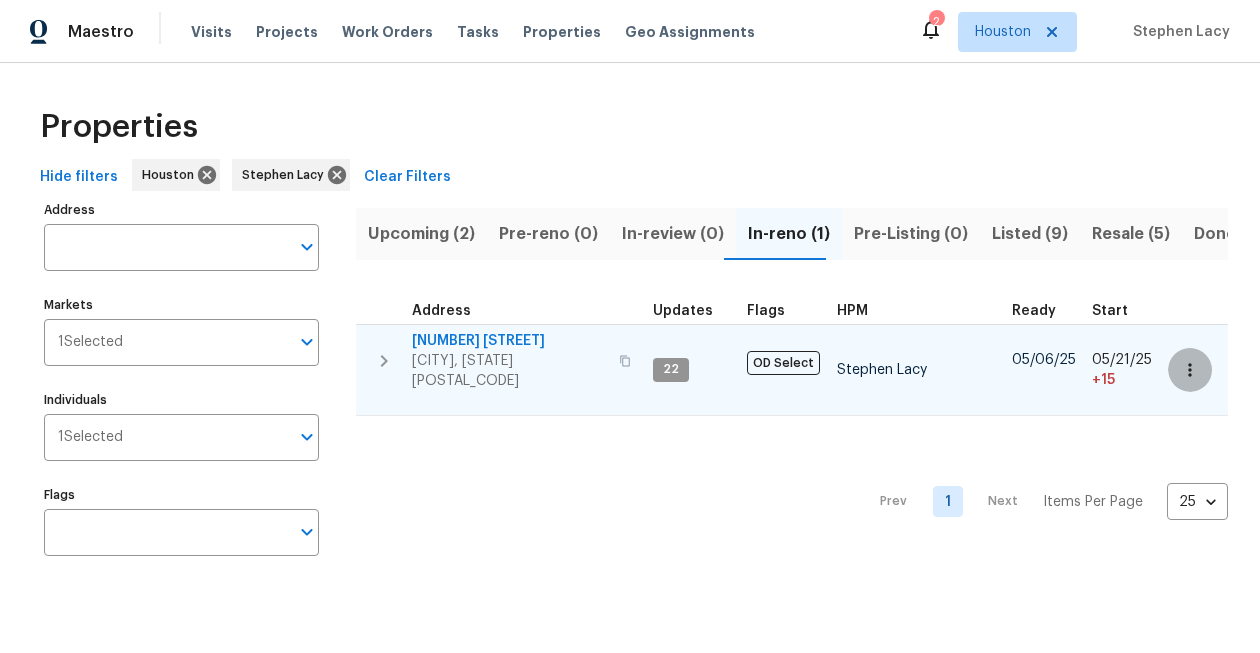 click 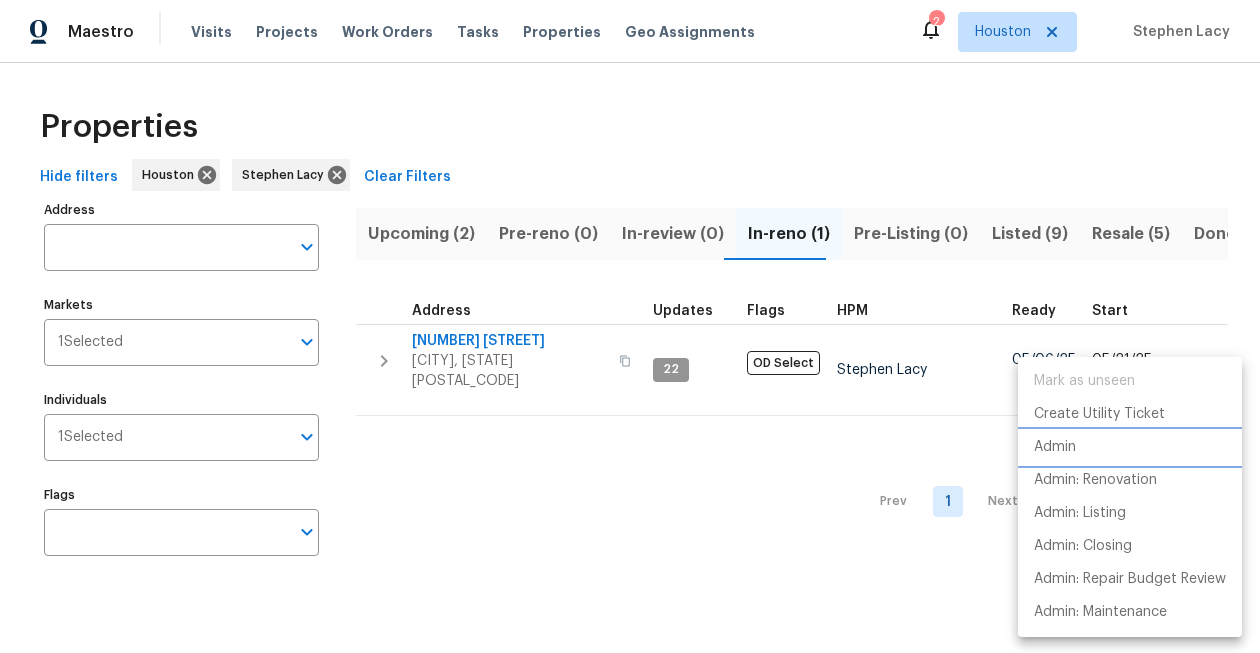 click on "Admin" at bounding box center [1130, 447] 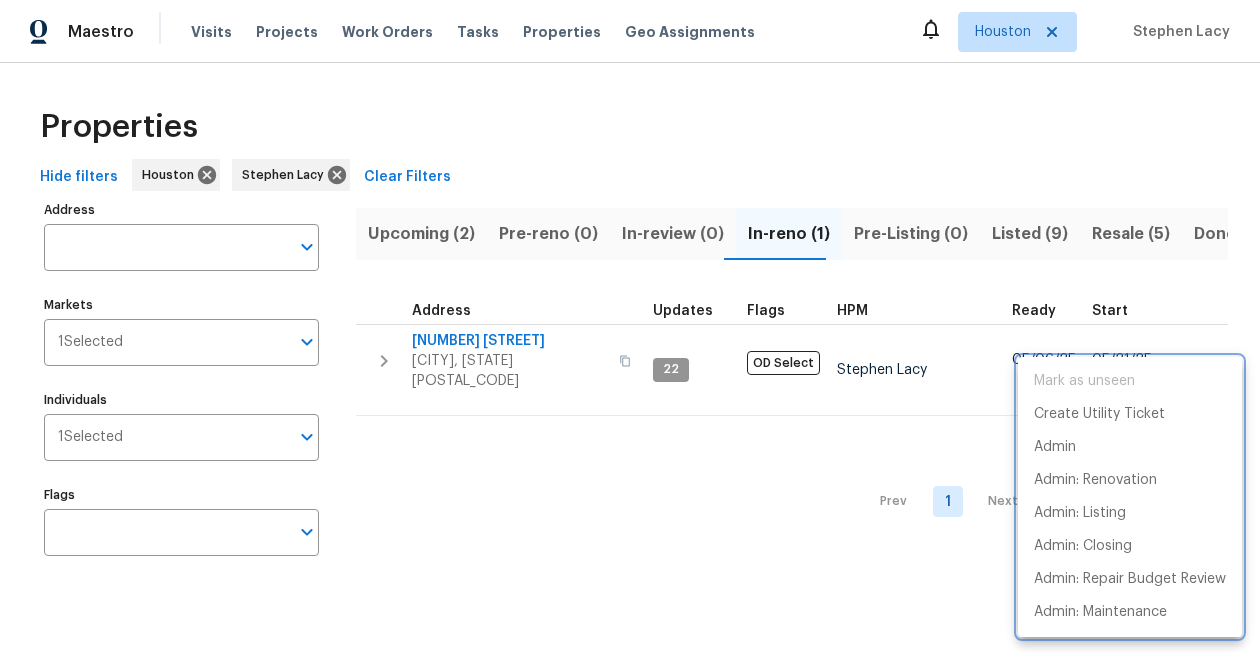 click at bounding box center [630, 326] 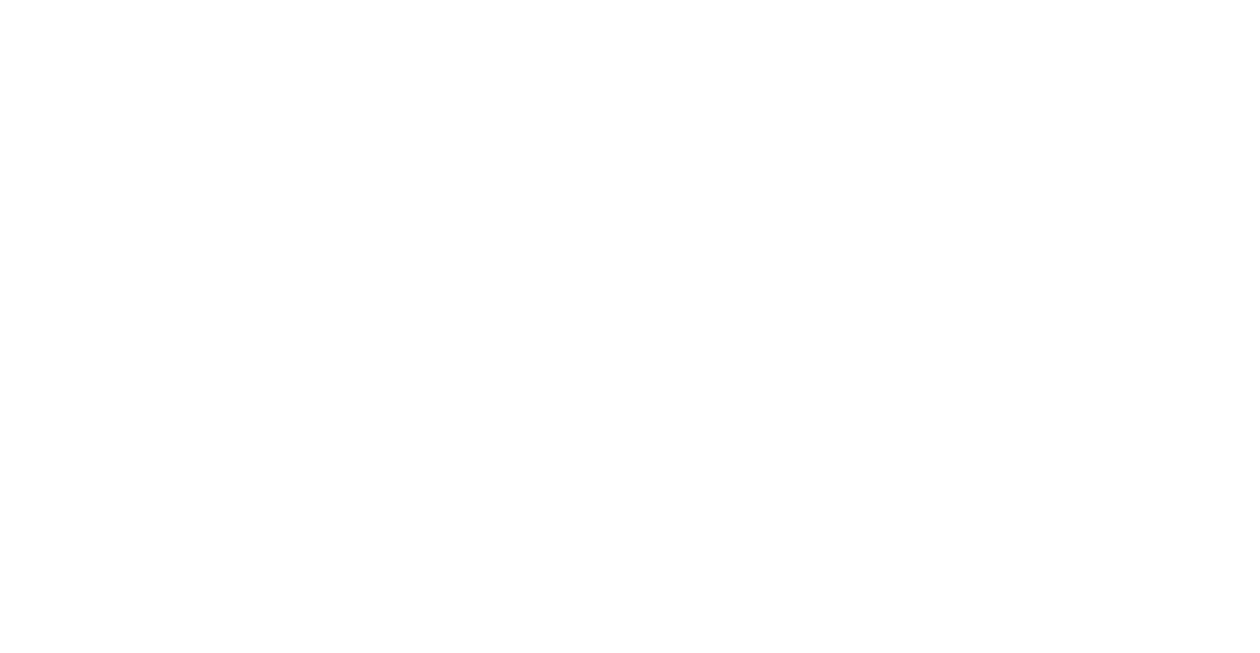 scroll, scrollTop: 0, scrollLeft: 0, axis: both 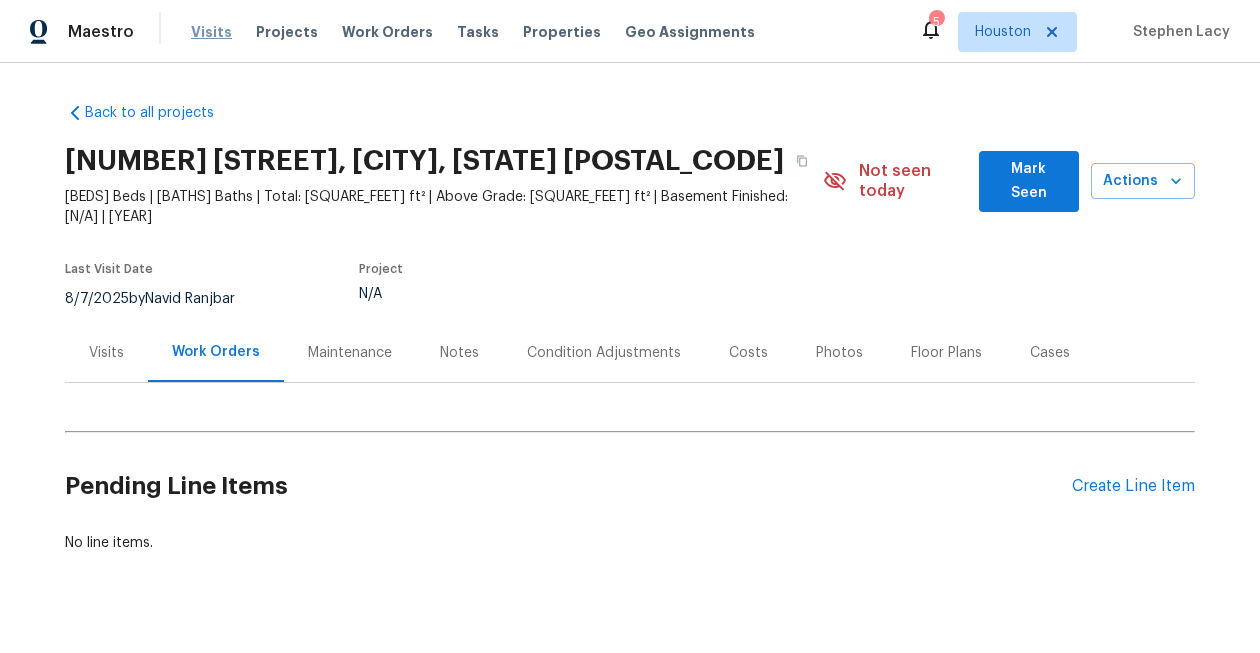 click on "Visits" at bounding box center [211, 32] 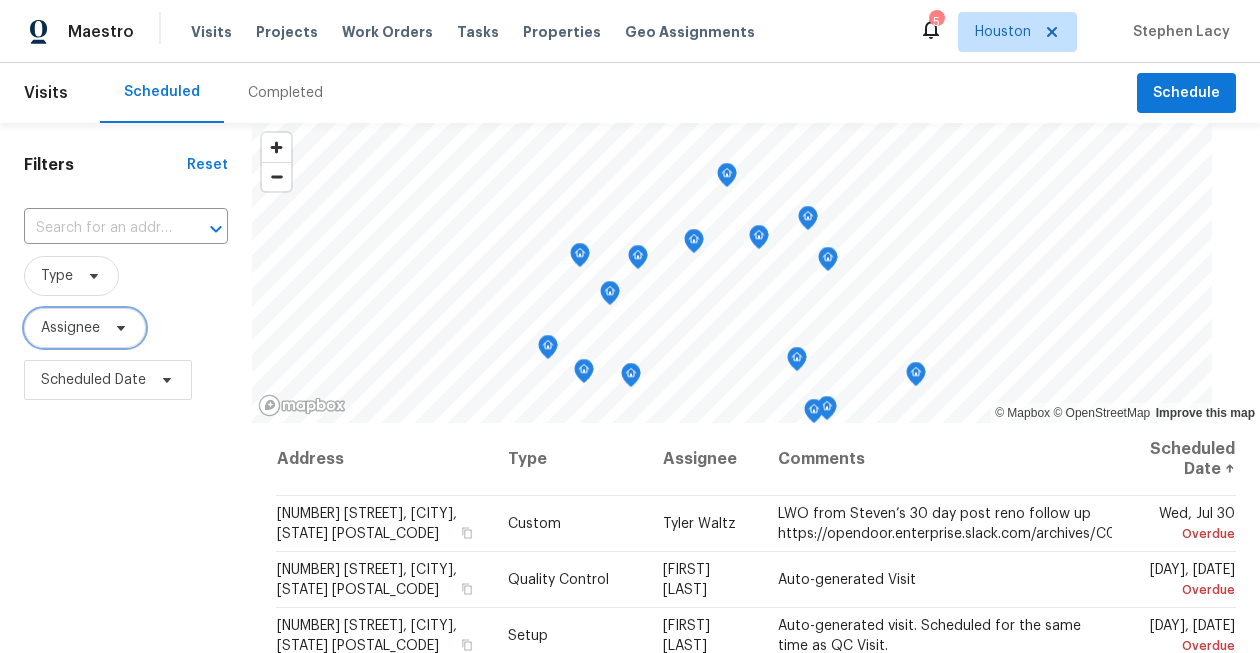click on "Assignee" at bounding box center (70, 328) 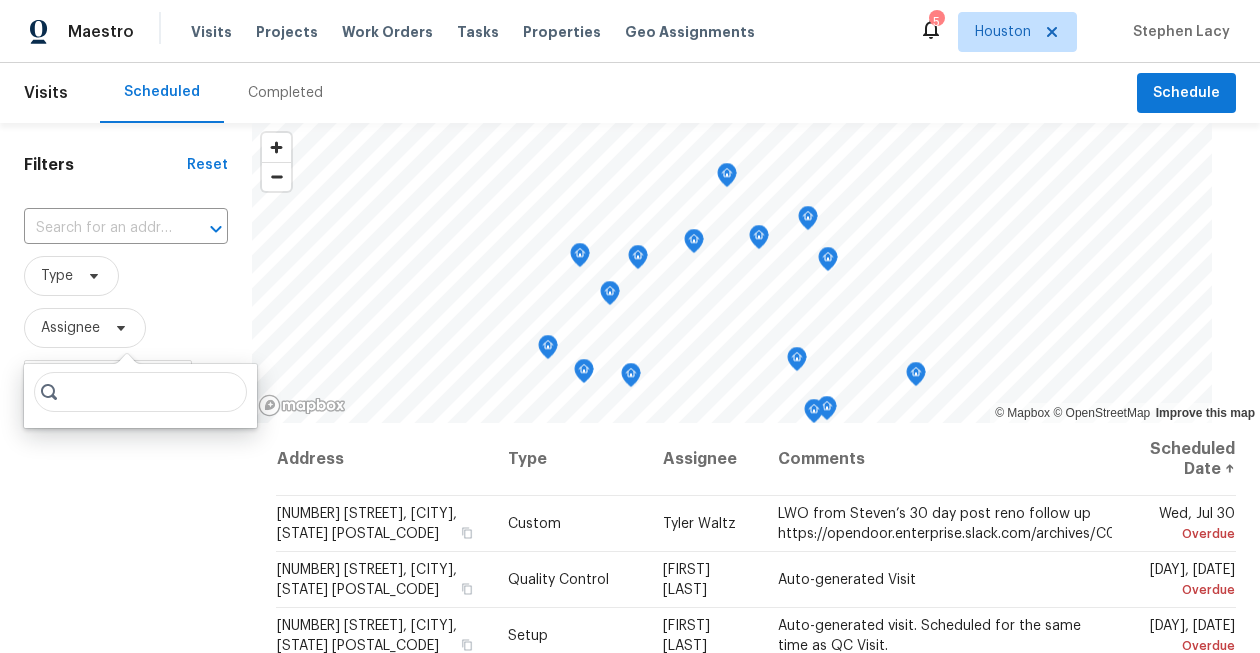 type on "m" 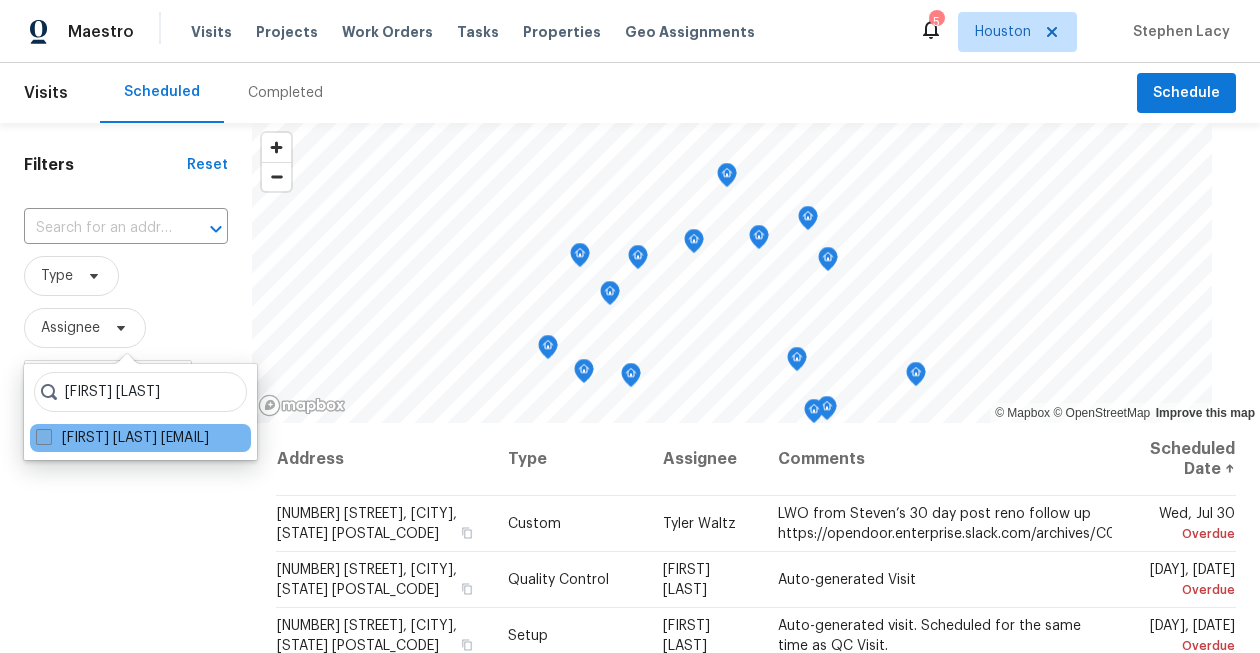 type on "[FIRST] [LAST]" 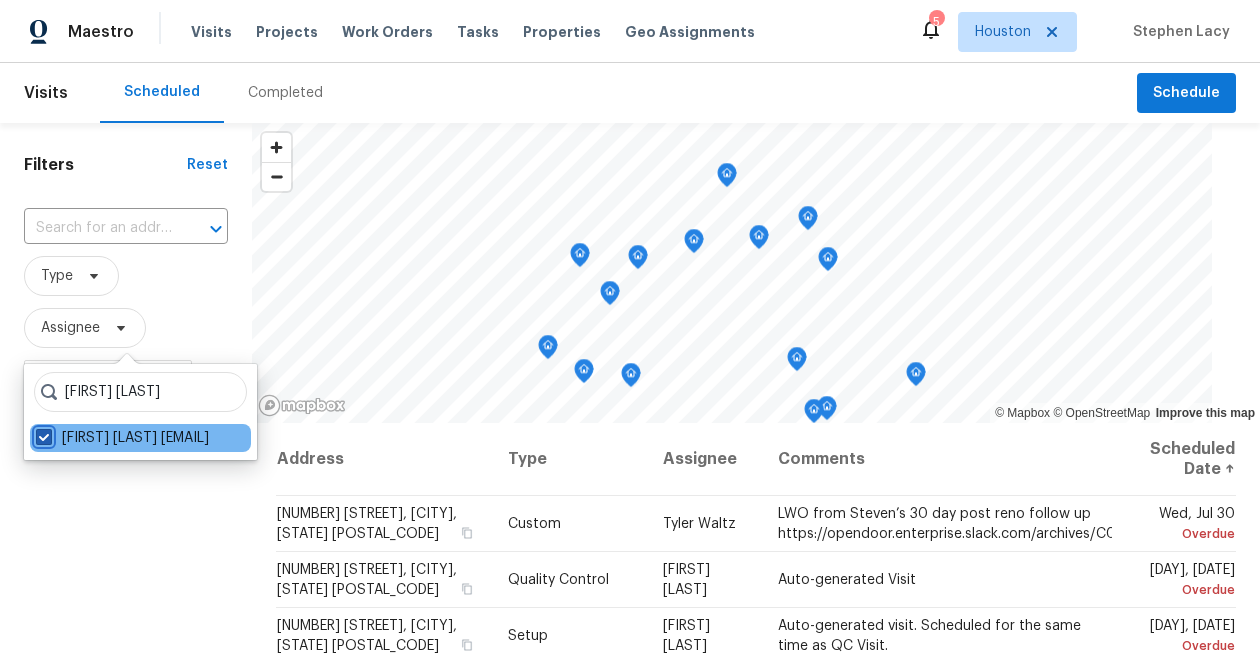 checkbox on "true" 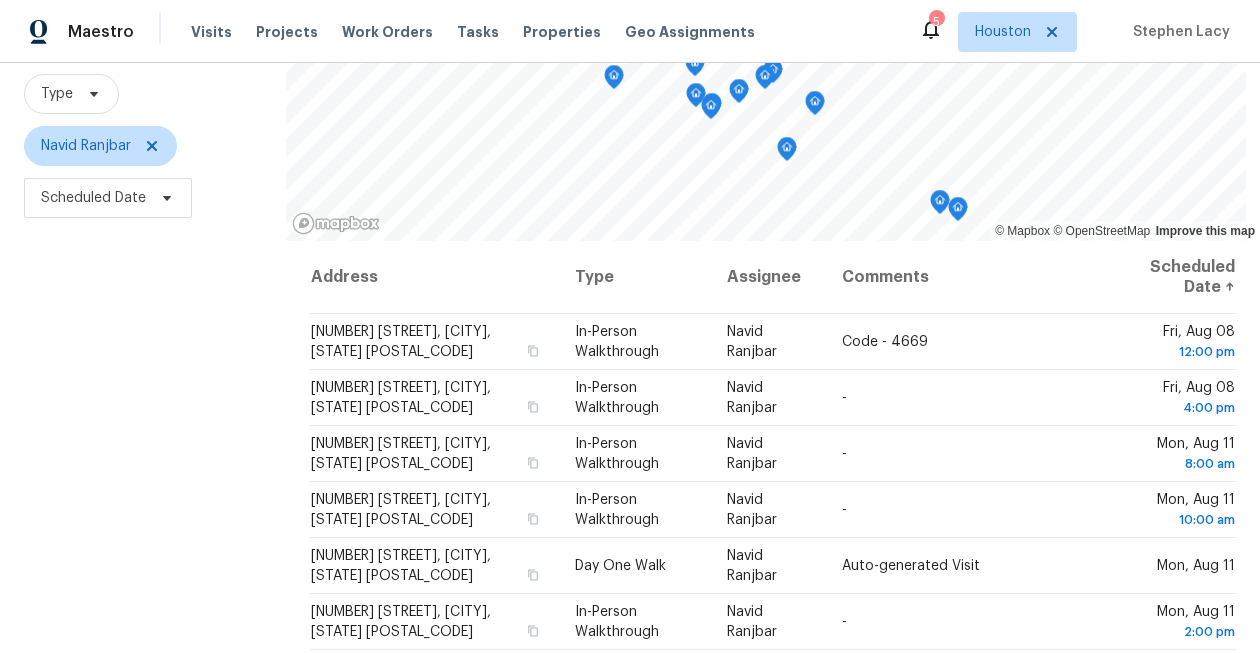 scroll, scrollTop: 0, scrollLeft: 0, axis: both 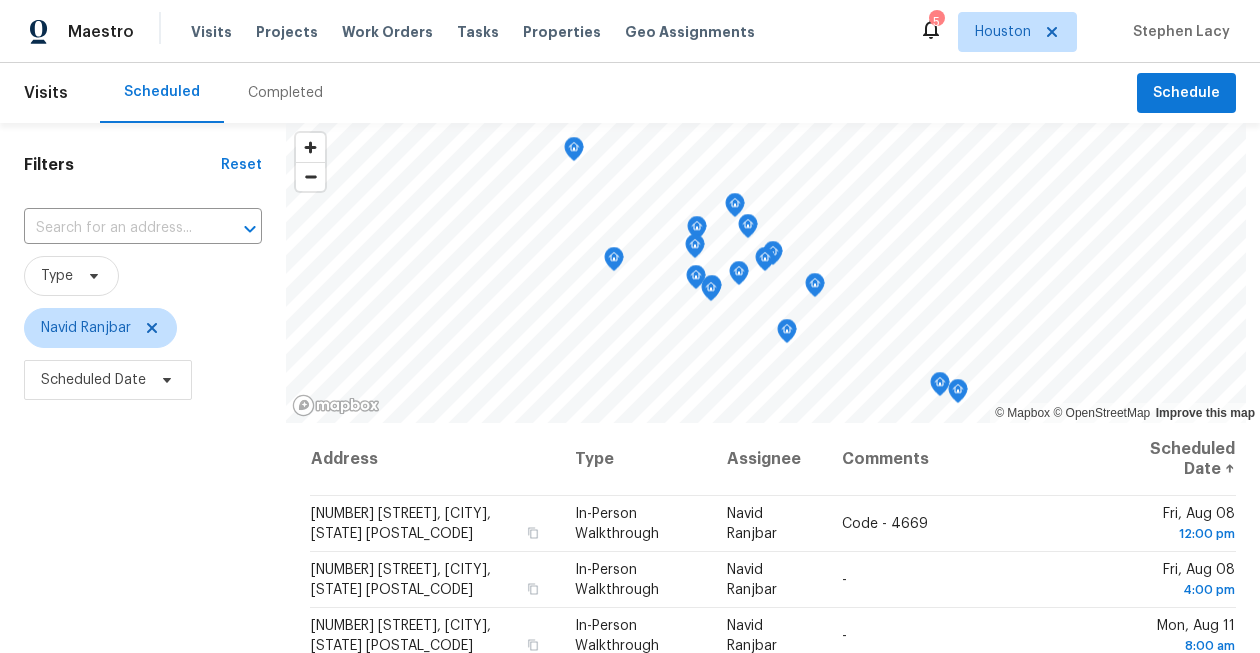 click on "Completed" at bounding box center [285, 93] 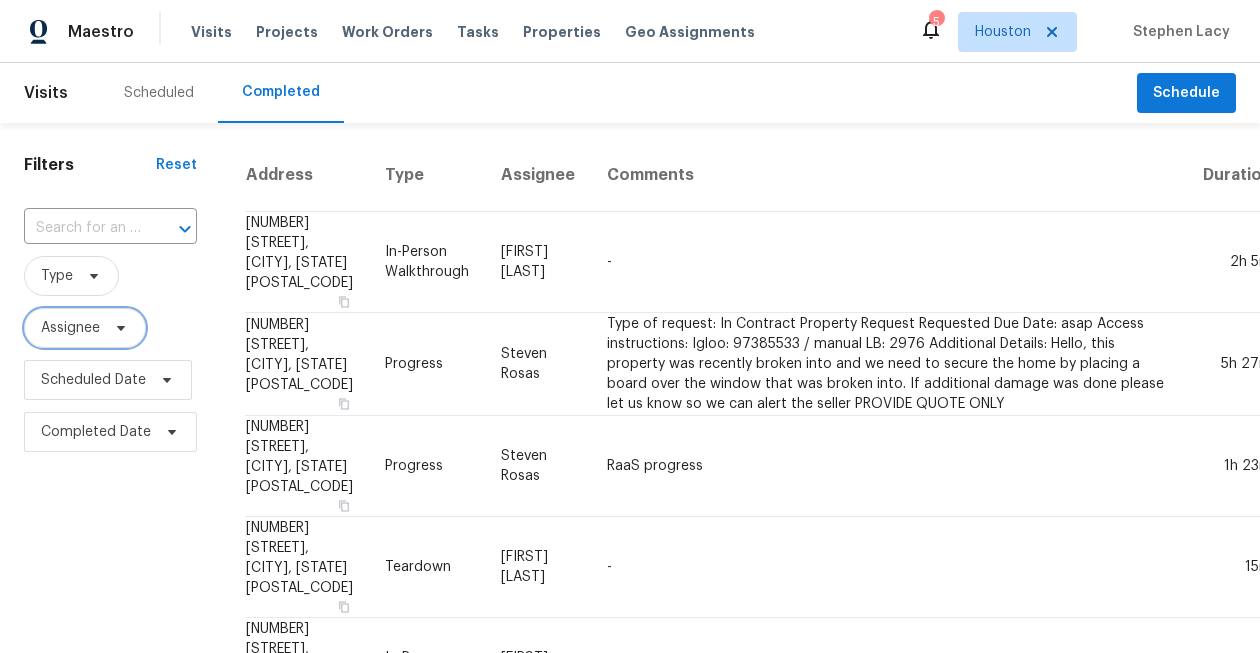 click on "Assignee" at bounding box center (70, 328) 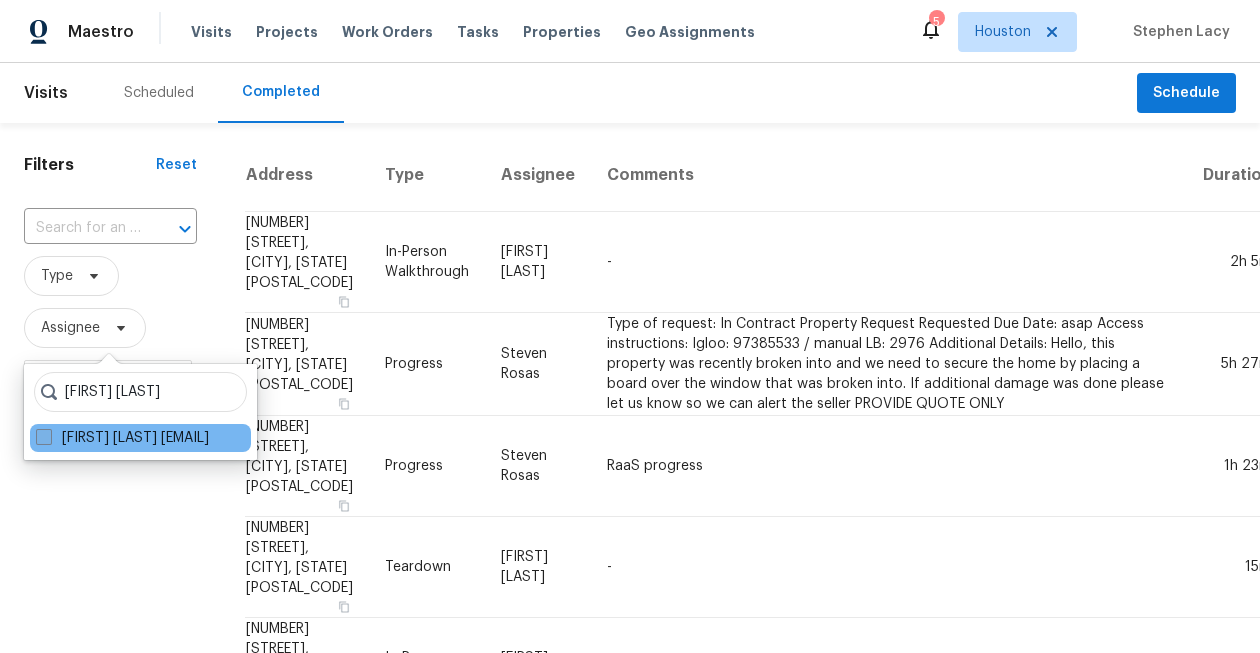 type on "[FIRST] [LAST]" 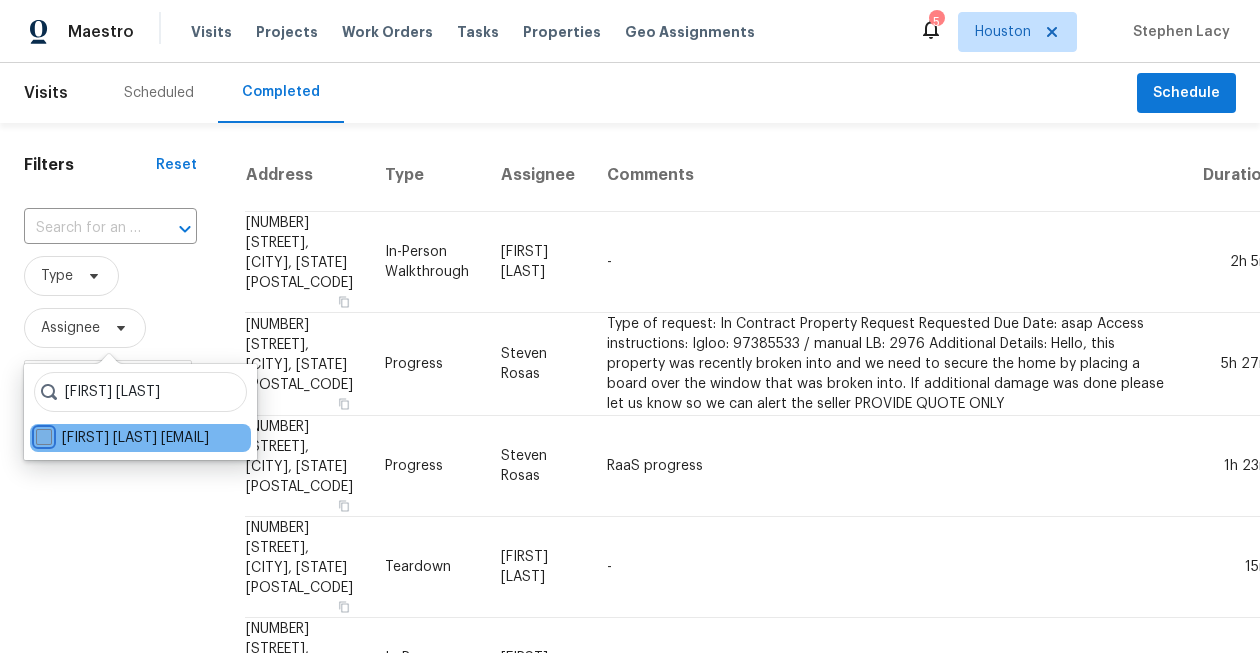 click on "[FIRST] [LAST]
[EMAIL]" at bounding box center (42, 434) 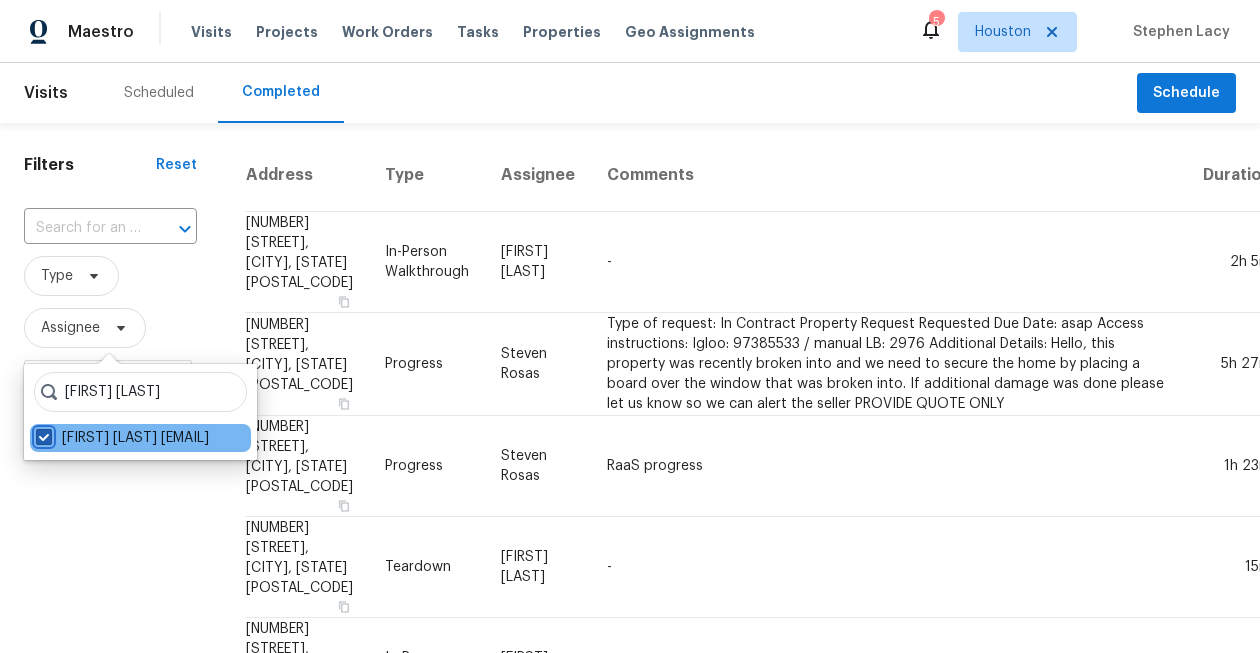 checkbox on "true" 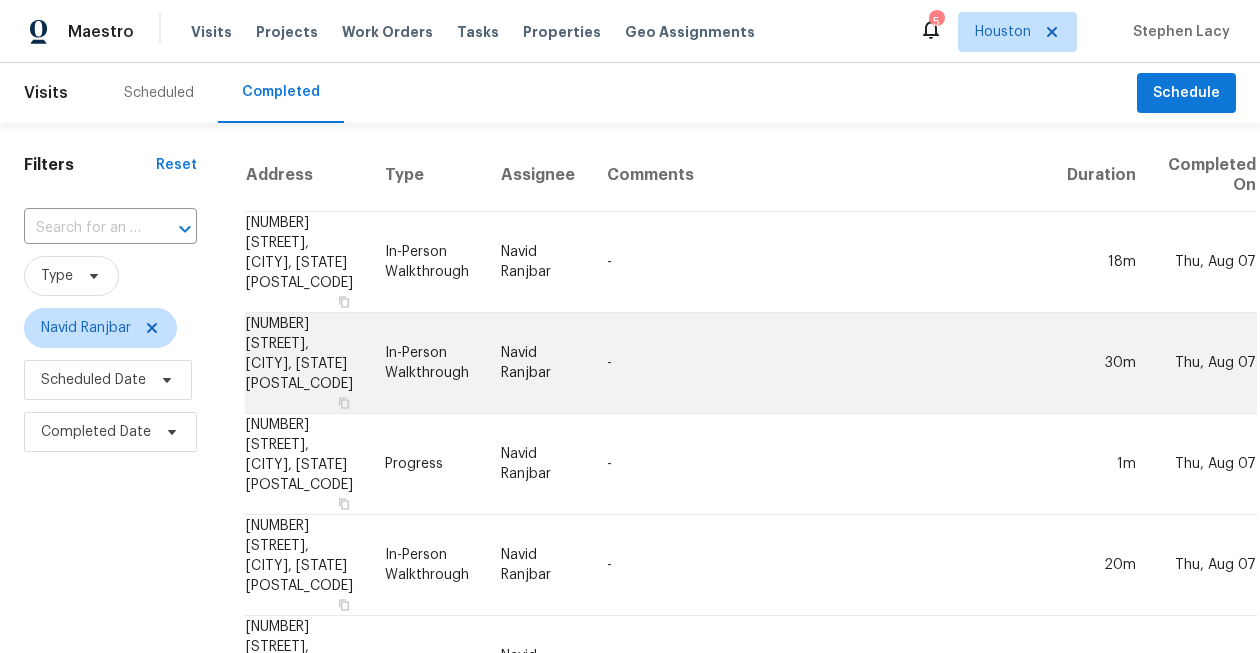 click on "[NUMBER] [STREET], [CITY], [STATE] [POSTAL_CODE]" at bounding box center (307, 363) 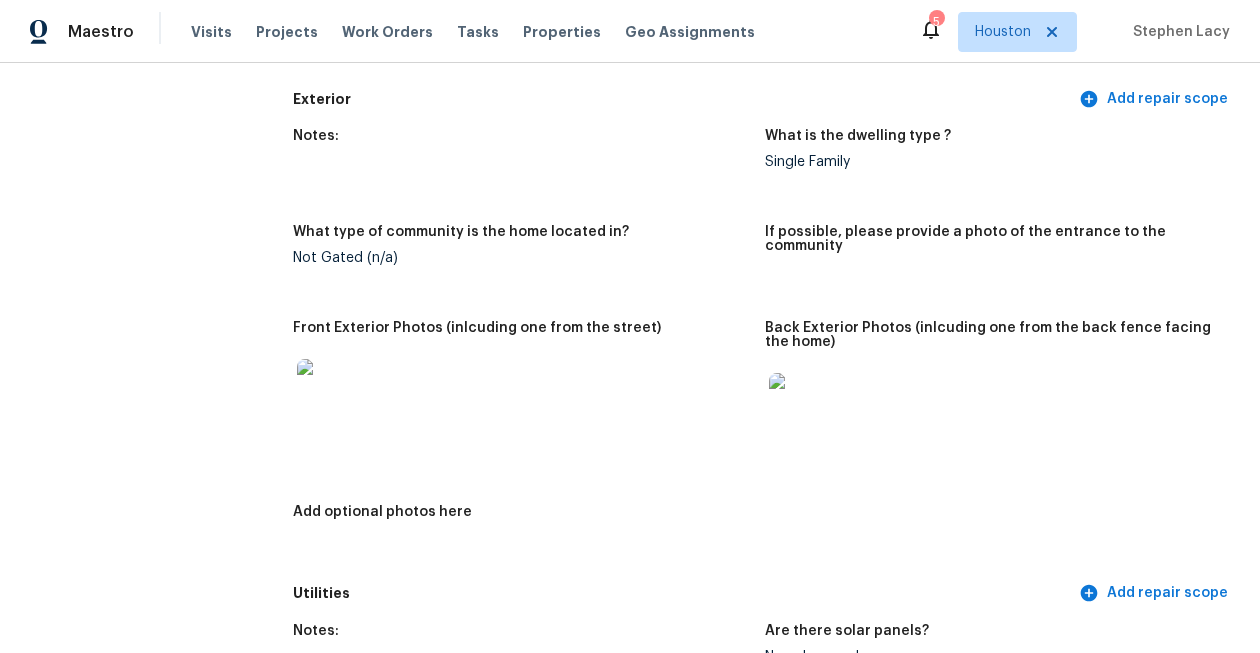 scroll, scrollTop: 747, scrollLeft: 0, axis: vertical 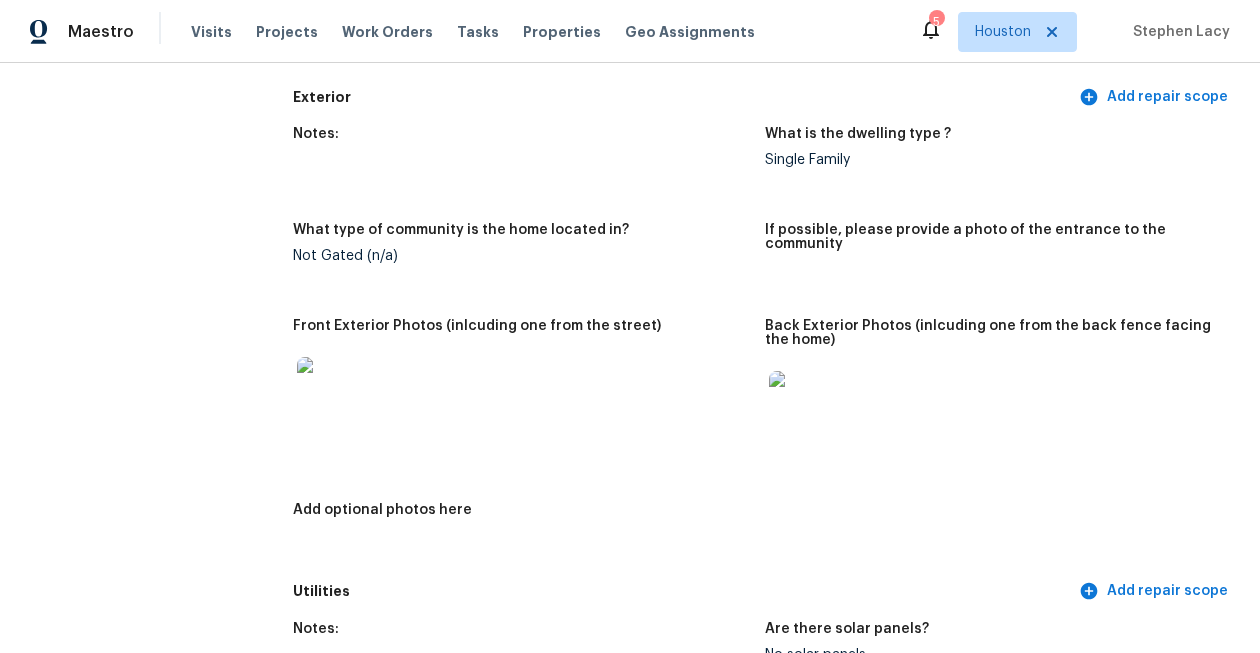 click at bounding box center (329, 389) 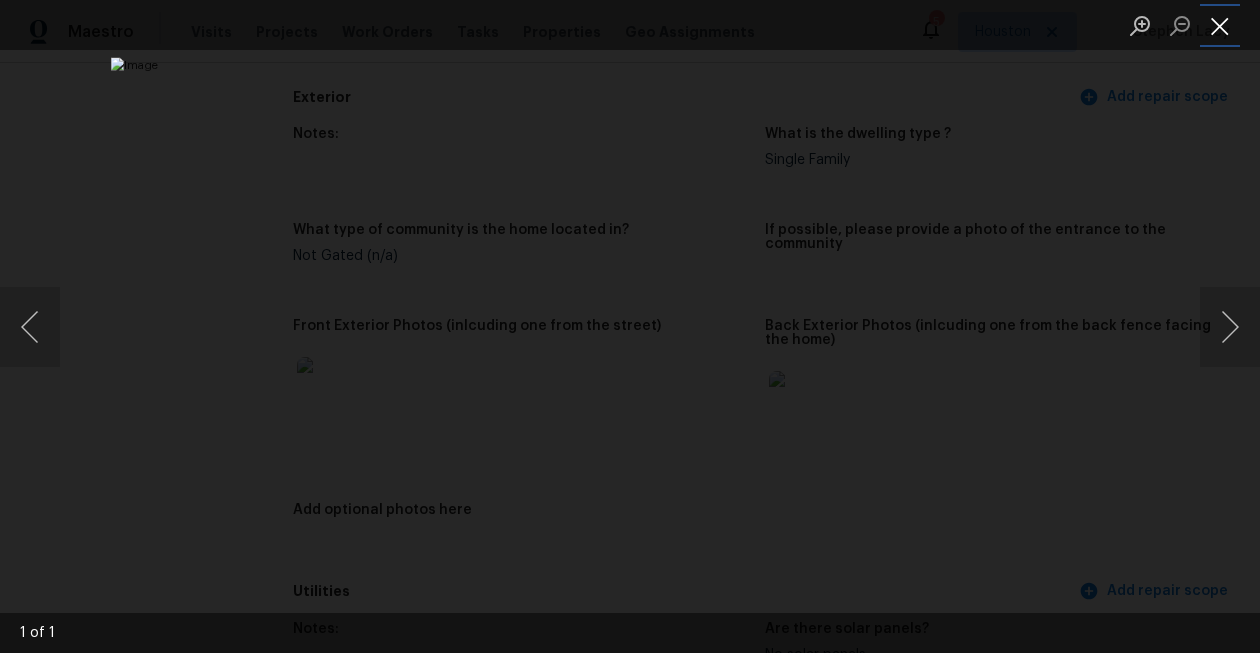click at bounding box center (1220, 25) 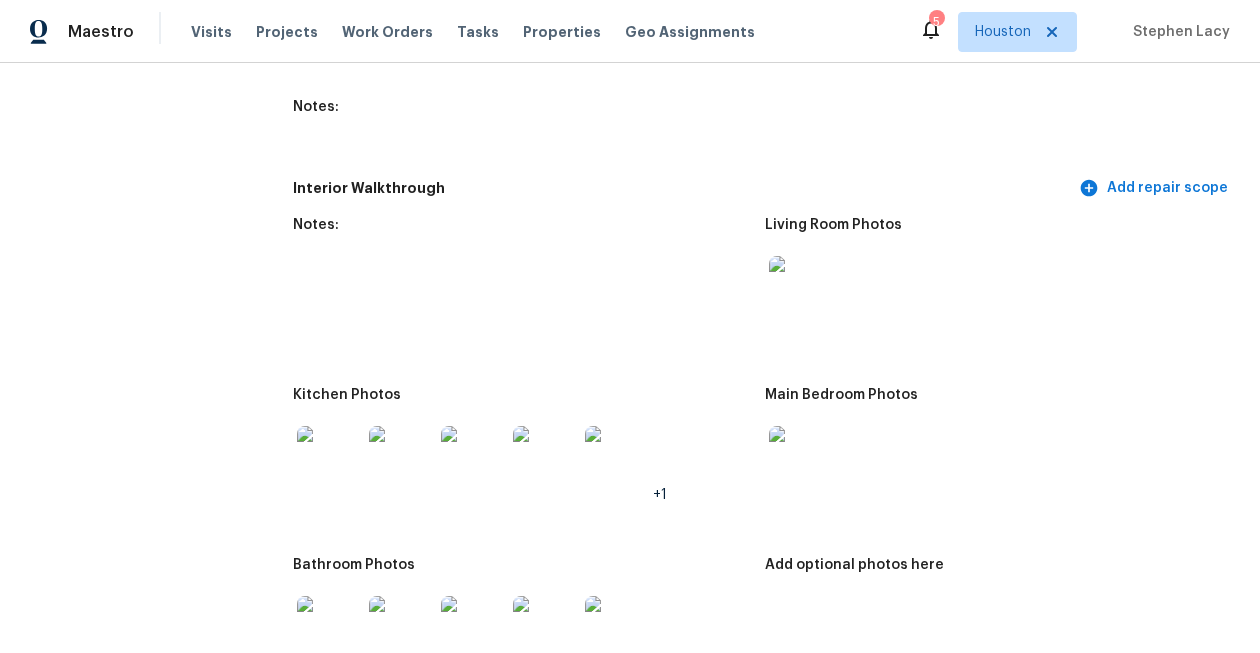 scroll, scrollTop: 2241, scrollLeft: 0, axis: vertical 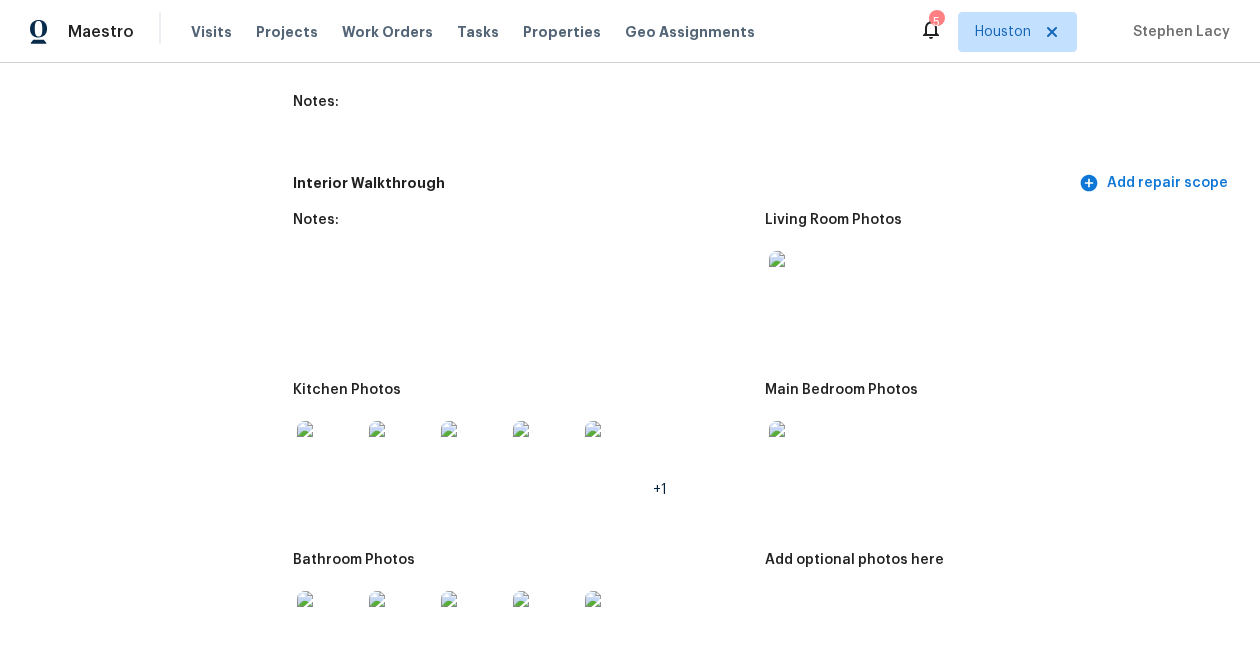 click at bounding box center (801, 453) 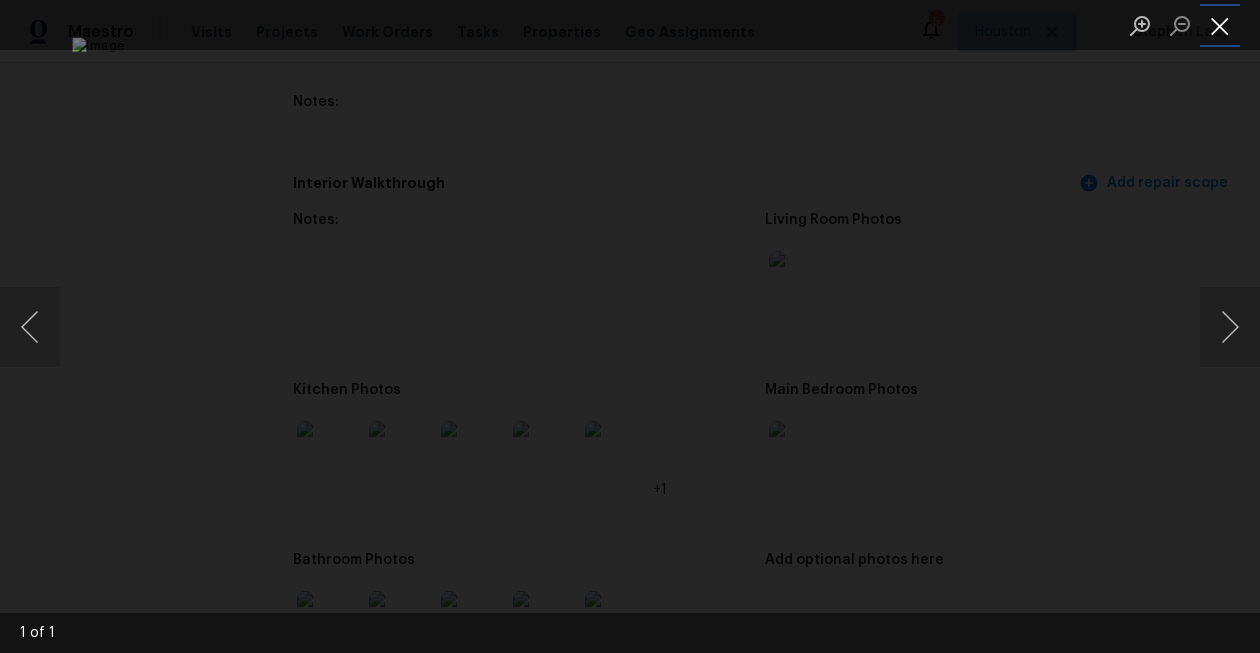 click at bounding box center [1220, 25] 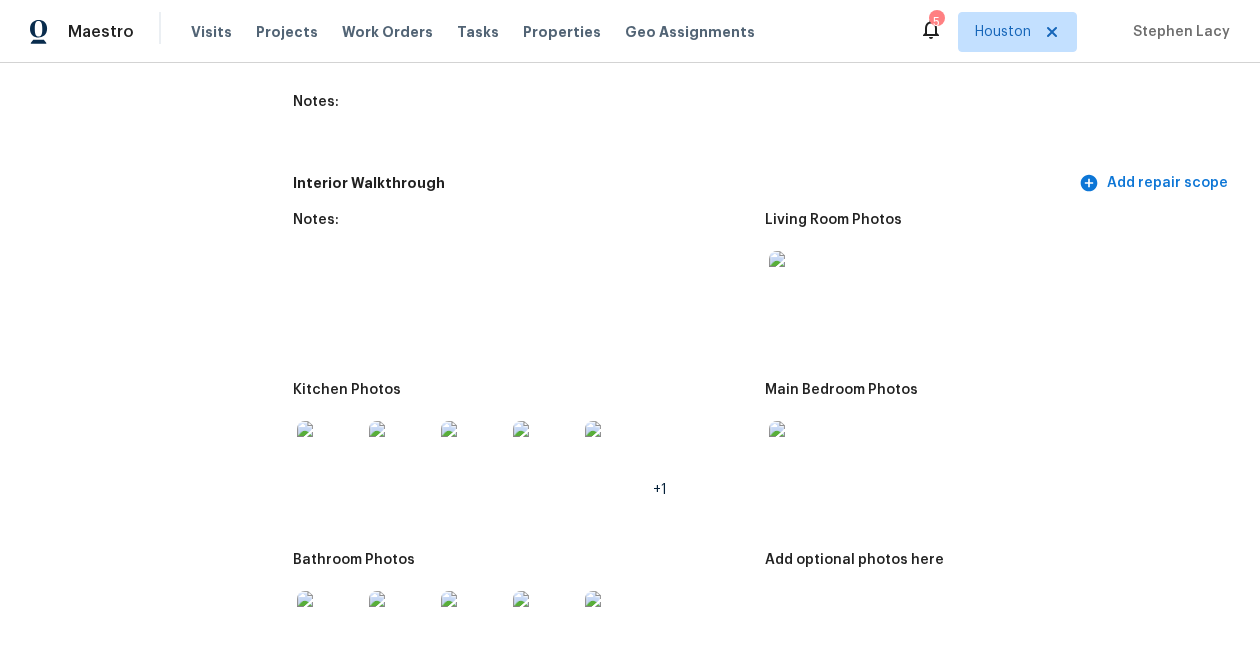 click at bounding box center (329, 453) 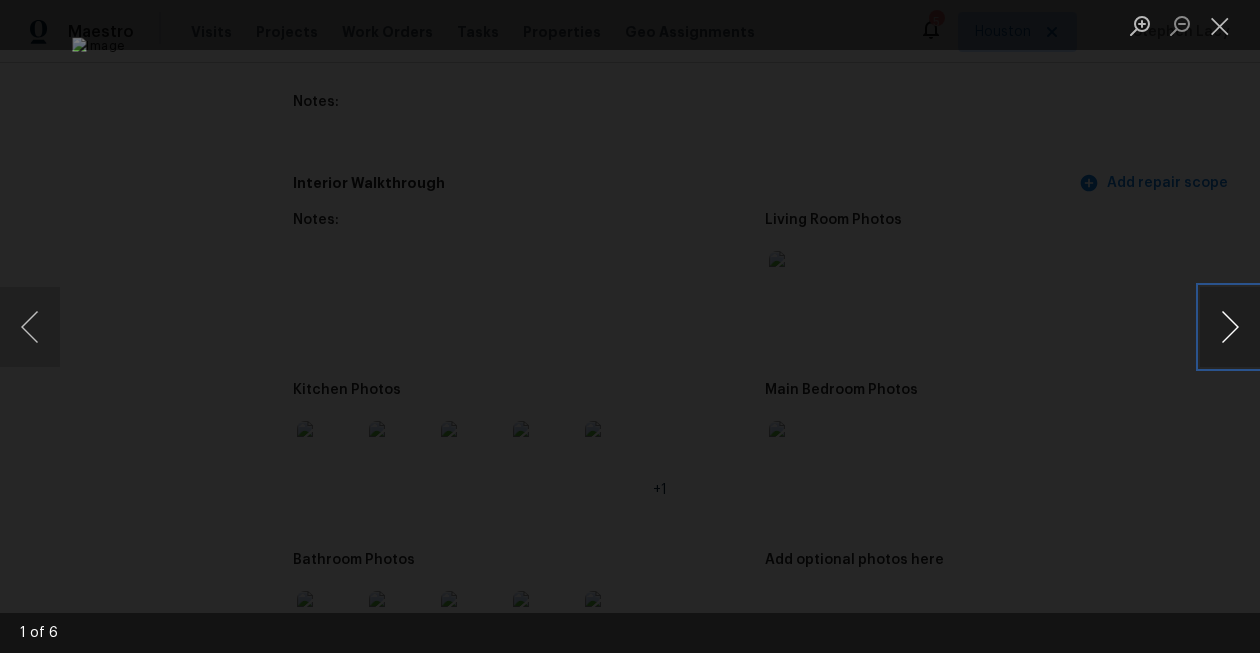 click at bounding box center [1230, 327] 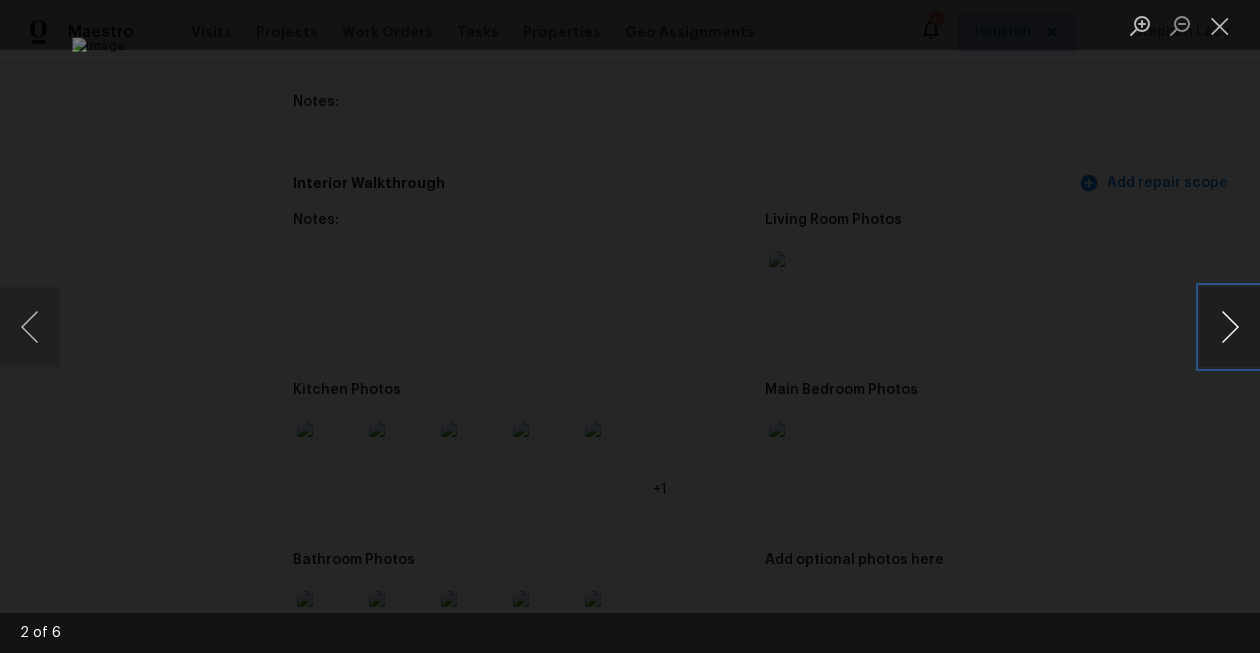 click at bounding box center (1230, 327) 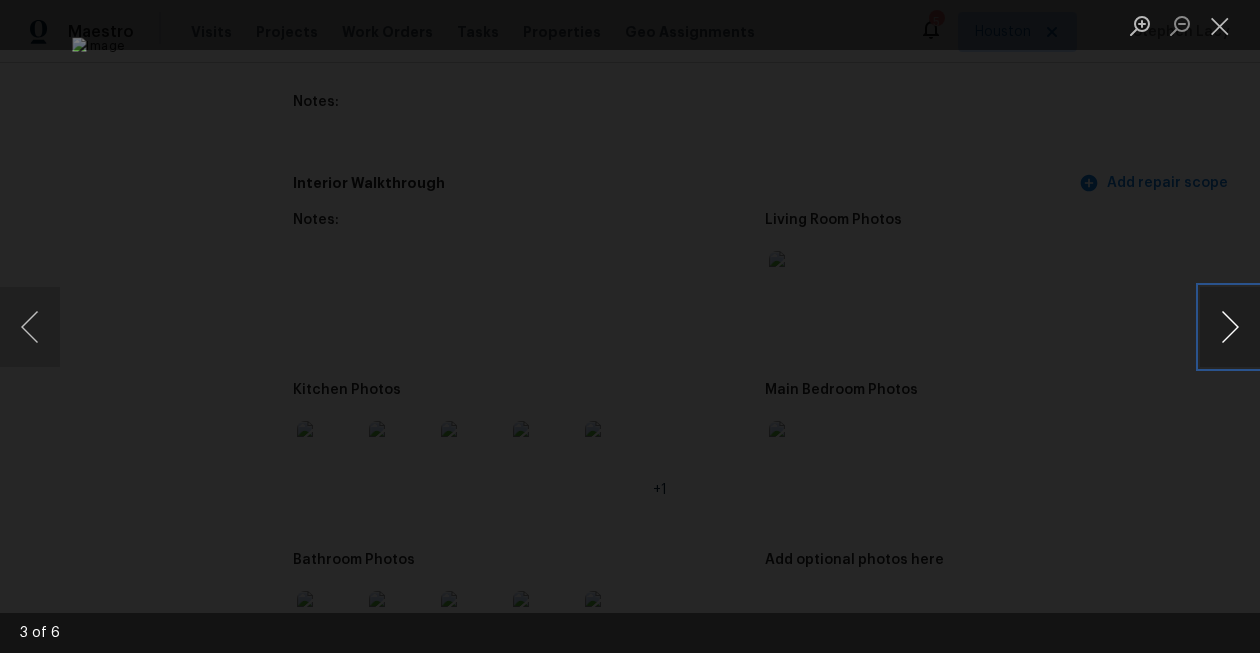 click at bounding box center [1230, 327] 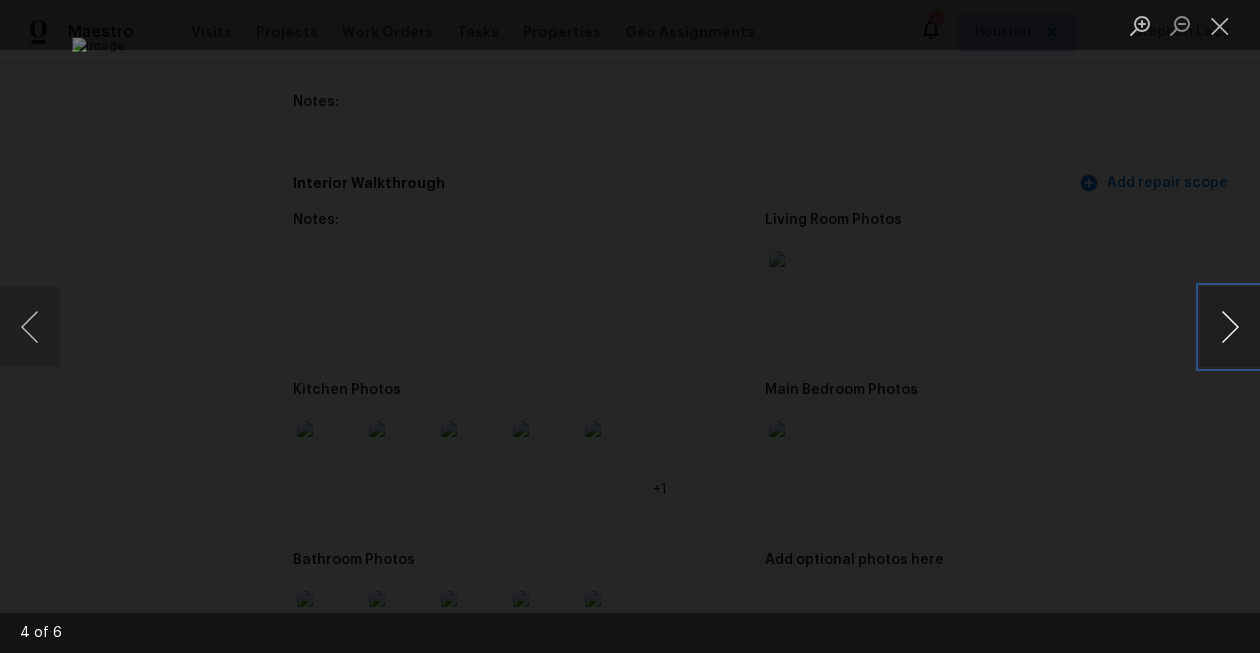 click at bounding box center [1230, 327] 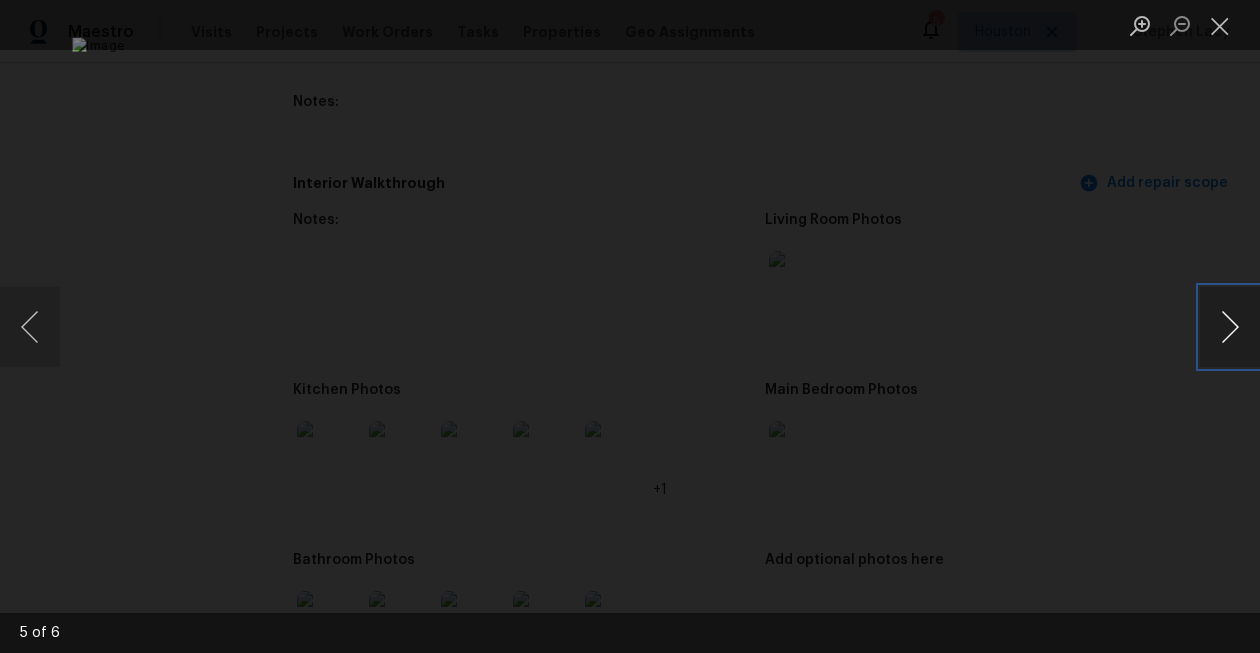 click at bounding box center [1230, 327] 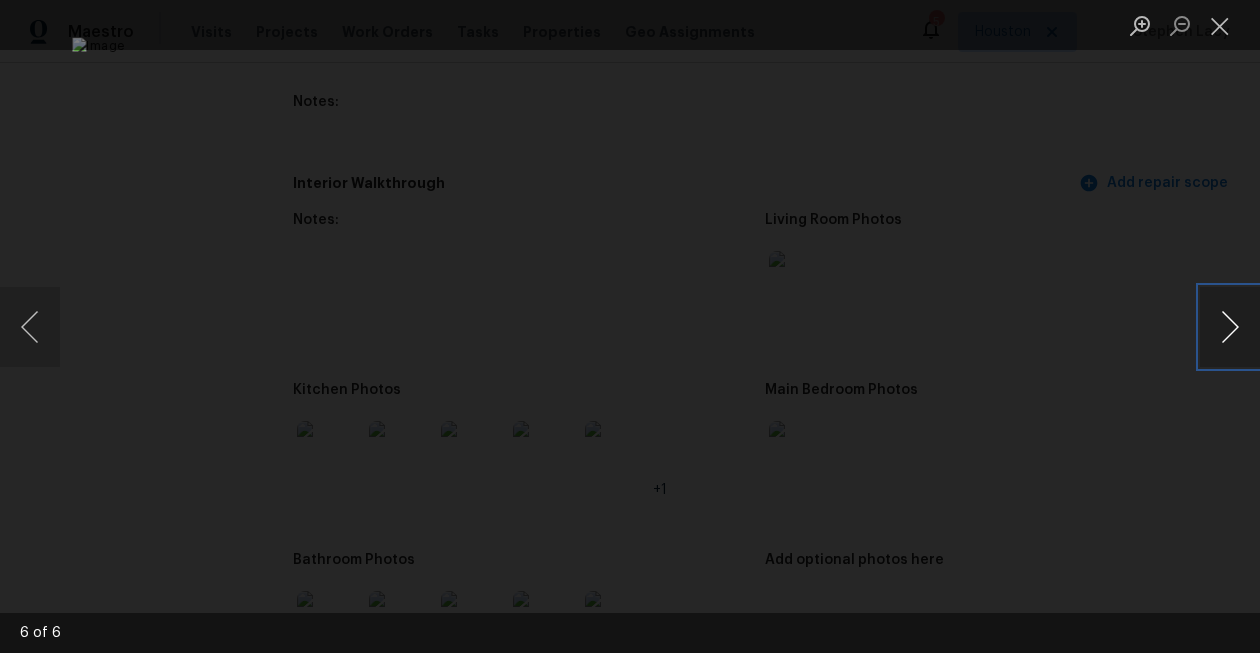 click at bounding box center [1230, 327] 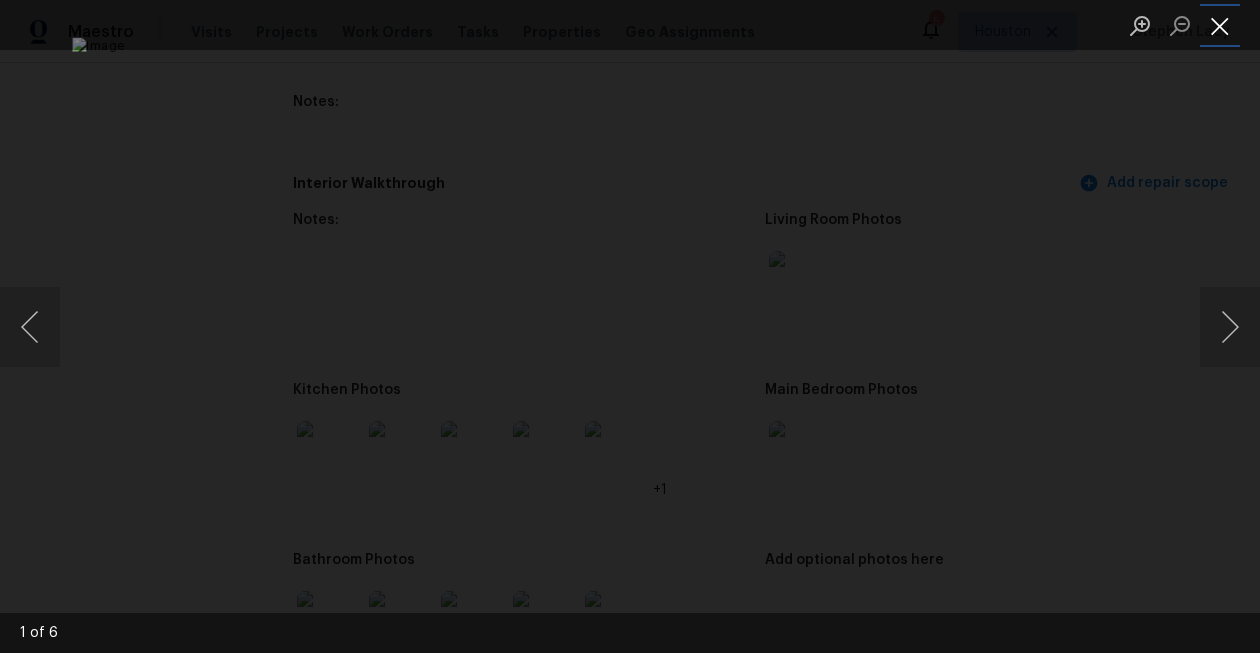 click at bounding box center [1220, 25] 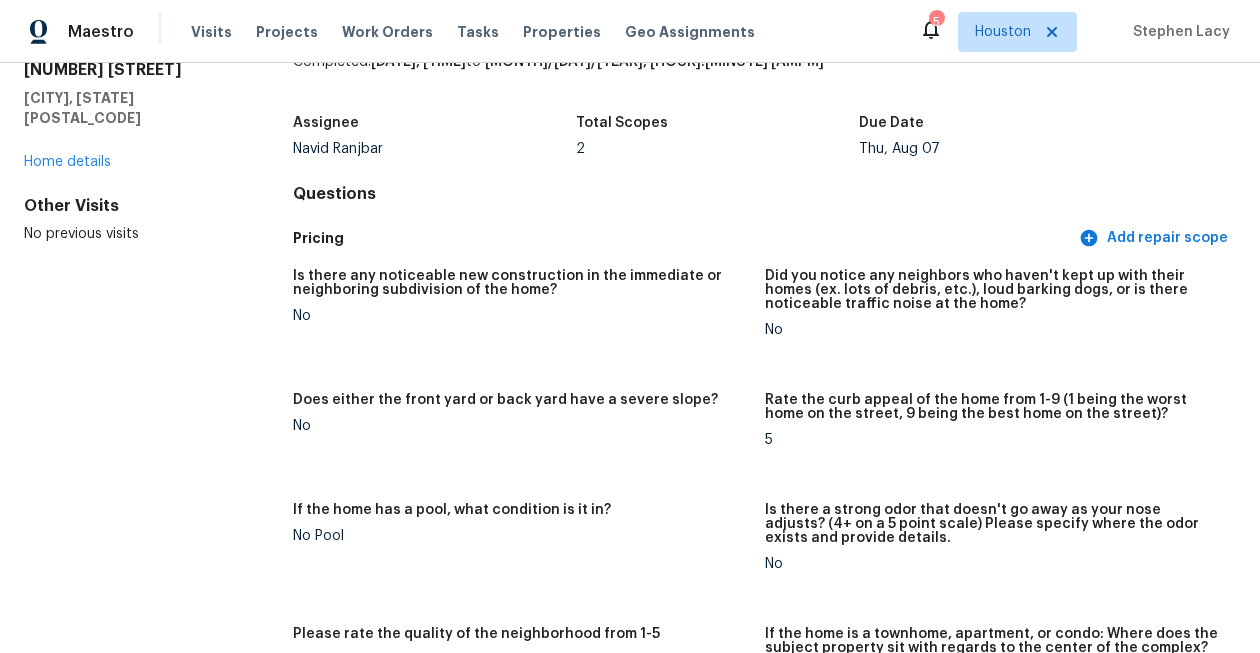 scroll, scrollTop: 0, scrollLeft: 0, axis: both 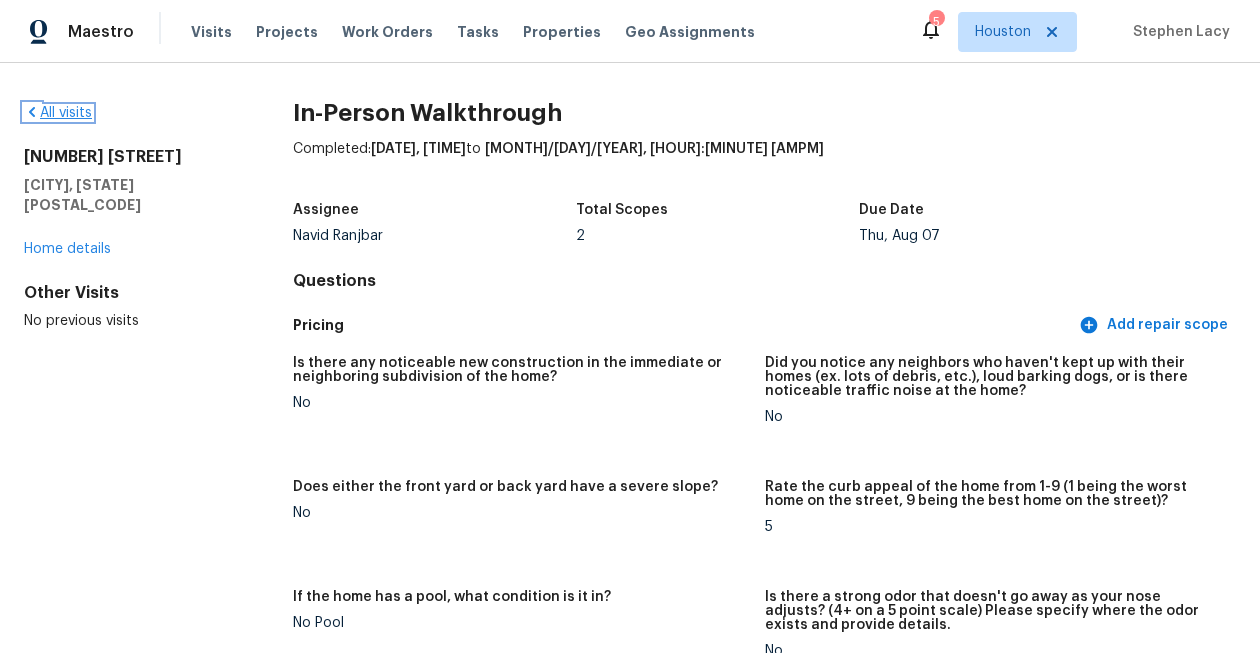 click on "All visits" at bounding box center [58, 113] 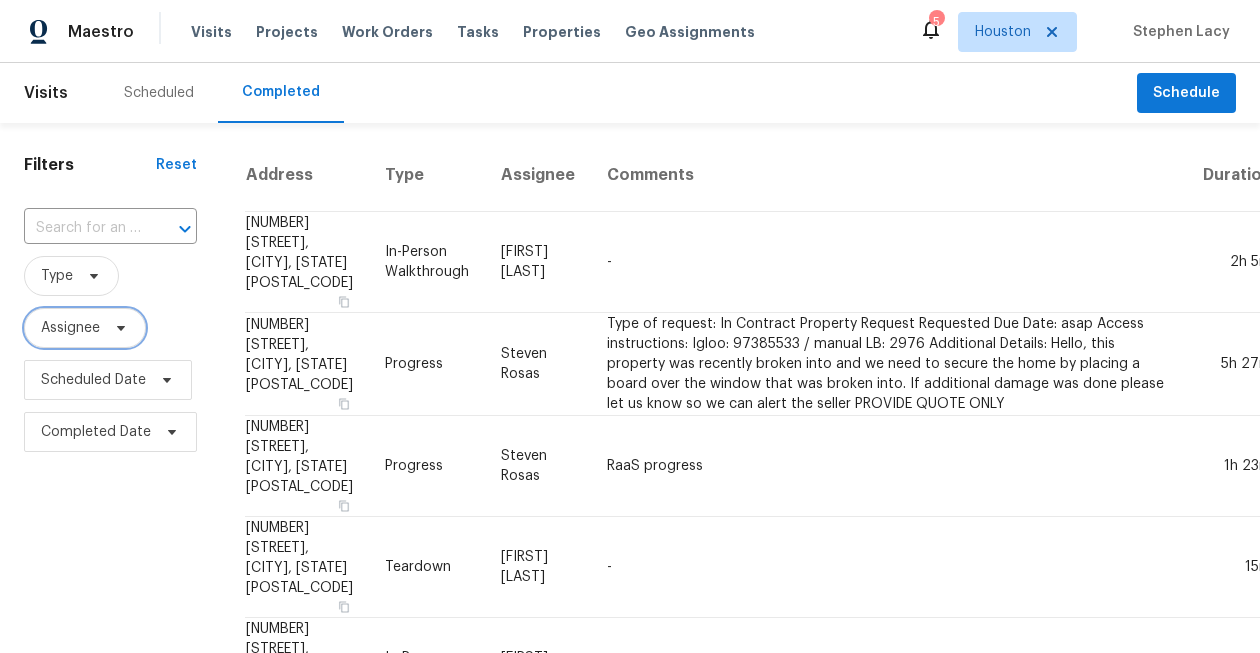 click on "Assignee" at bounding box center (70, 328) 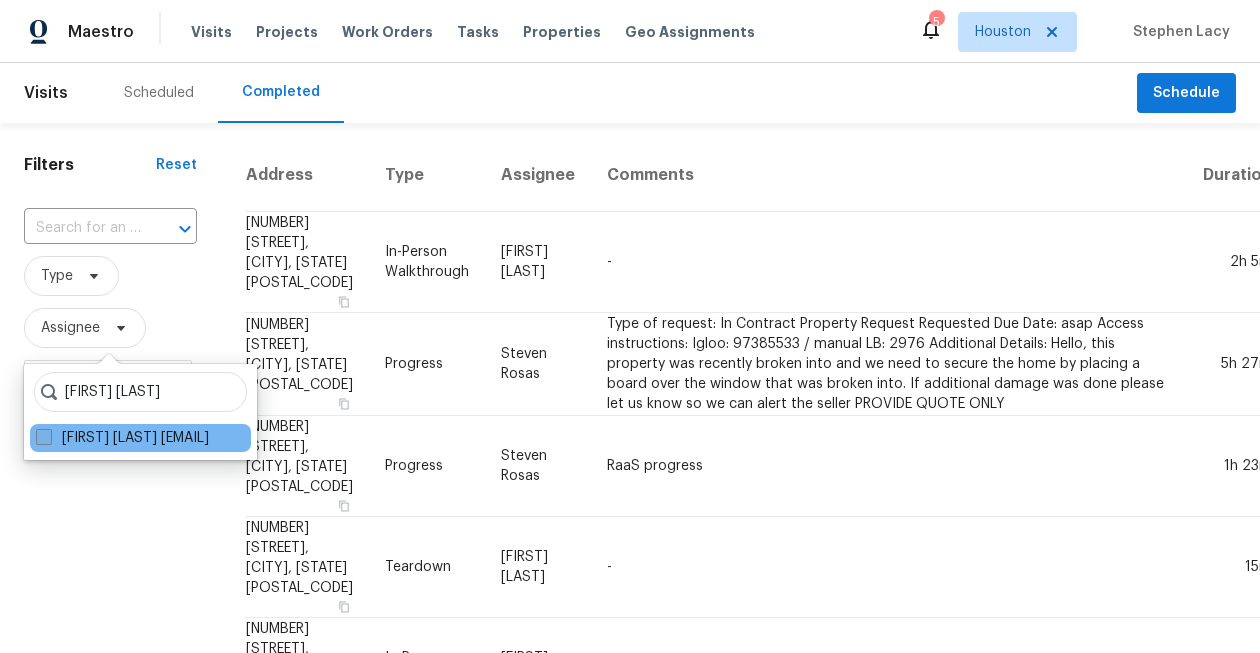 type on "[FIRST] [LAST]" 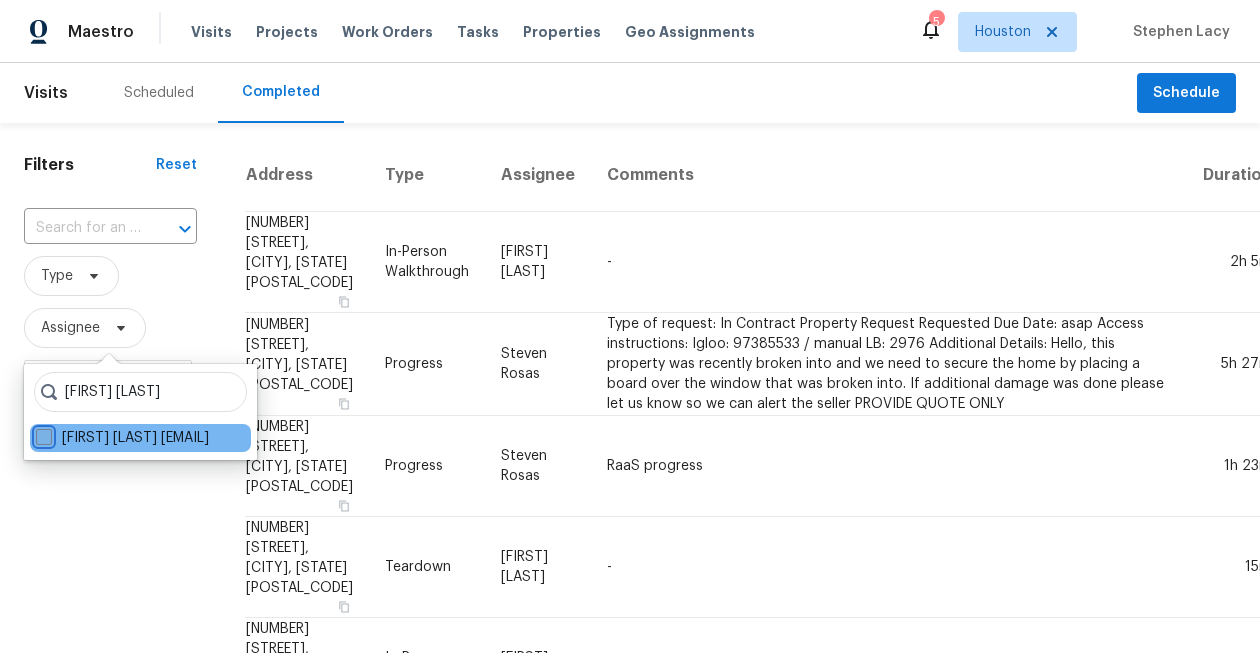 click on "[FIRST] [LAST]
[EMAIL]" at bounding box center [42, 434] 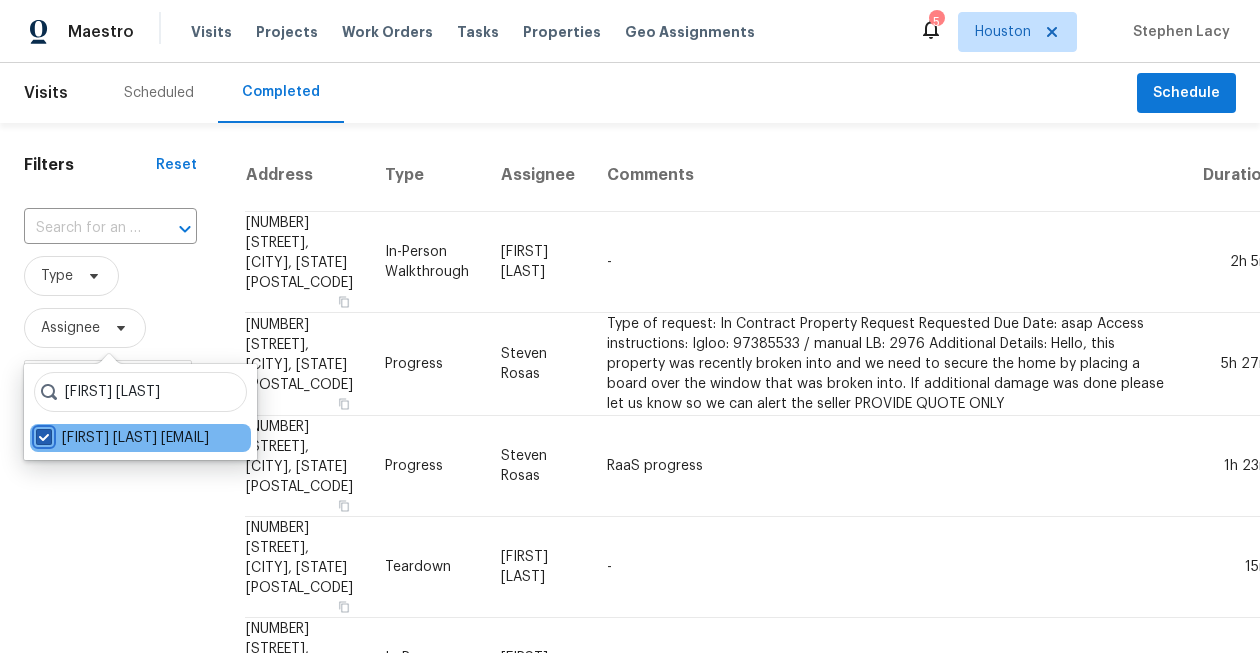 checkbox on "true" 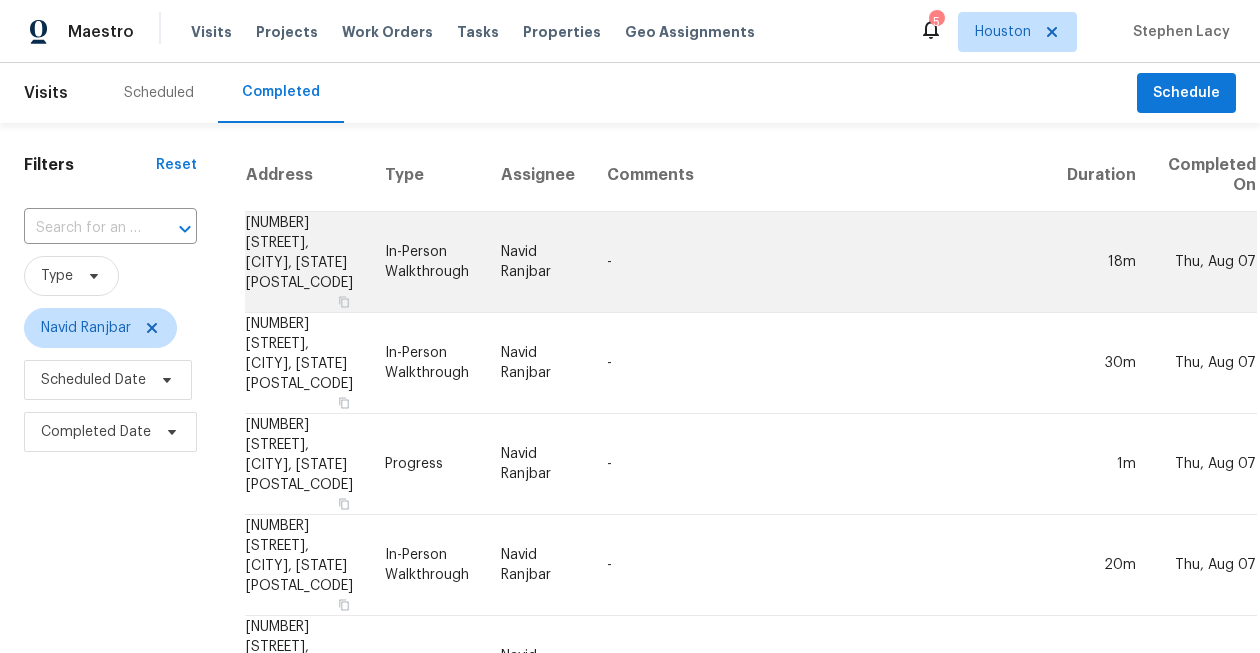 click on "[NUMBER] [STREET], [CITY], [STATE] [POSTAL_CODE]" at bounding box center [307, 262] 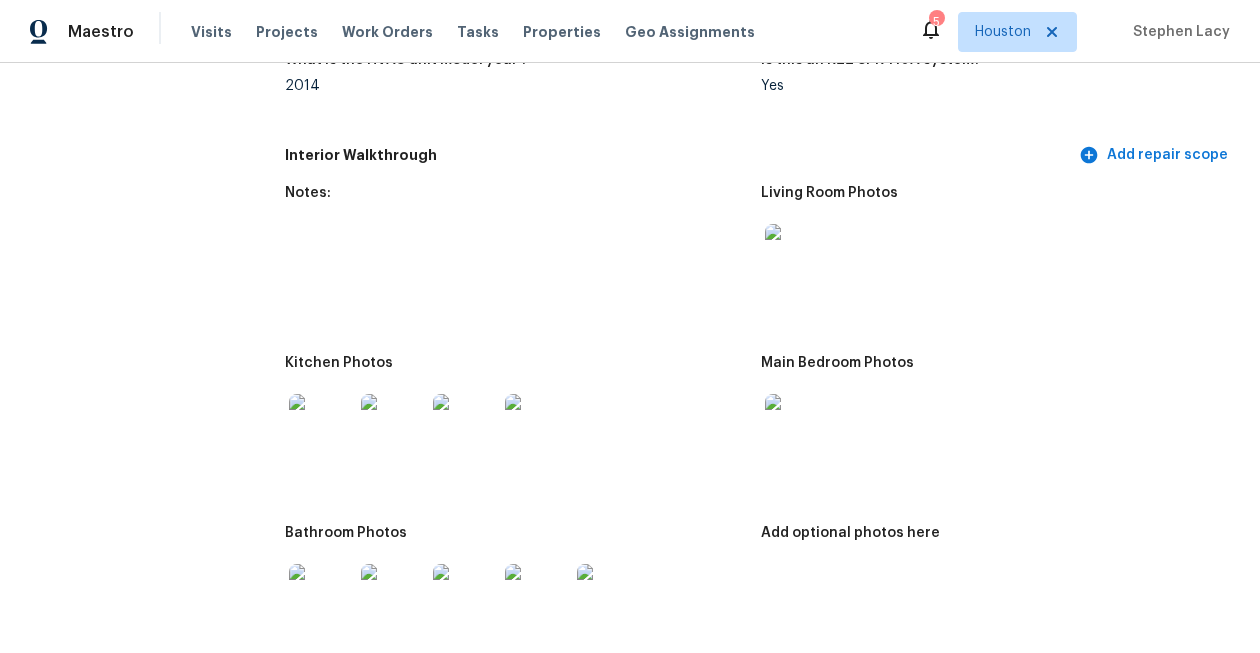 scroll, scrollTop: 2058, scrollLeft: 0, axis: vertical 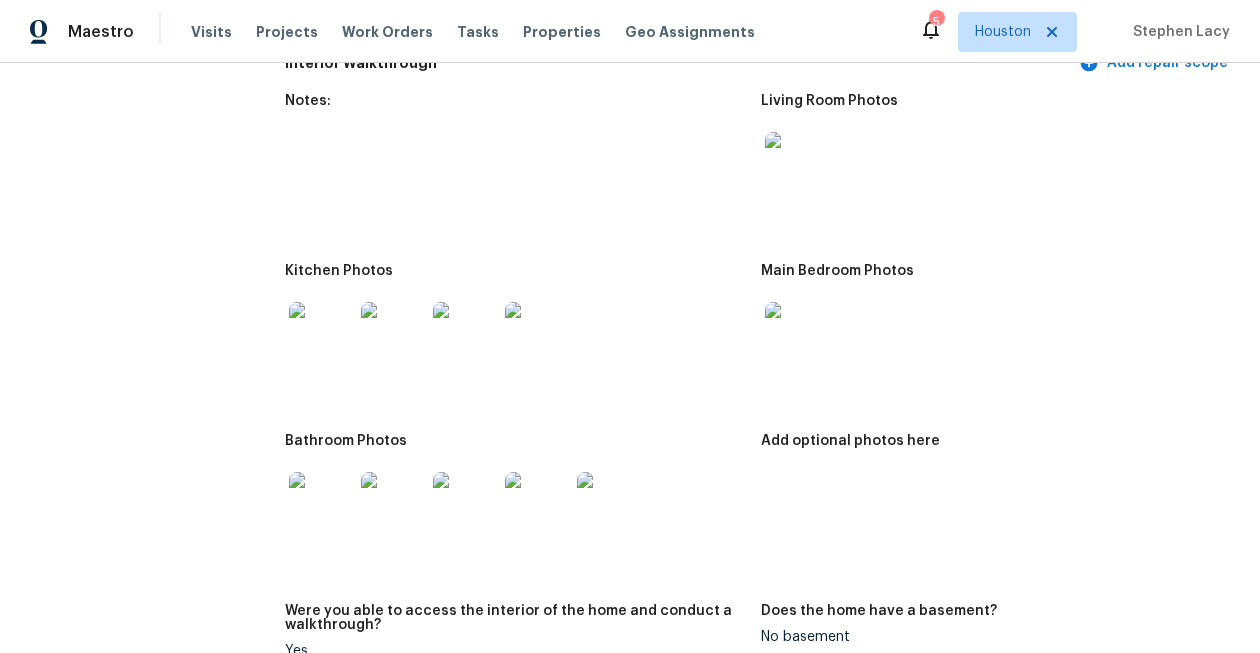 click at bounding box center (321, 334) 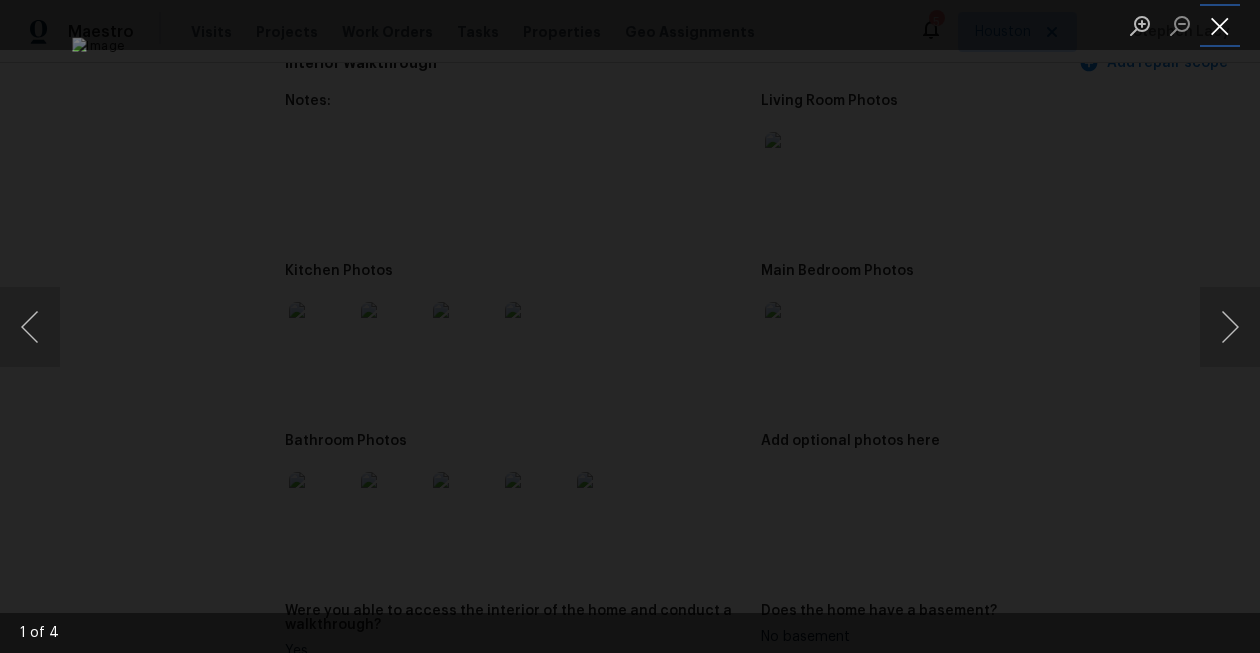 click at bounding box center [1220, 25] 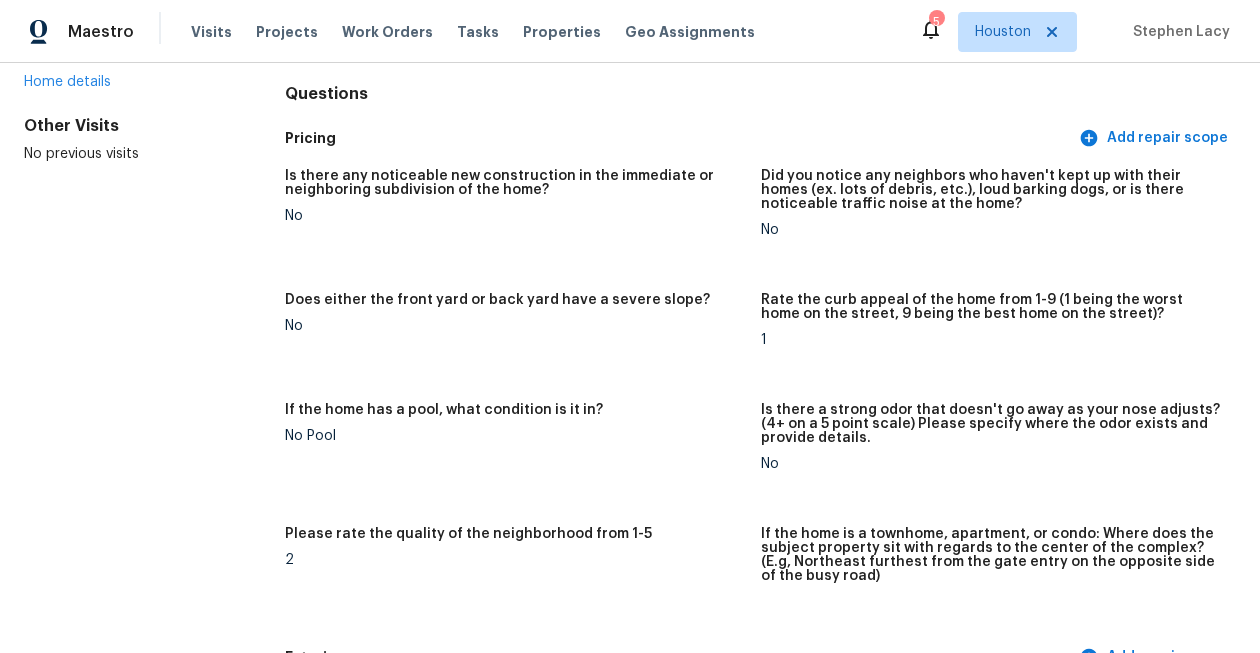 scroll, scrollTop: 0, scrollLeft: 0, axis: both 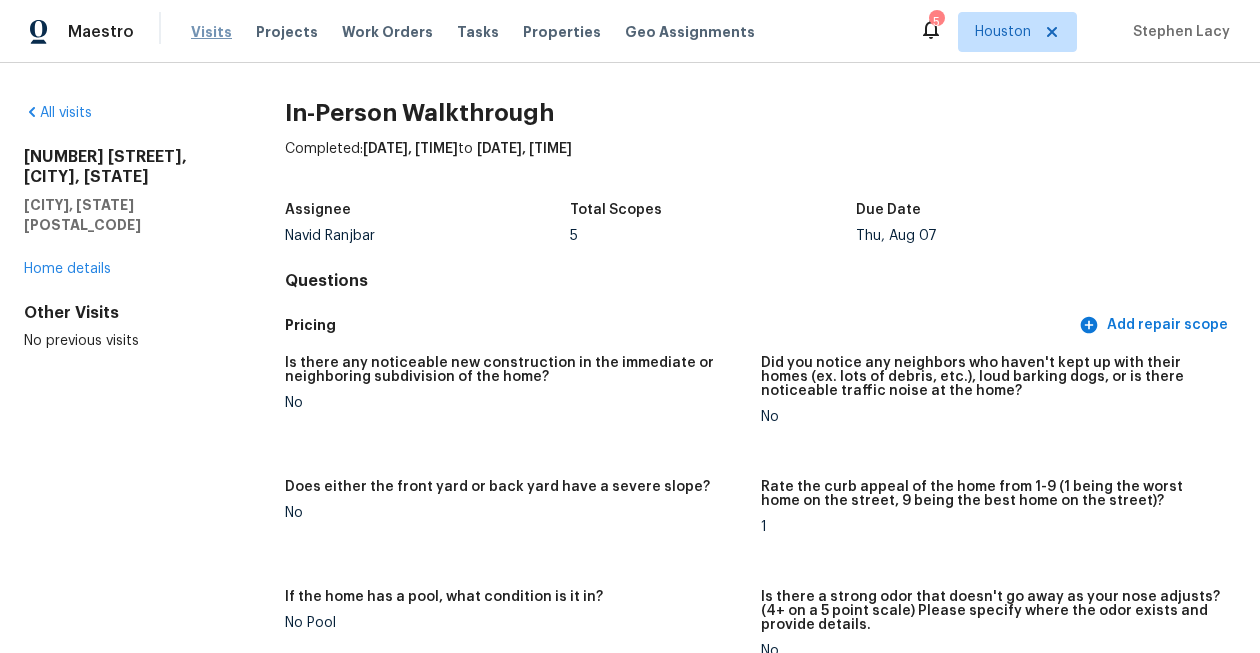 click on "Visits" at bounding box center [211, 32] 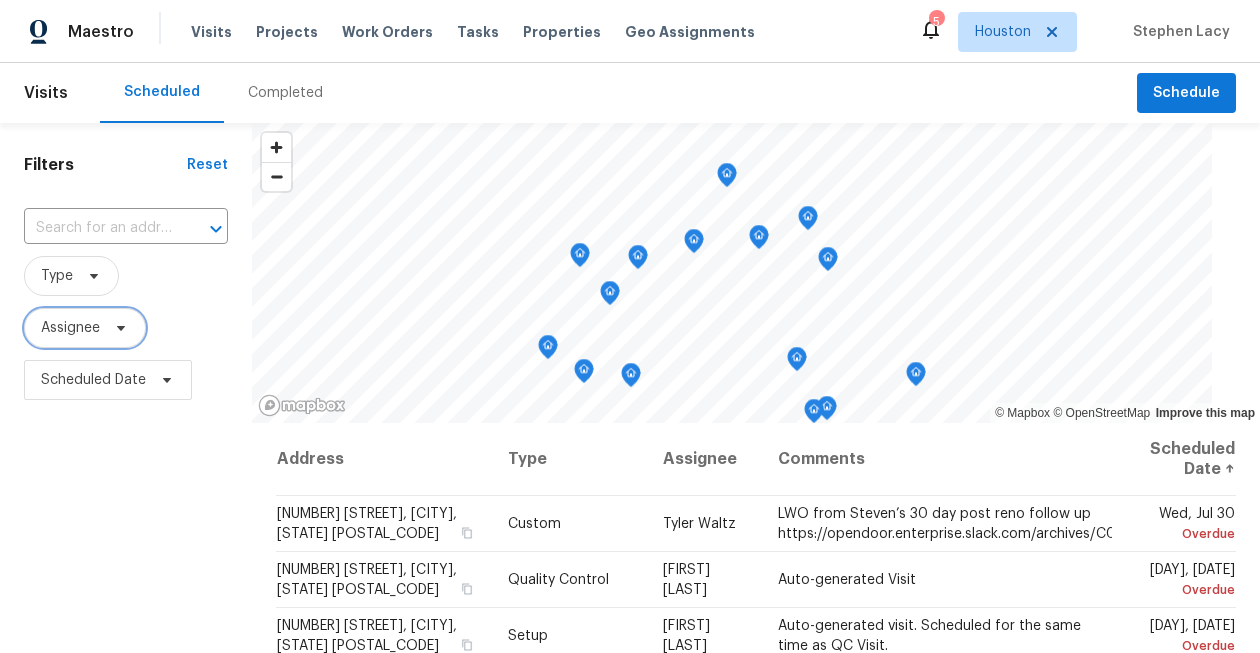 click on "Assignee" at bounding box center (70, 328) 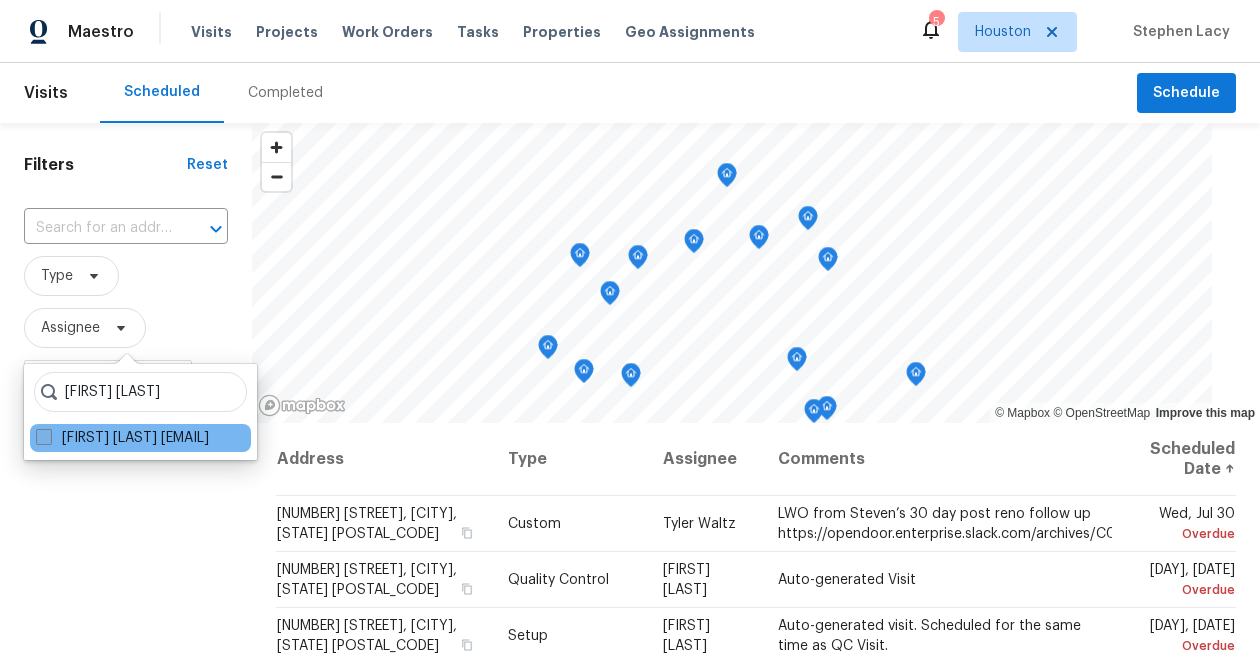 type on "[FIRST] [LAST]" 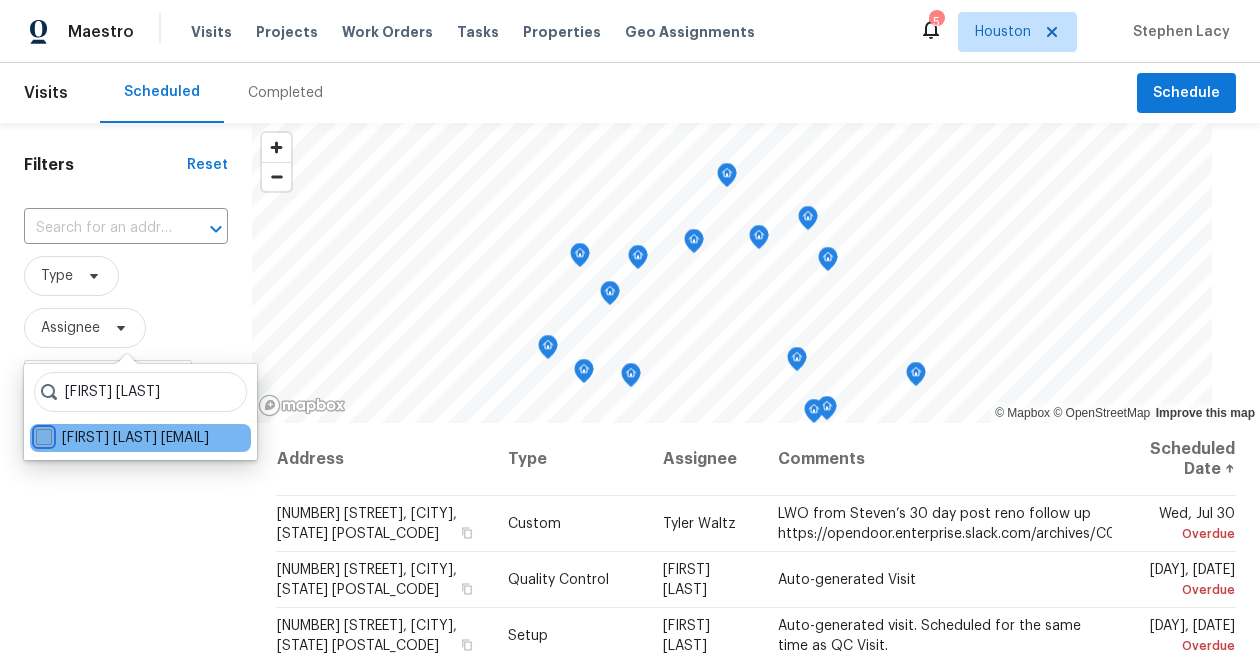 click on "[FIRST] [LAST]
[EMAIL]" at bounding box center (42, 434) 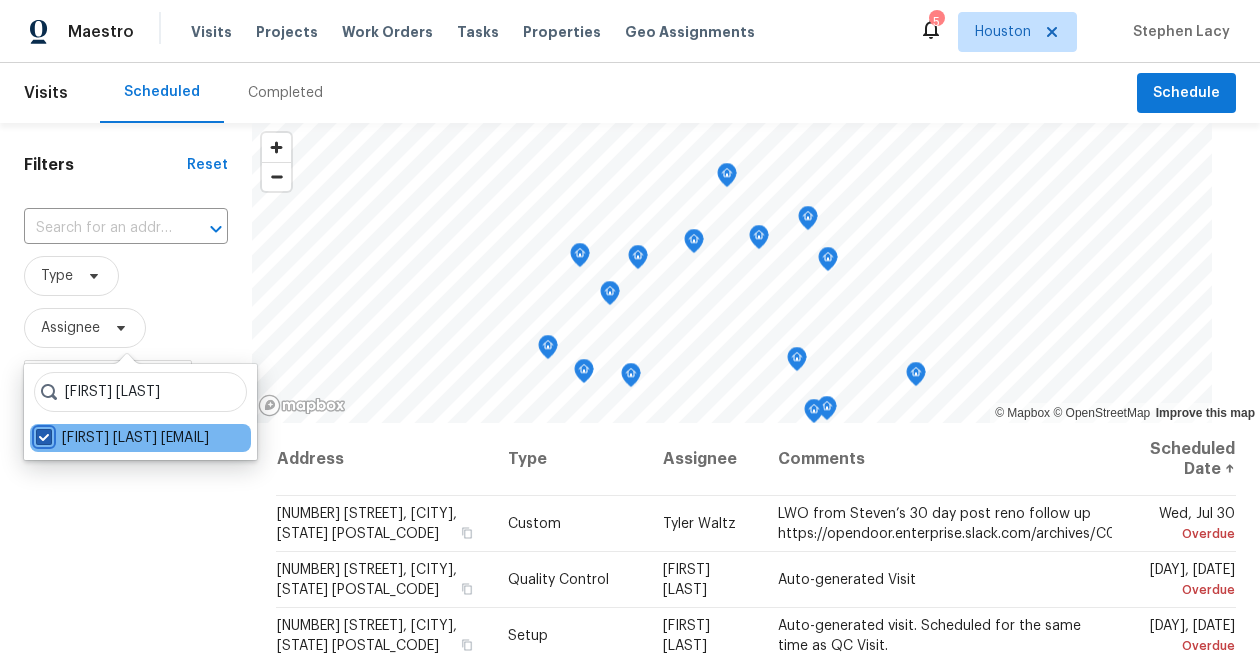 checkbox on "true" 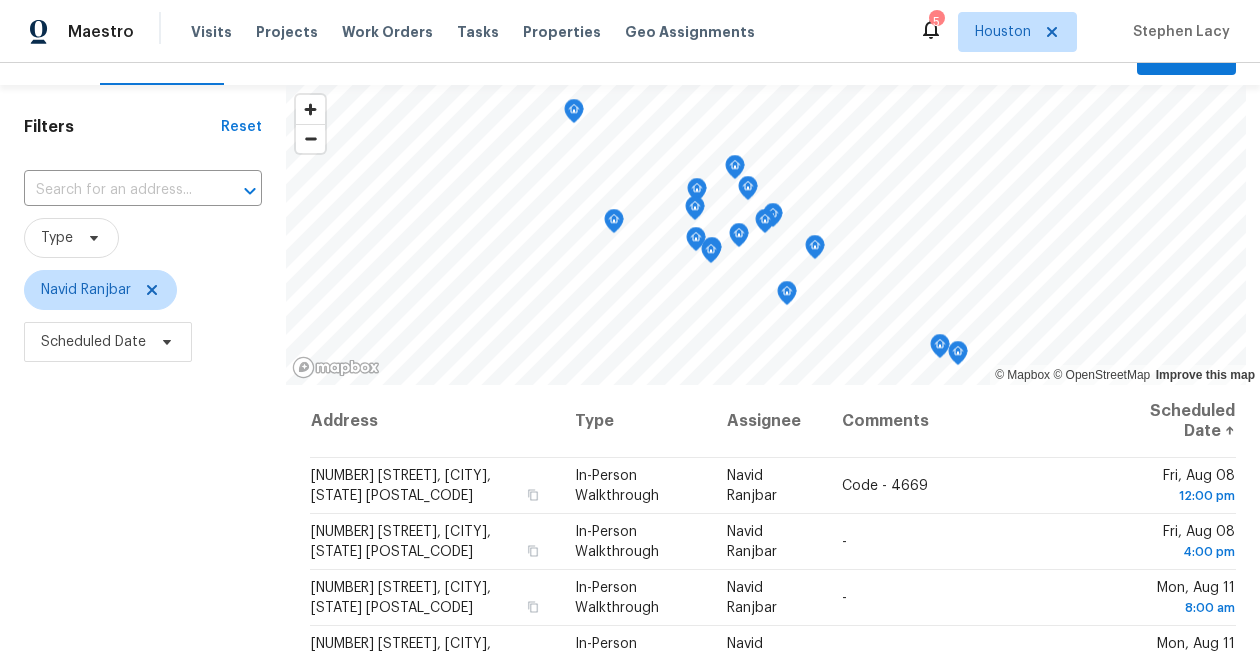 scroll, scrollTop: 18, scrollLeft: 0, axis: vertical 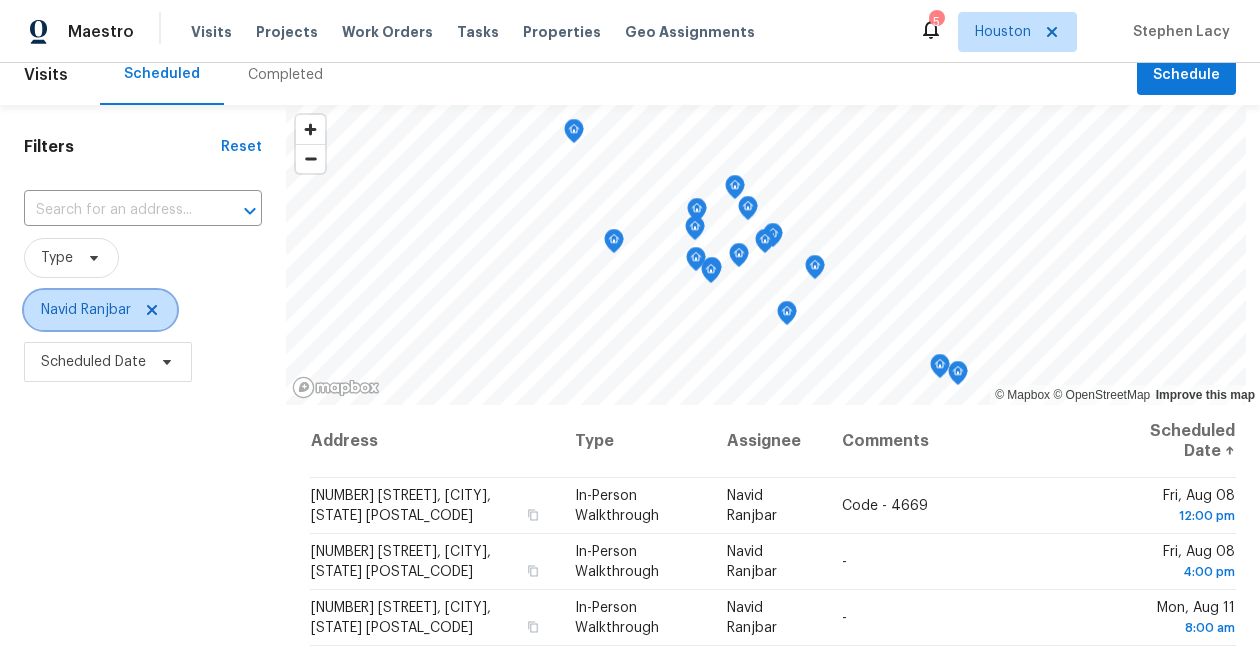 click 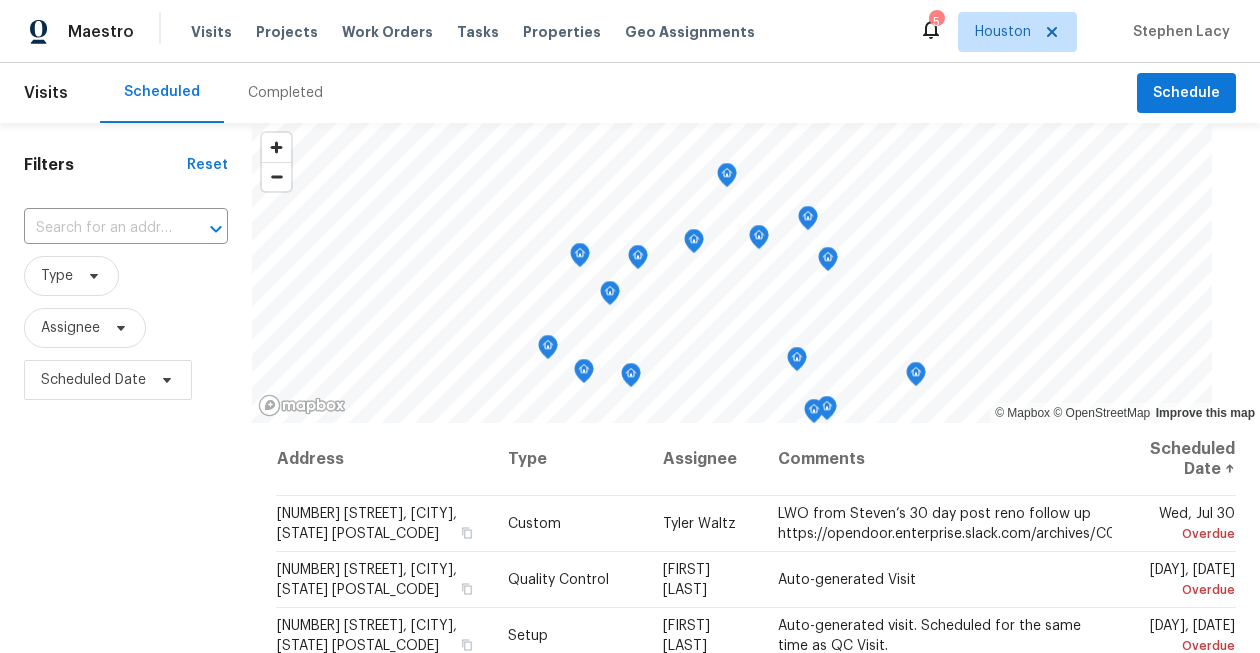 click on "Completed" at bounding box center [285, 93] 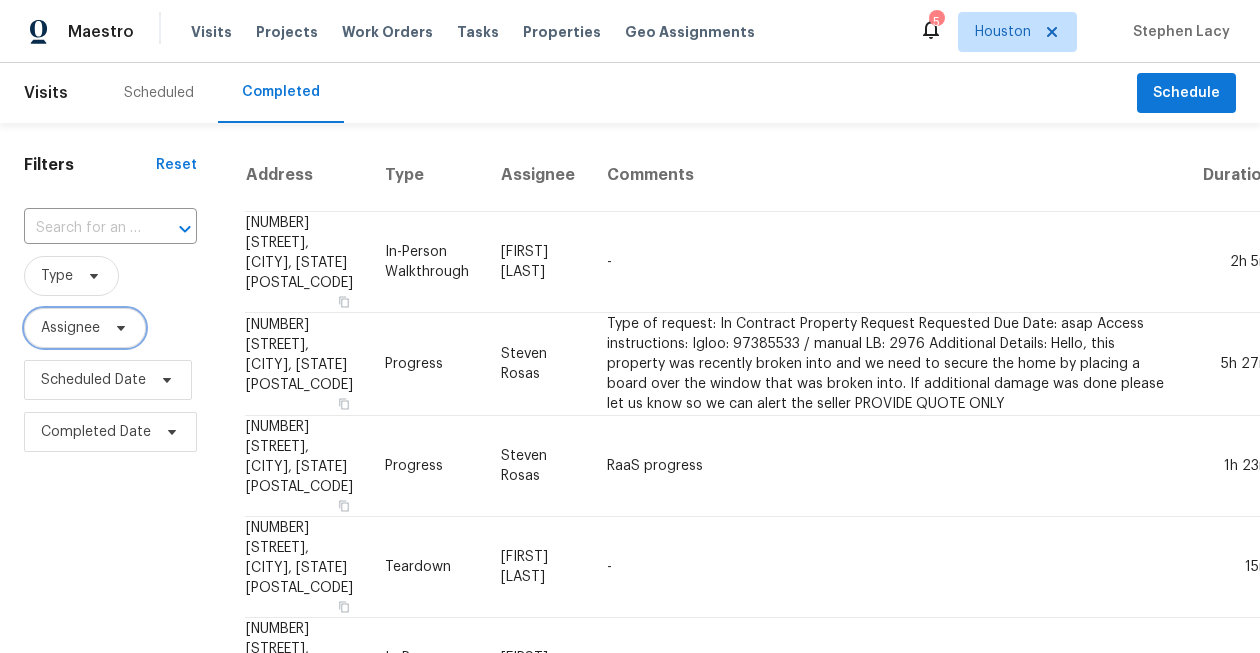 click on "Assignee" at bounding box center [70, 328] 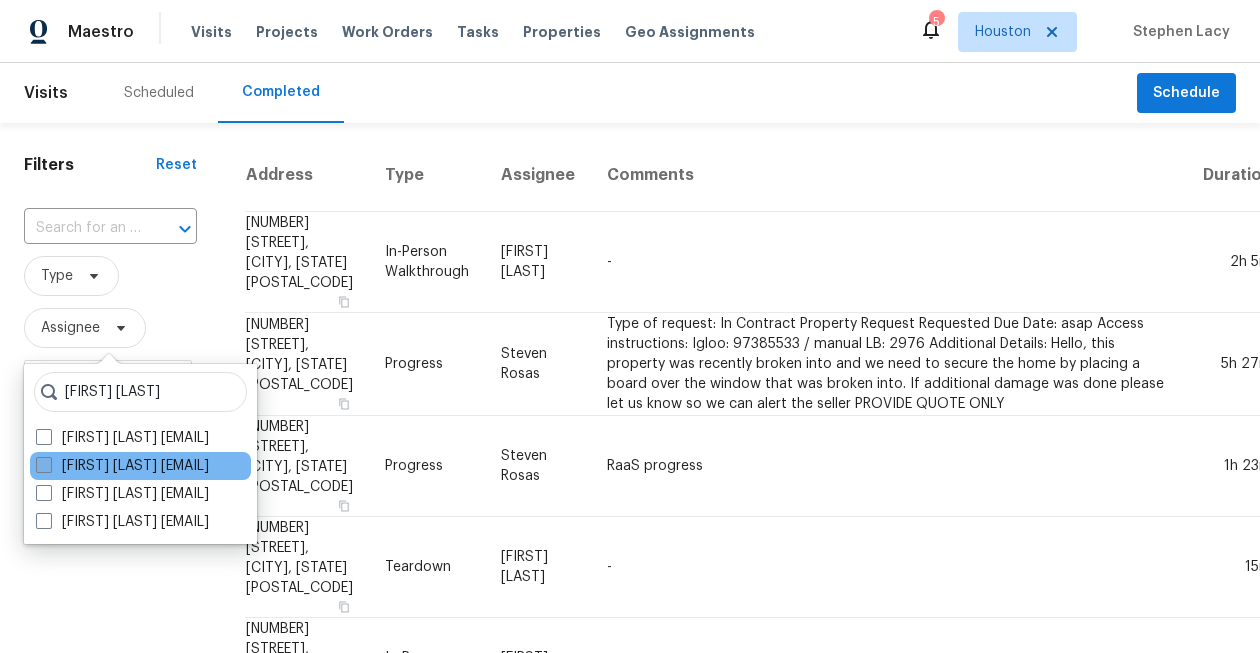 type on "[FIRST] [LAST]" 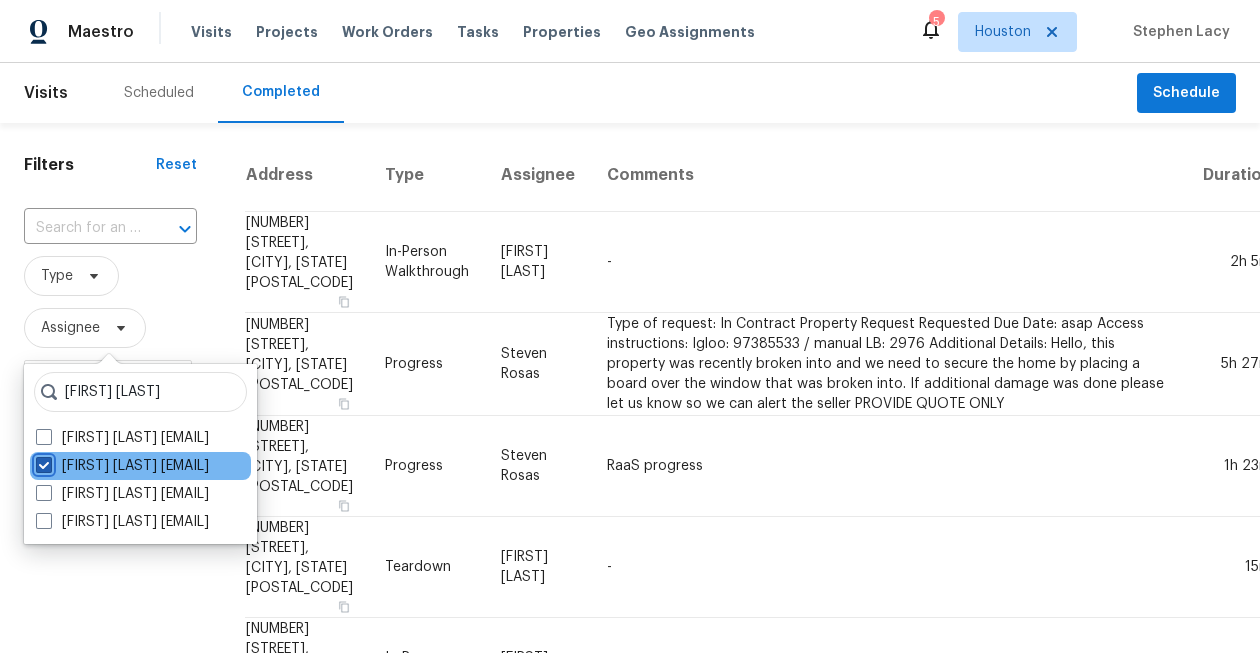 checkbox on "true" 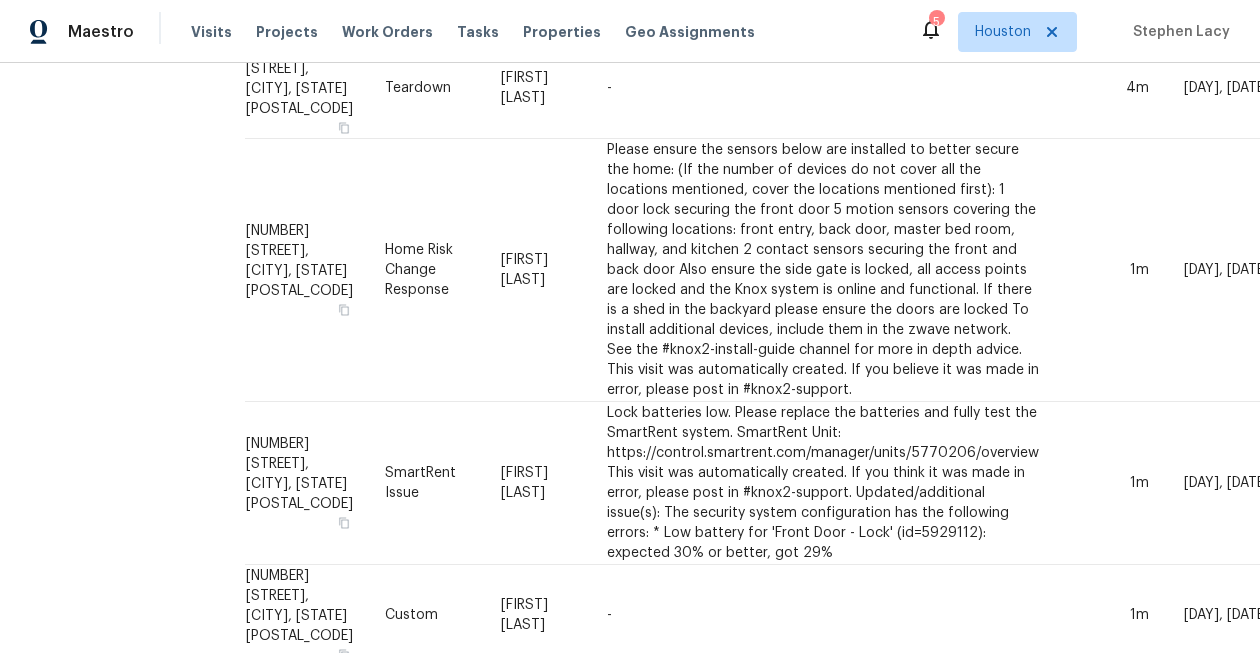 scroll, scrollTop: 0, scrollLeft: 0, axis: both 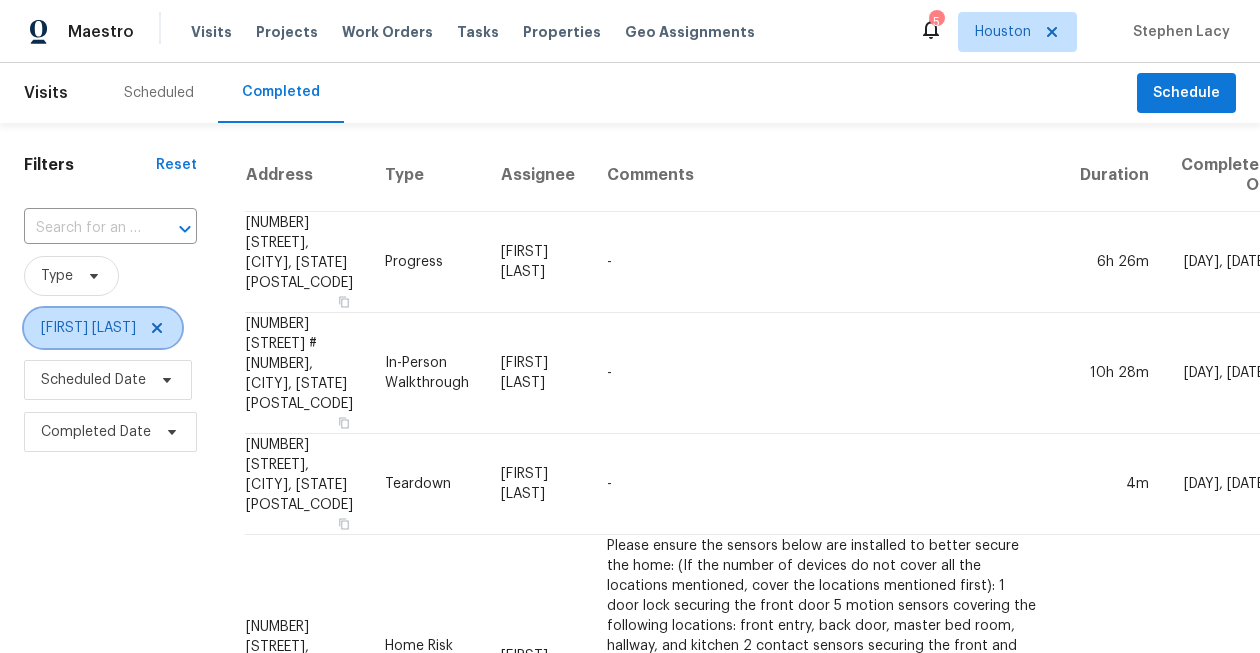click 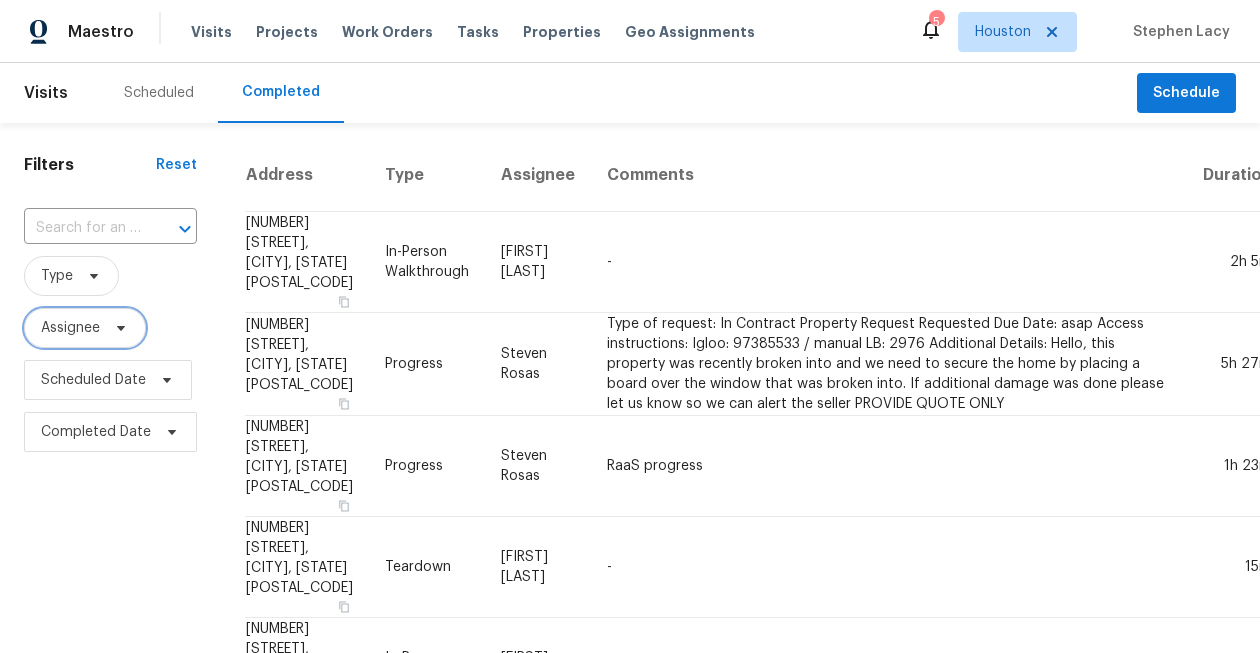 click on "Assignee" at bounding box center (70, 328) 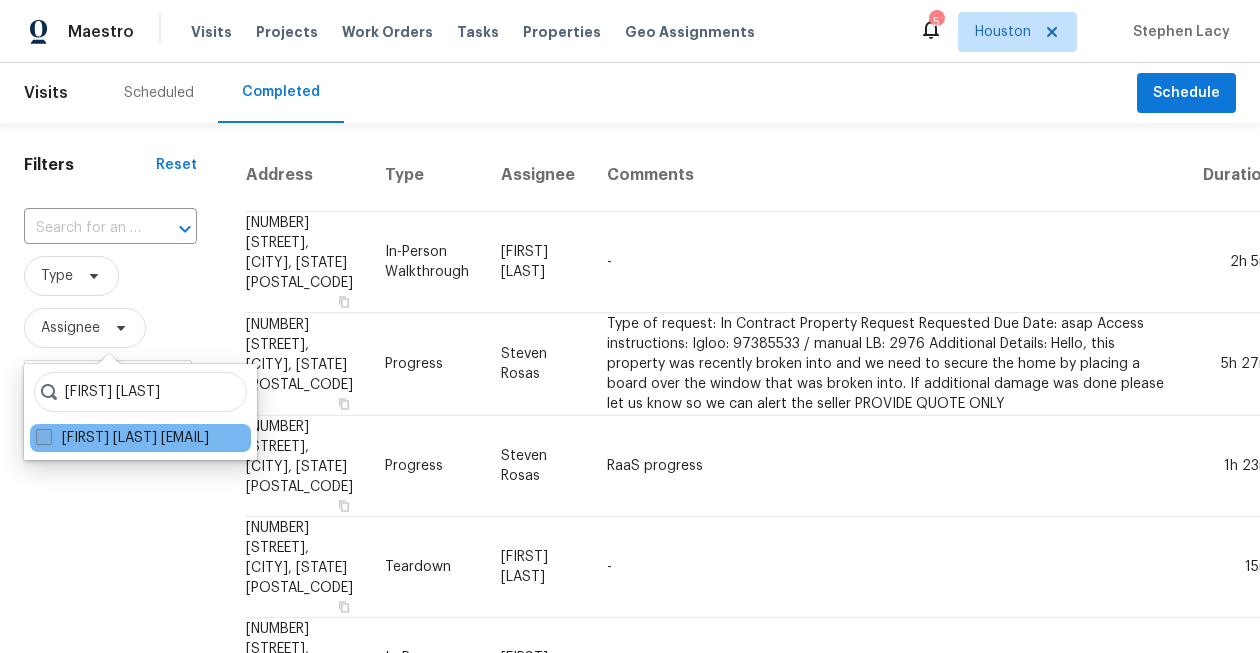type on "[FIRST] [LAST]" 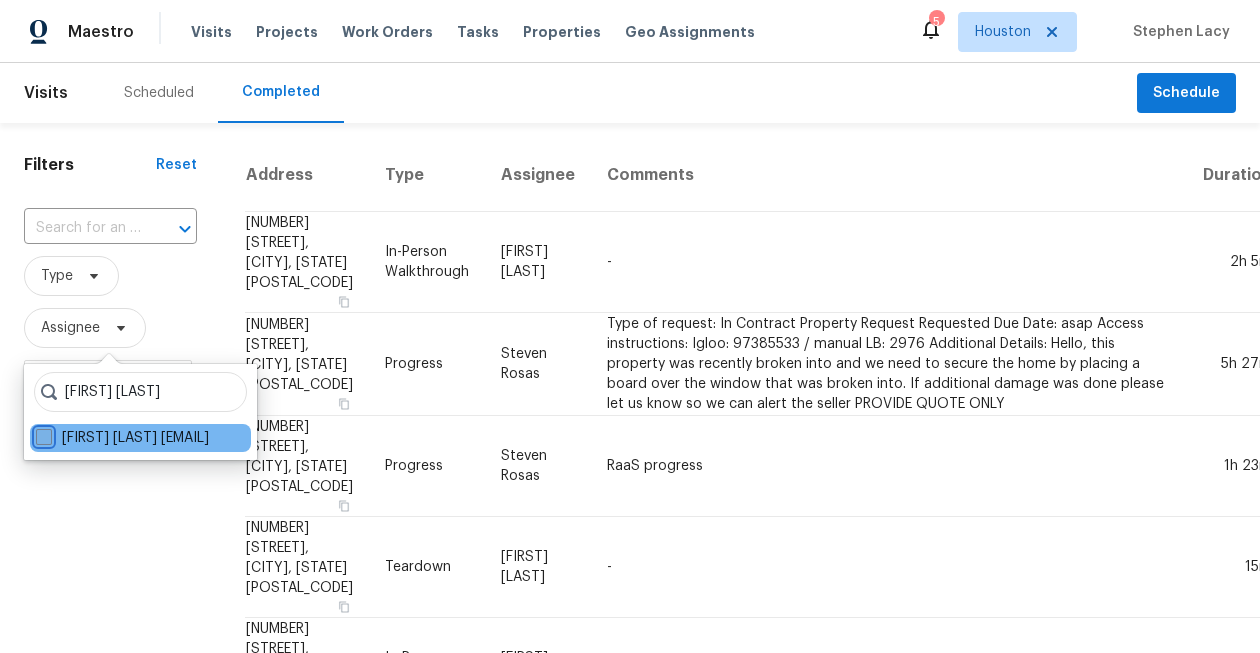 click on "[FIRST] [LAST]
[EMAIL]" at bounding box center [42, 434] 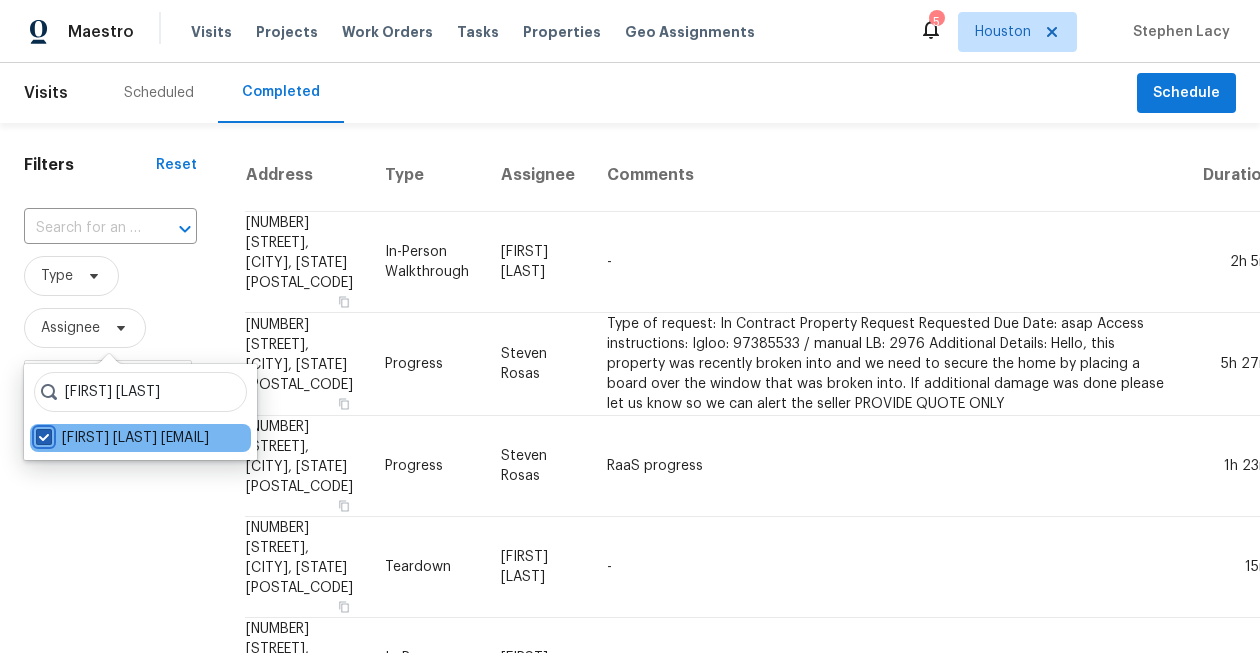 checkbox on "true" 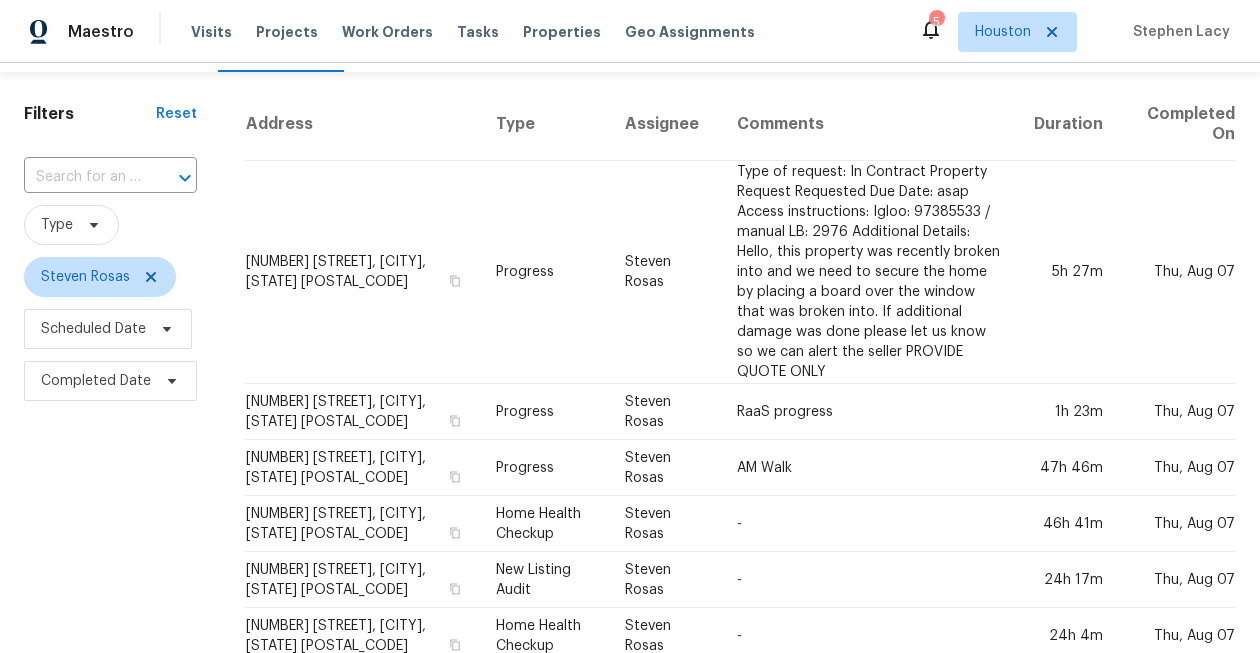 scroll, scrollTop: 0, scrollLeft: 0, axis: both 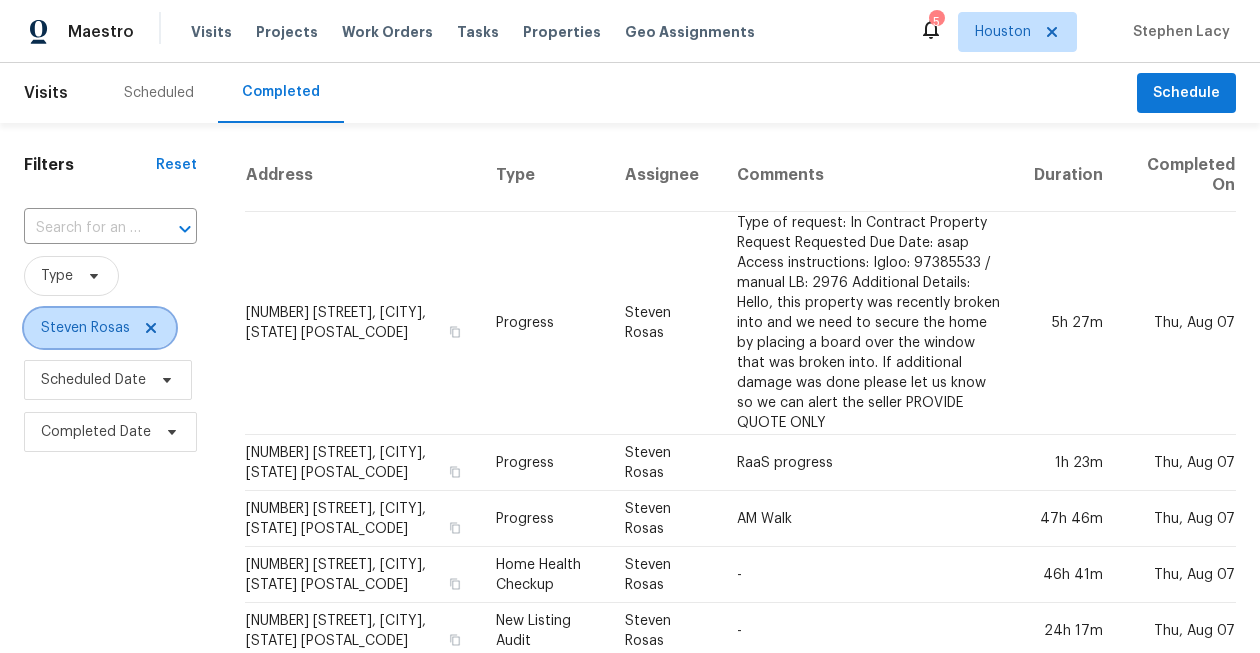 click on "Steven Rosas" at bounding box center [85, 328] 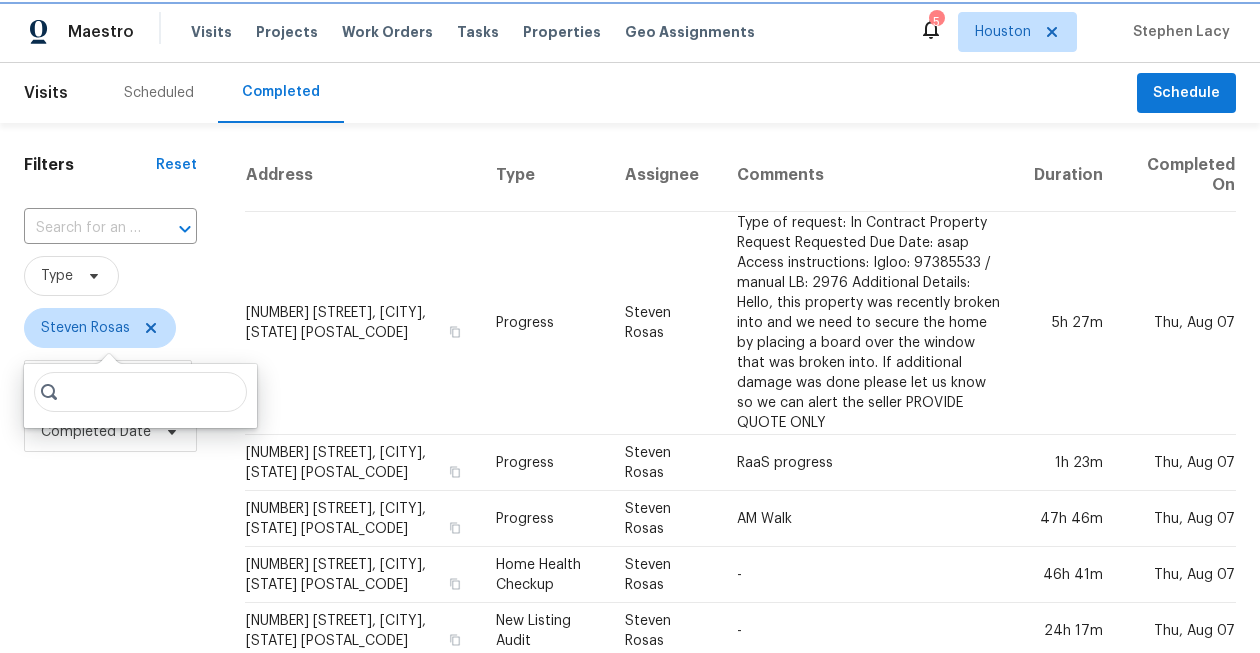 click 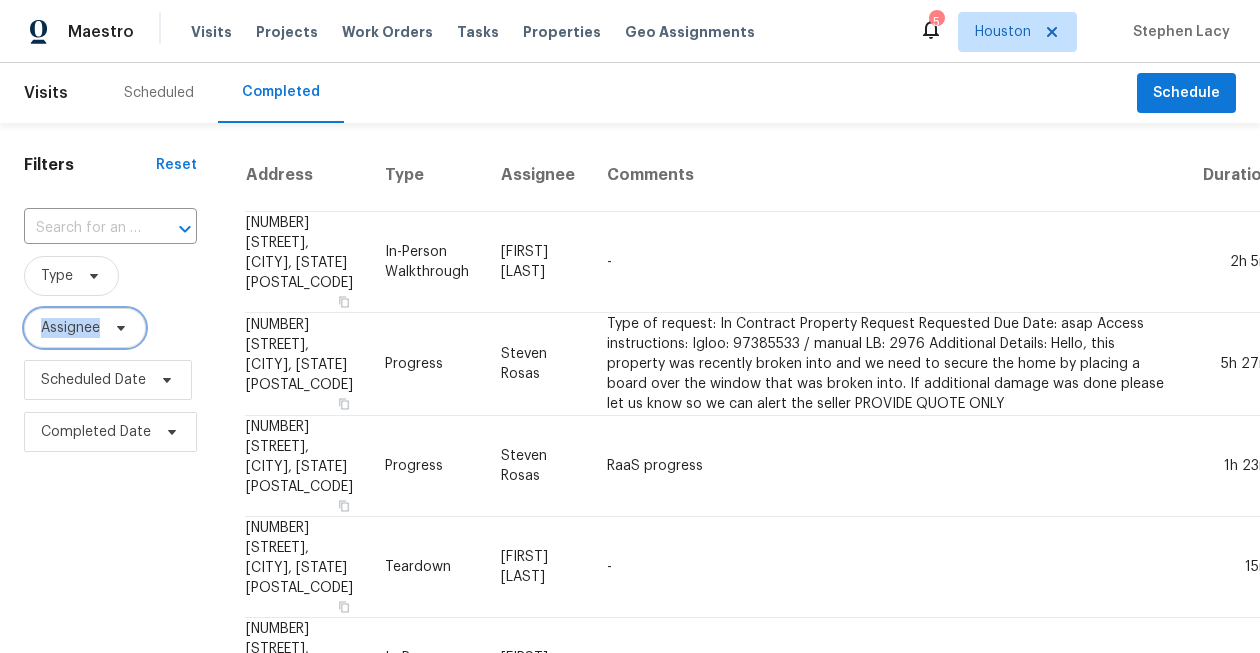 click on "Assignee" at bounding box center (70, 328) 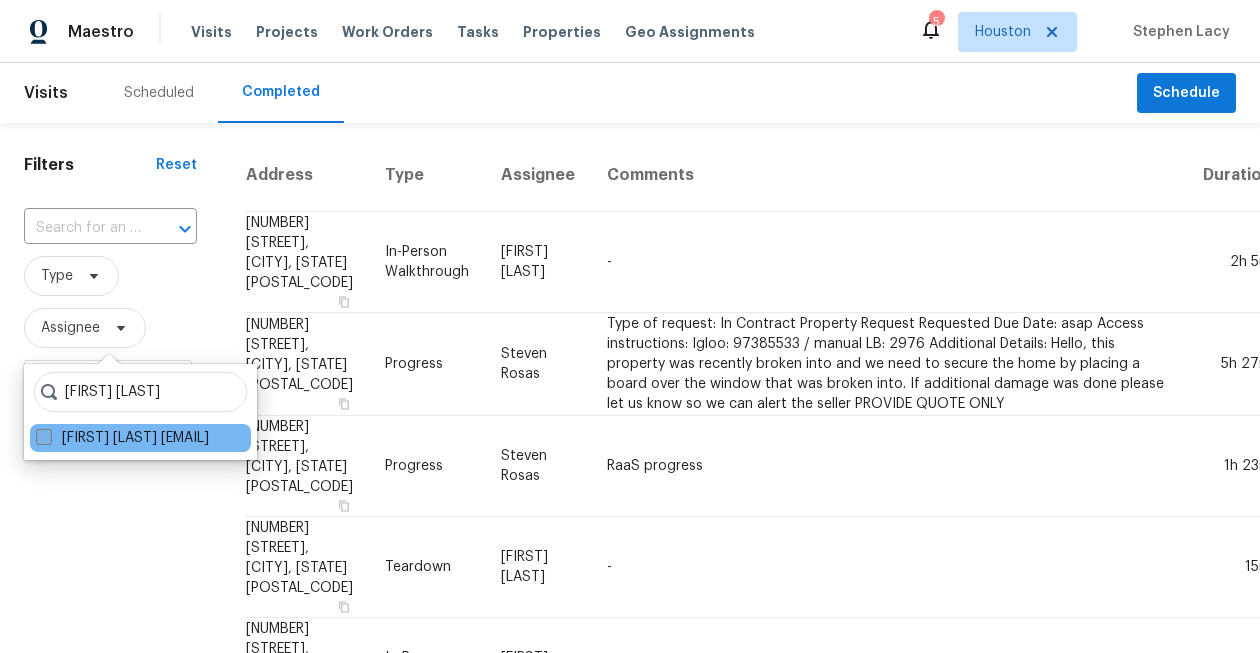 type on "[FIRST] [LAST]" 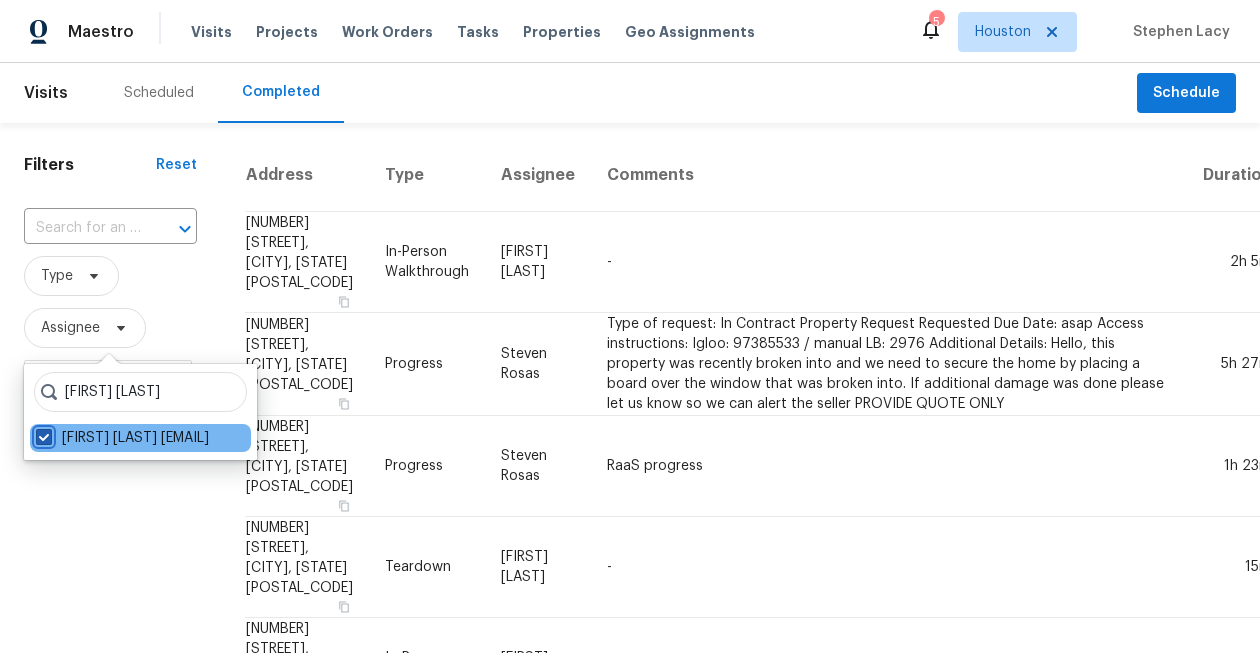 checkbox on "true" 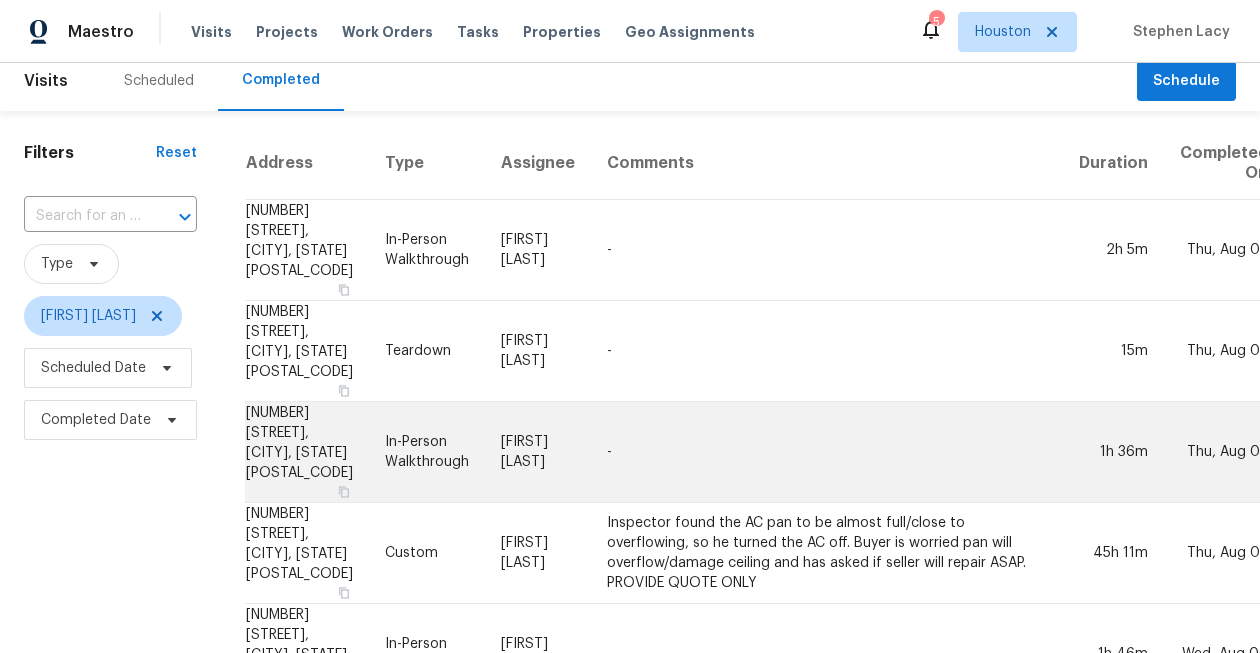scroll, scrollTop: 0, scrollLeft: 0, axis: both 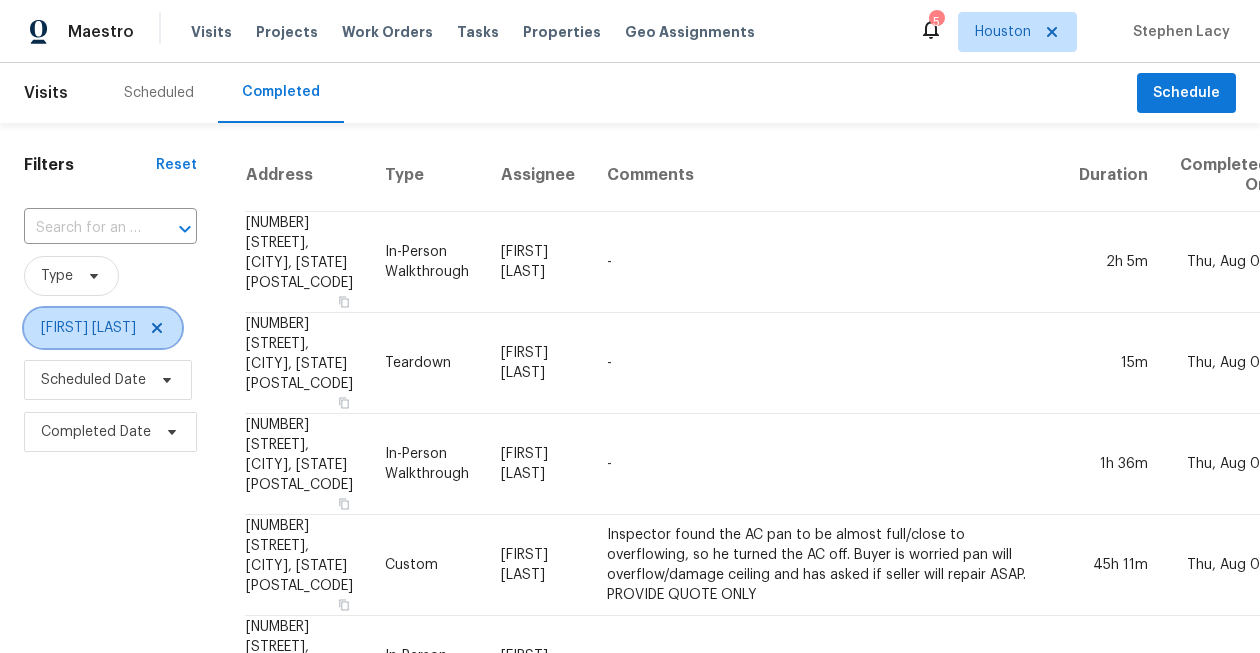 click 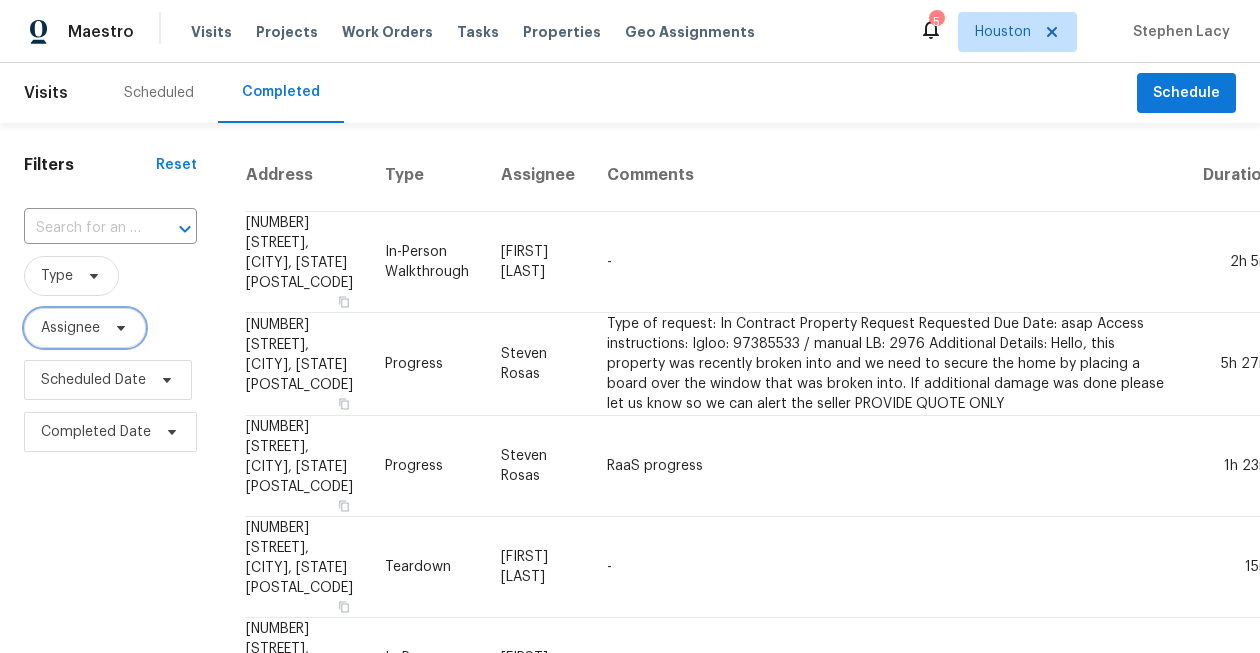 click on "Assignee" at bounding box center (70, 328) 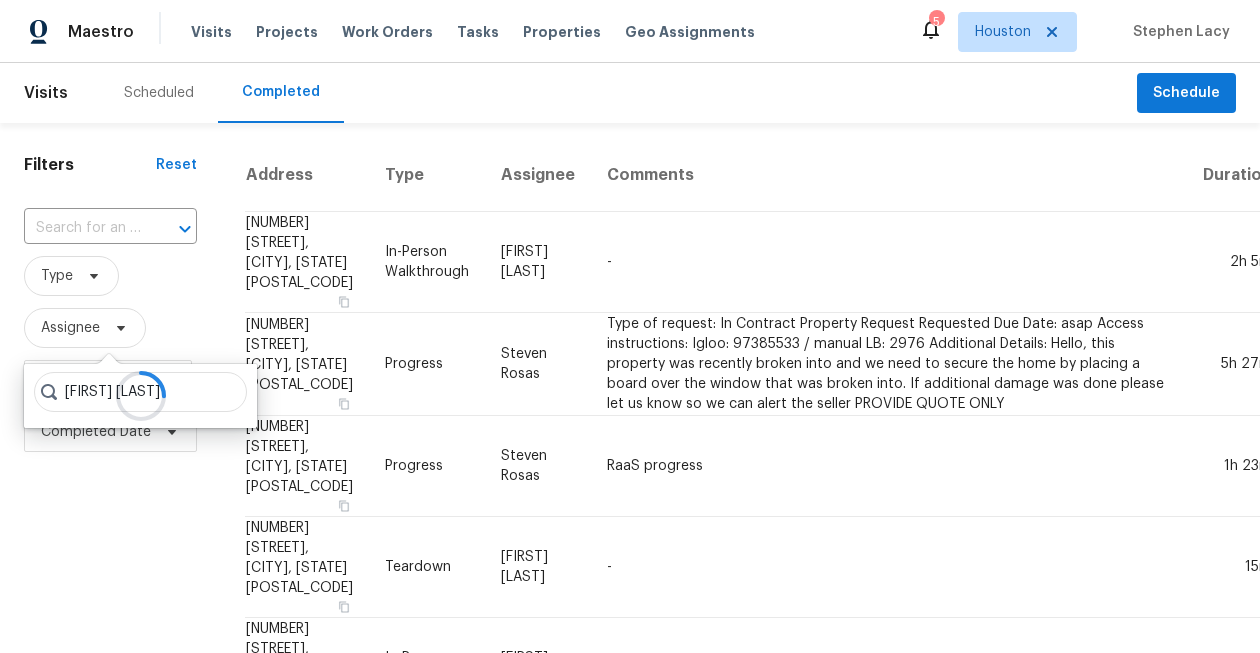 type on "[FIRST] [LAST]" 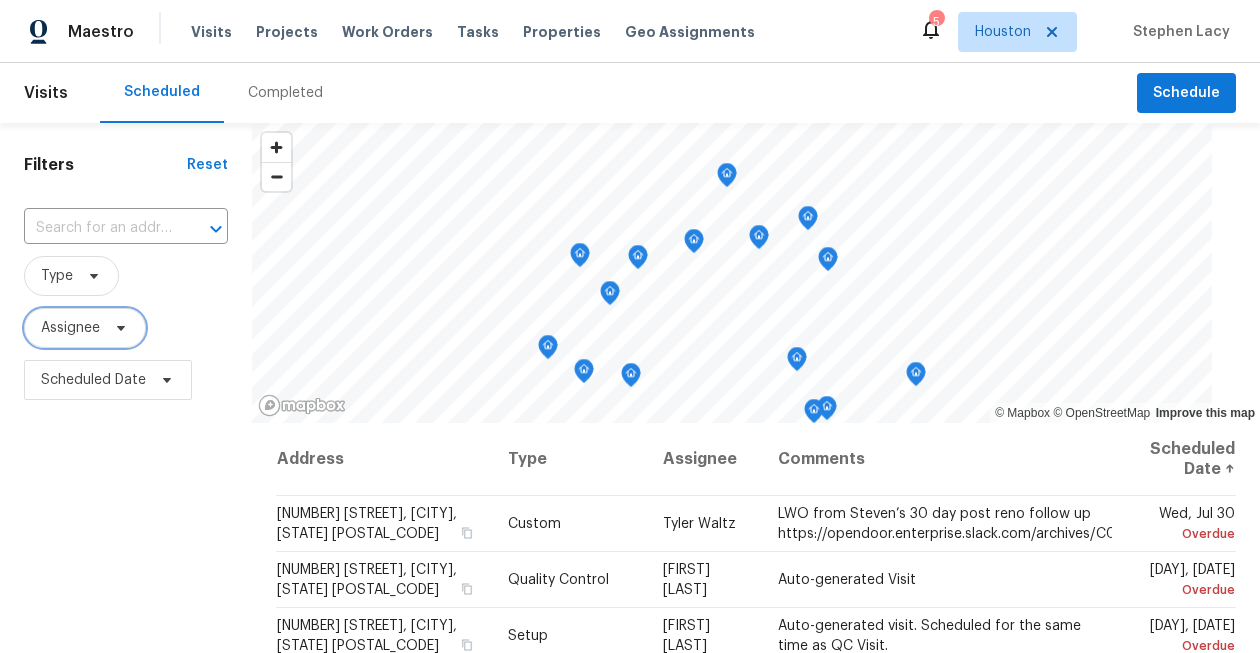 click on "Assignee" at bounding box center [70, 328] 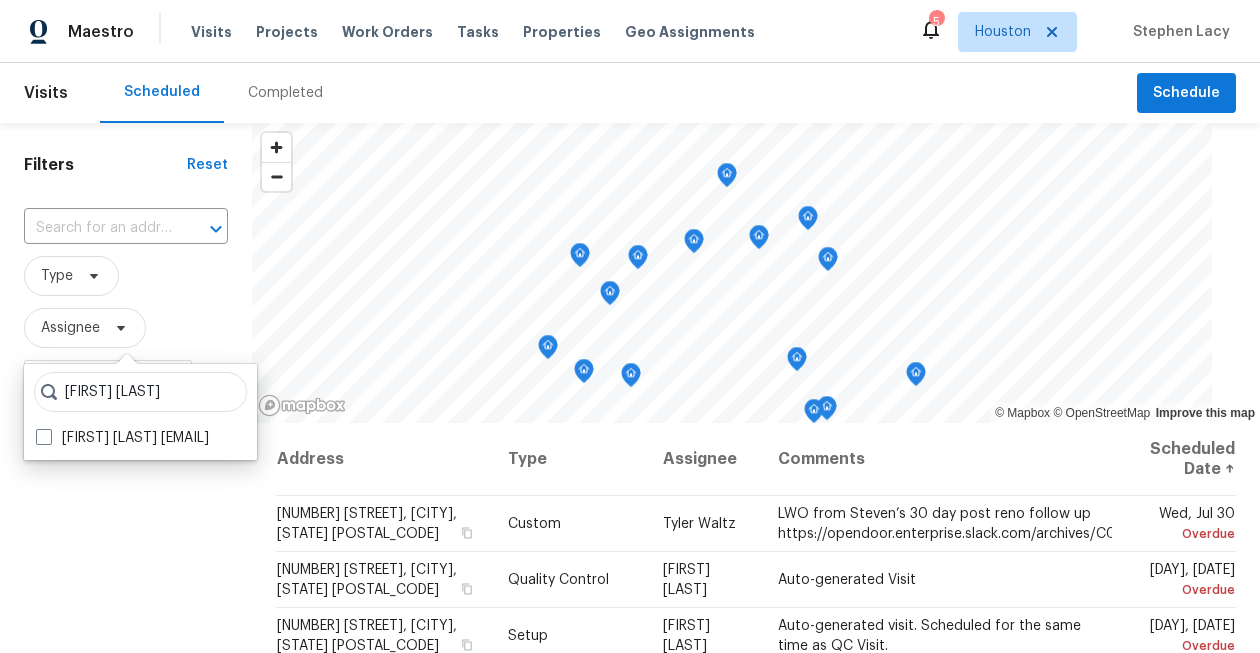 type on "[FIRST] [LAST]" 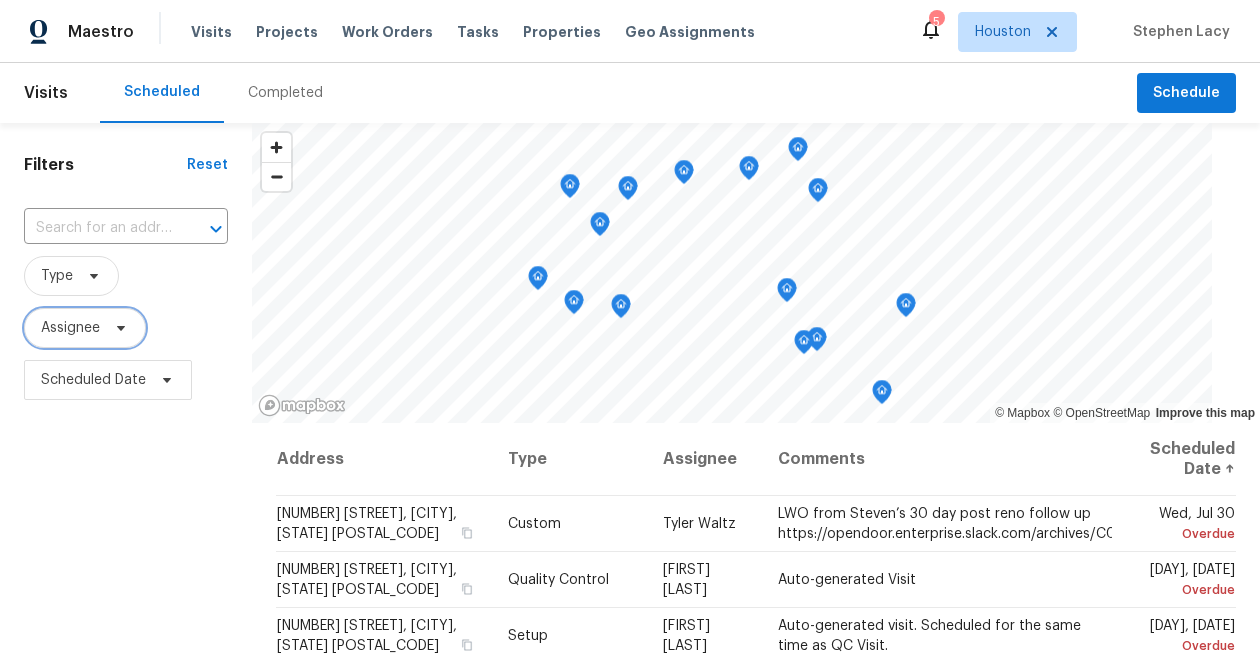 click on "Assignee" at bounding box center (70, 328) 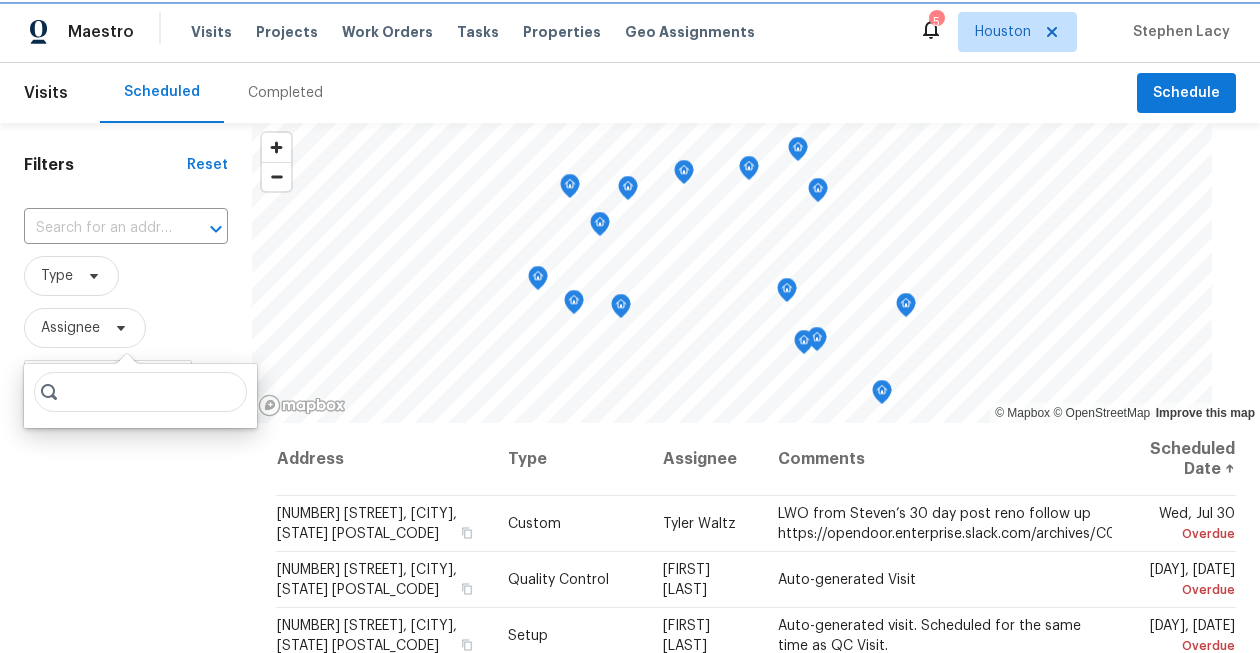 click on "Assignee" at bounding box center [70, 328] 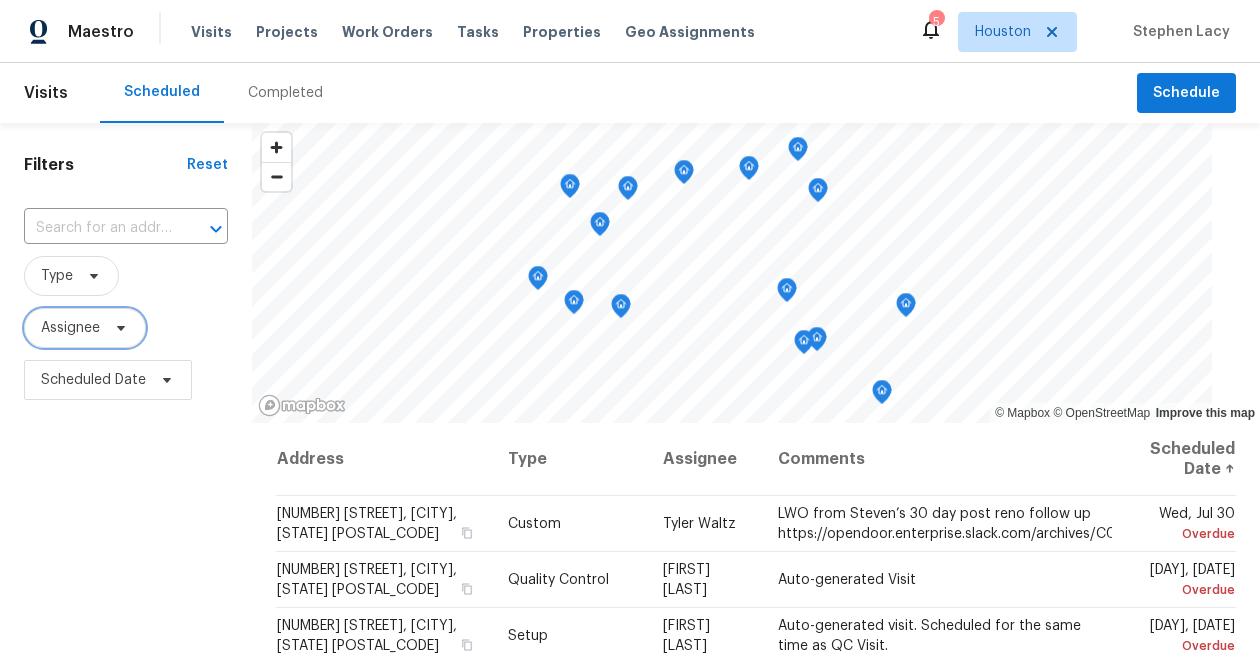 click on "Assignee" at bounding box center (70, 328) 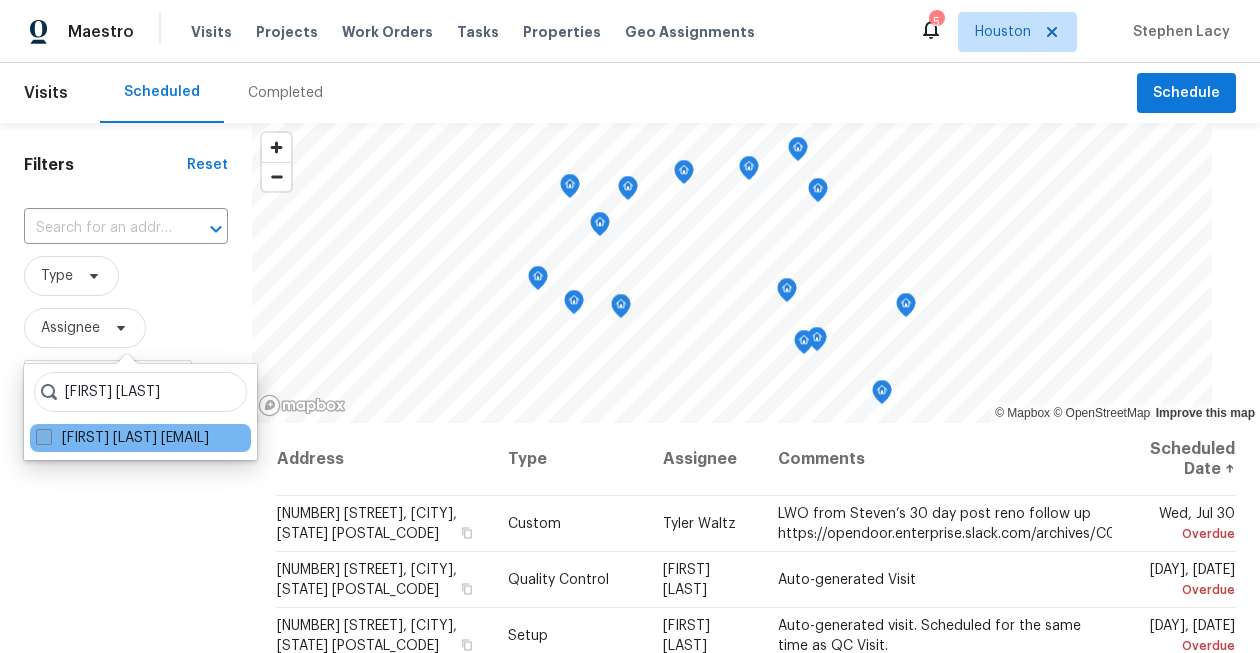 type on "[FIRST] [LAST]" 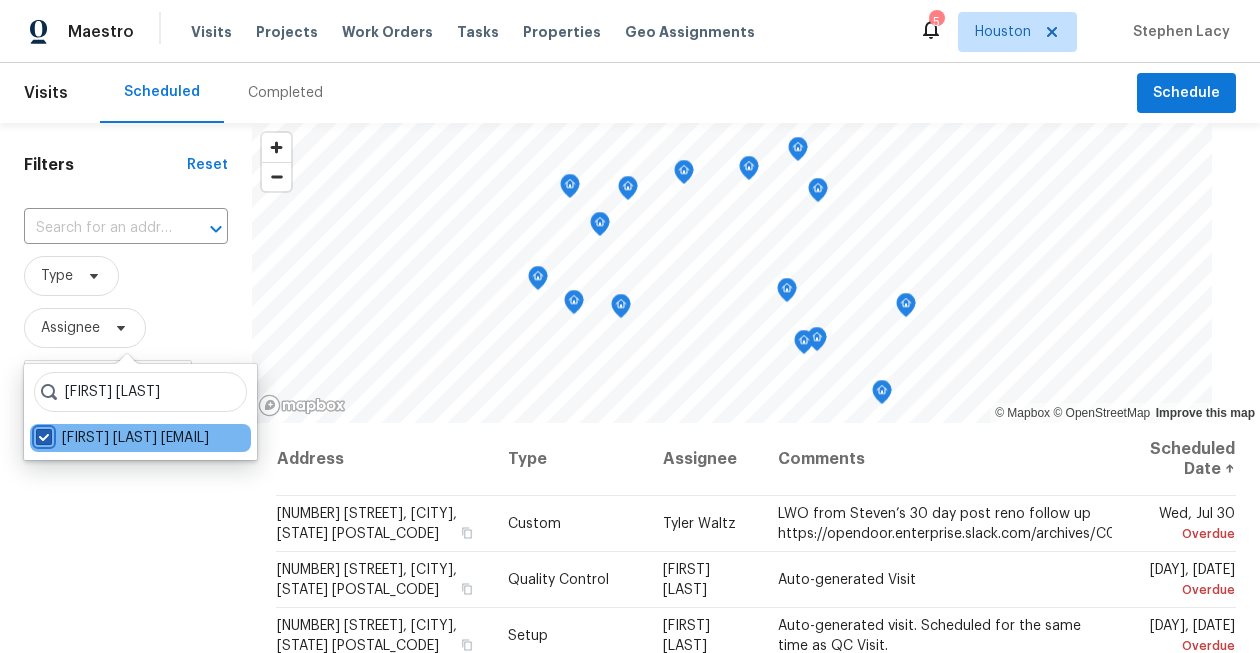 checkbox on "true" 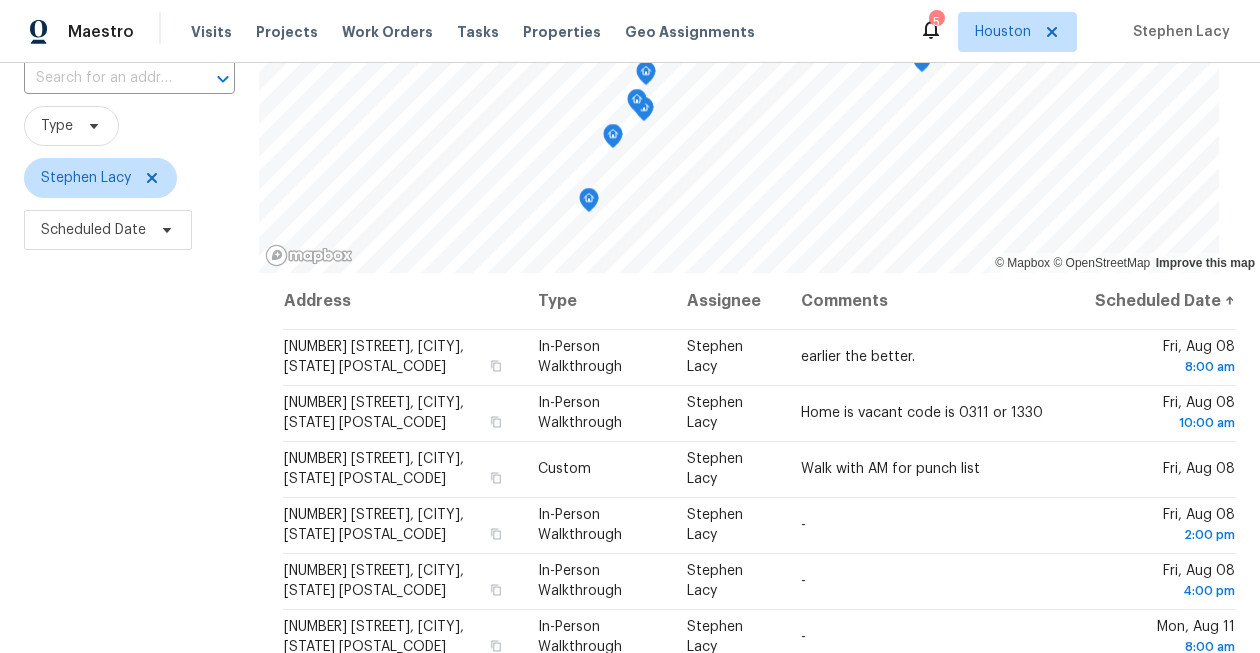 scroll, scrollTop: 168, scrollLeft: 0, axis: vertical 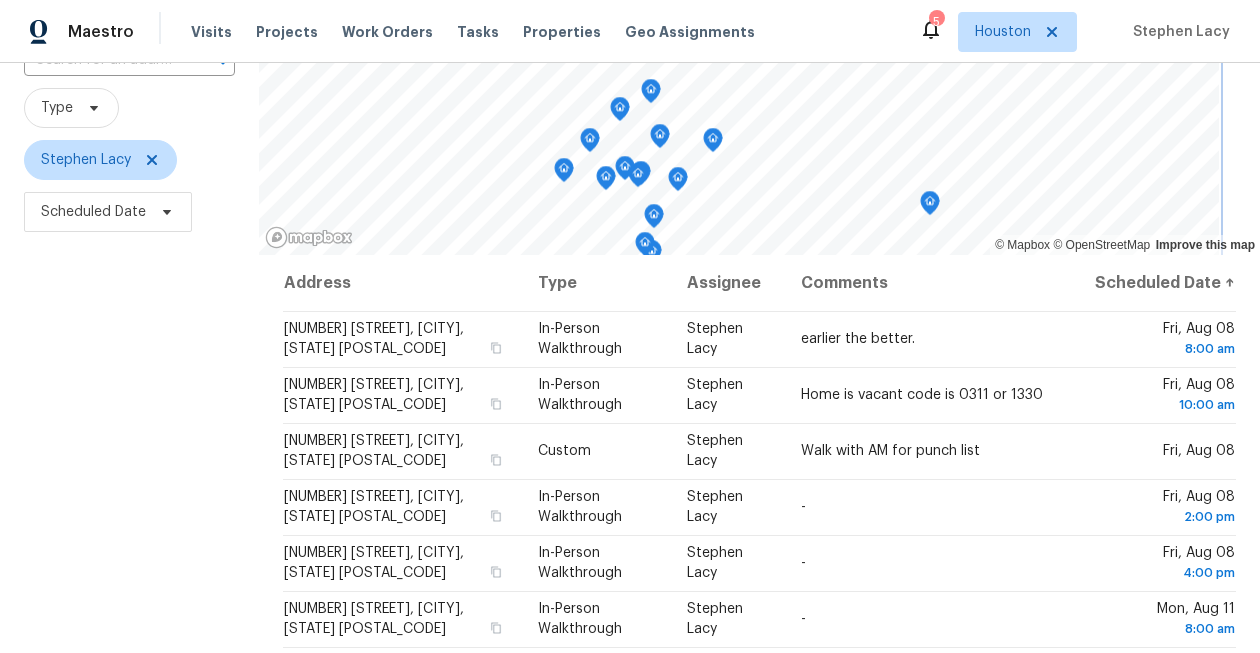 click on "© Mapbox   © OpenStreetMap   Improve this map Address Type Assignee Comments Scheduled Date ↑ [NUMBER] [STREET], [CITY], [STATE] [POSTAL_CODE] In-Person Walkthrough [FIRST] [LAST] earlier the better. [DAY], [DATE] [NUMBER] [STREET], [CITY], [STATE] In-Person Walkthrough [FIRST] [LAST] Home is vacant code is 0311 or 1330 [DAY], [DATE] [NUMBER] [STREET], [CITY], [STATE] Custom [FIRST] [LAST] Walk with AM for punch list  [DAY], [DATE] [NUMBER] [STREET], [CITY], [STATE] In-Person Walkthrough [FIRST] [LAST] - [DAY], [DATE] [NUMBER] [STREET], [CITY], [STATE] In-Person Walkthrough [FIRST] [LAST] - [DAY], [DATE] [NUMBER] [STREET], [CITY], [STATE] In-Person Walkthrough [FIRST] [LAST] - [DAY], [DATE] [NUMBER] [STREET], [CITY], [STATE] Day One Walk [FIRST] [LAST] Auto-generated Visit [DAY], [DATE] [NUMBER] [STREET], [CITY], [STATE] In-Person Walkthrough [FIRST] [LAST] - [DAY], [DATE] [NUMBER] [STREET], [CITY], [STATE] Home Health Checkup [FIRST] [LAST] - - - - - -" at bounding box center [759, 366] 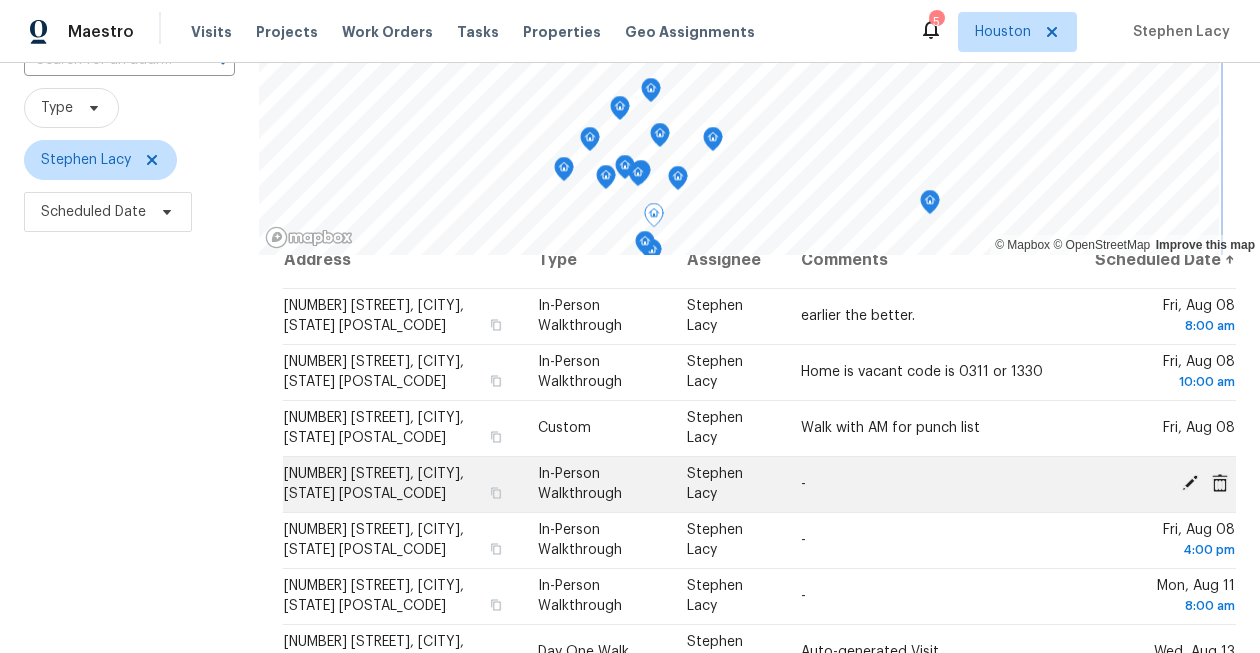 scroll, scrollTop: 0, scrollLeft: 0, axis: both 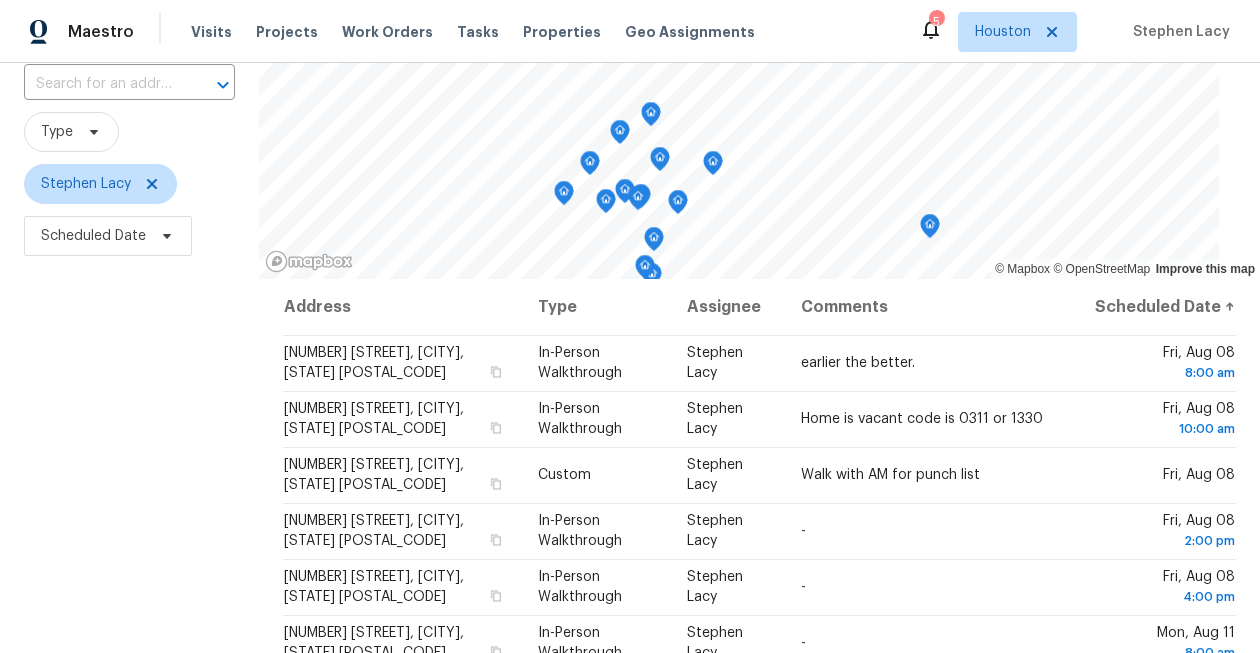 click 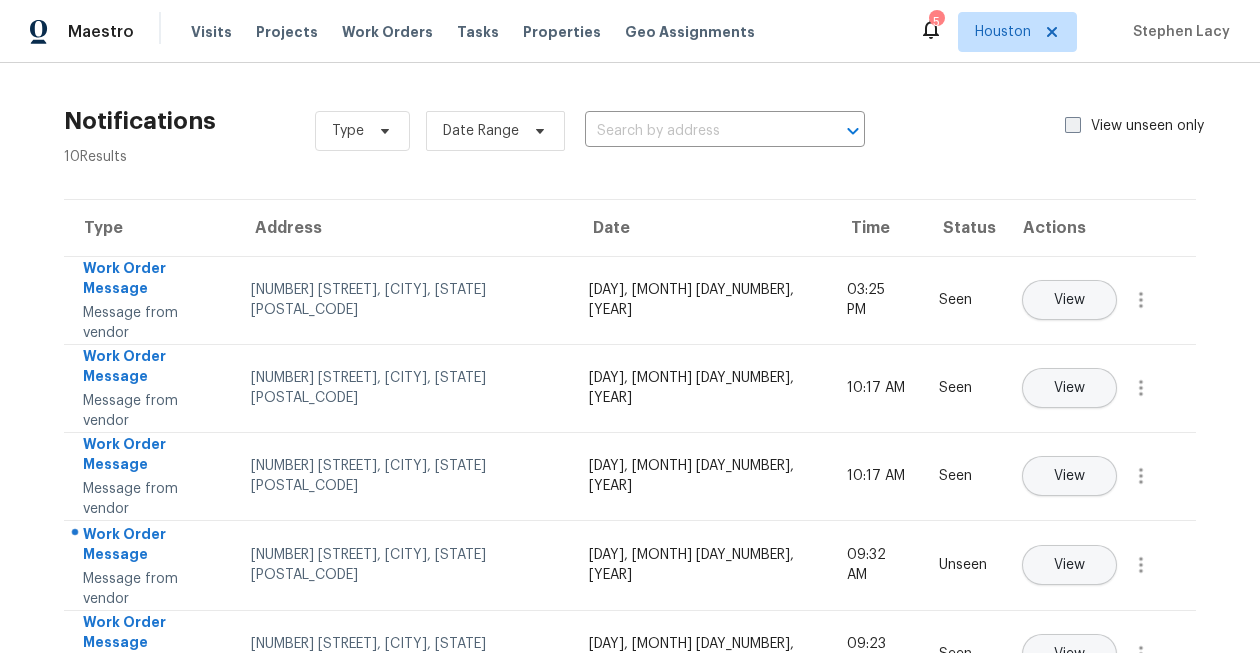 click at bounding box center (1073, 125) 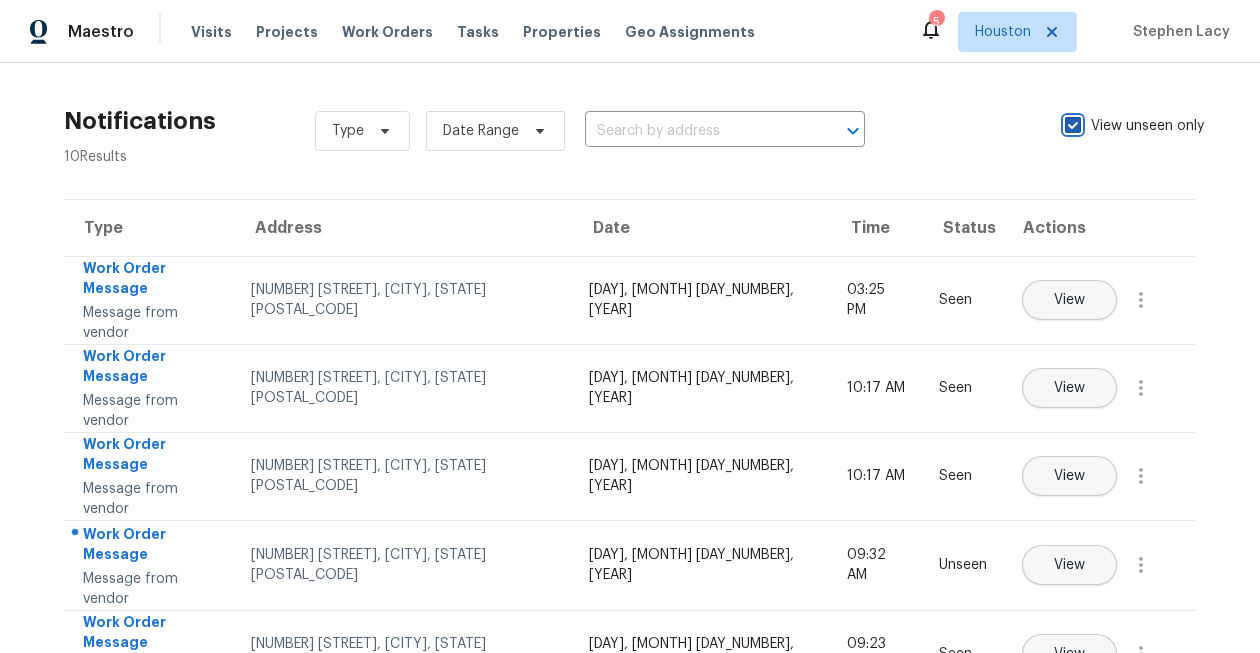 checkbox on "true" 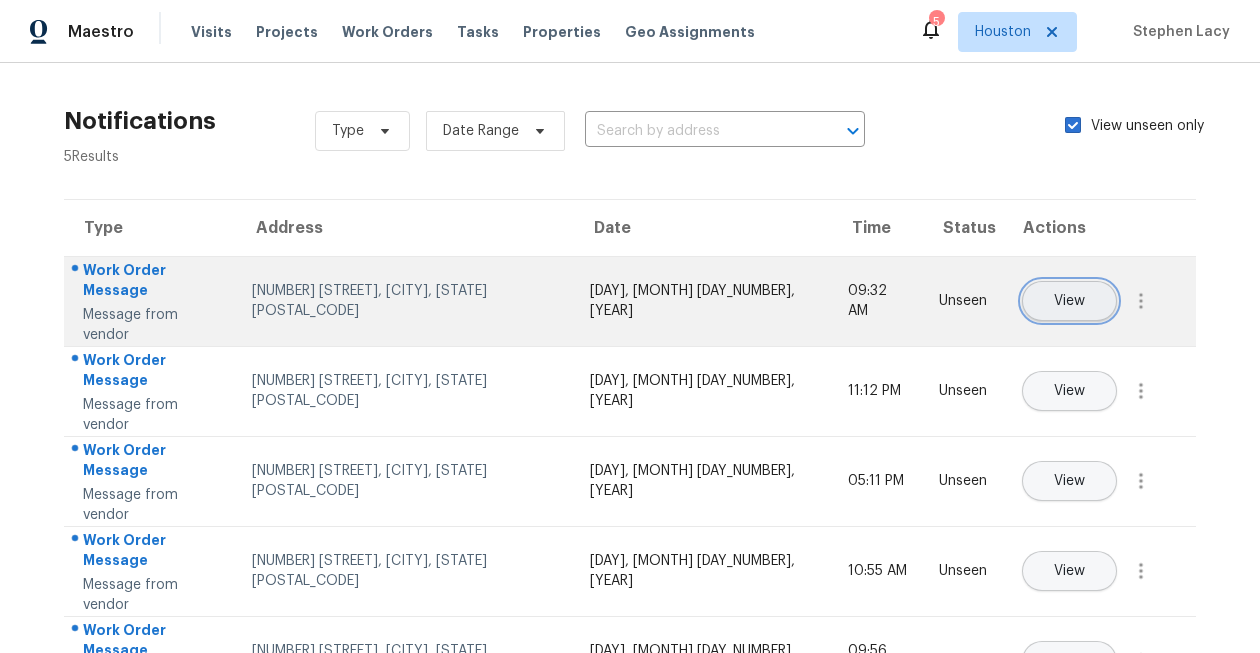 click on "View" at bounding box center [1069, 301] 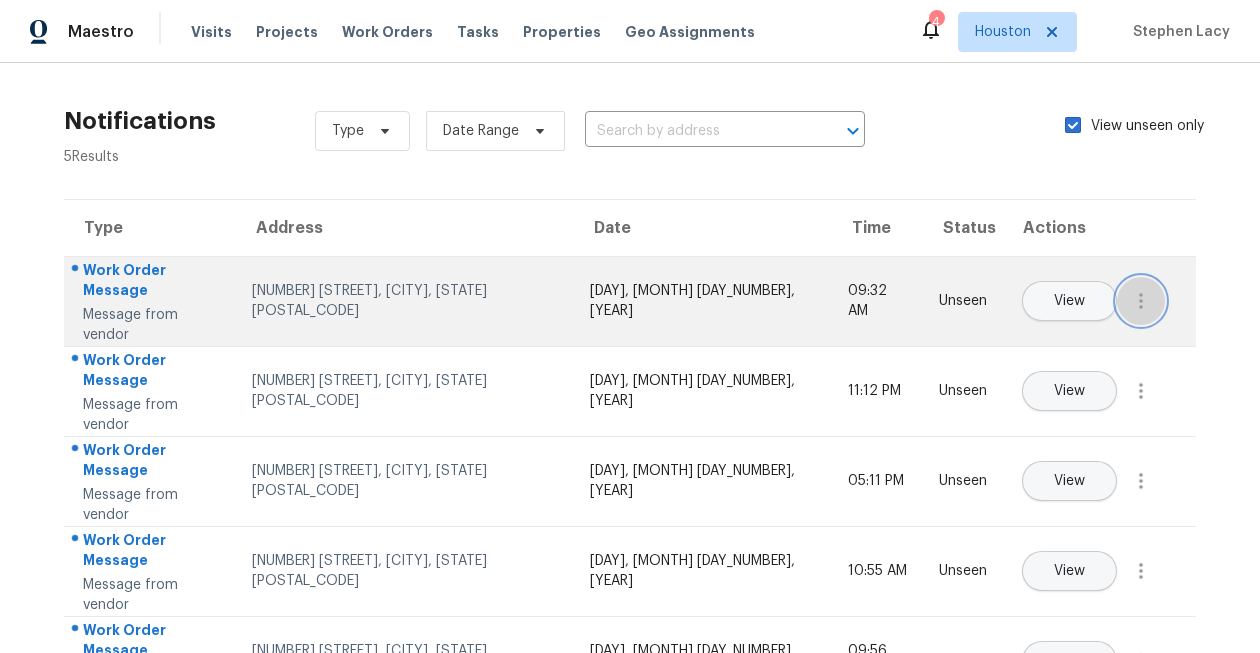 click 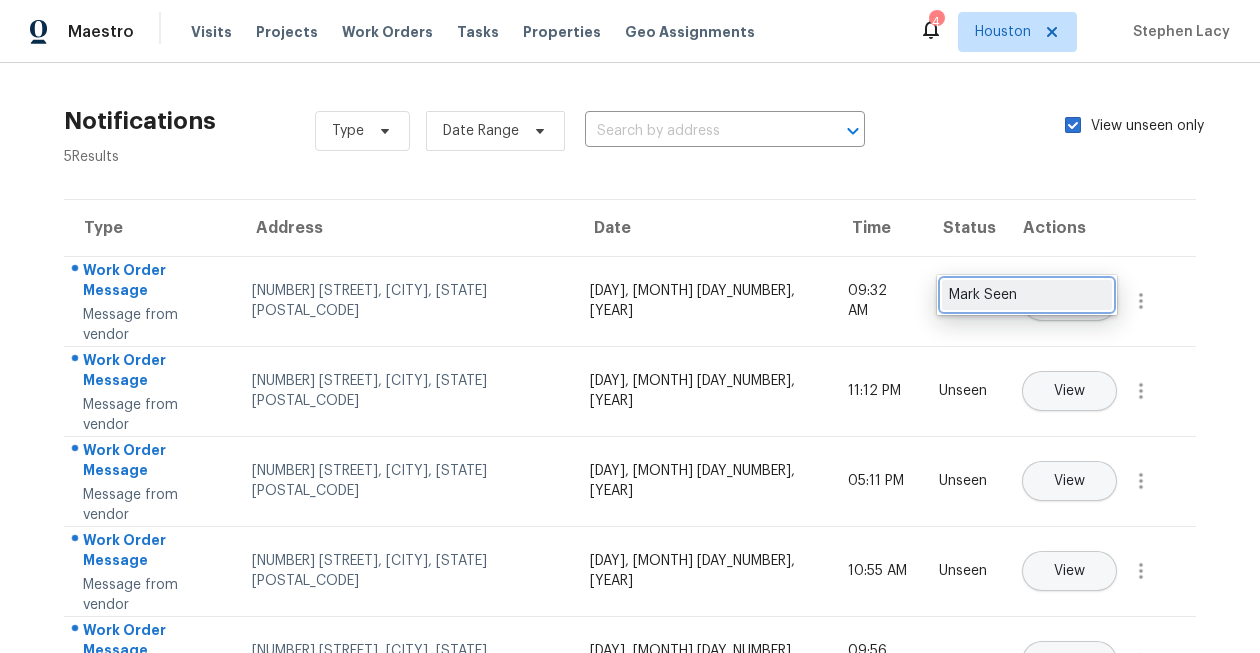 click on "Mark Seen" at bounding box center (1027, 295) 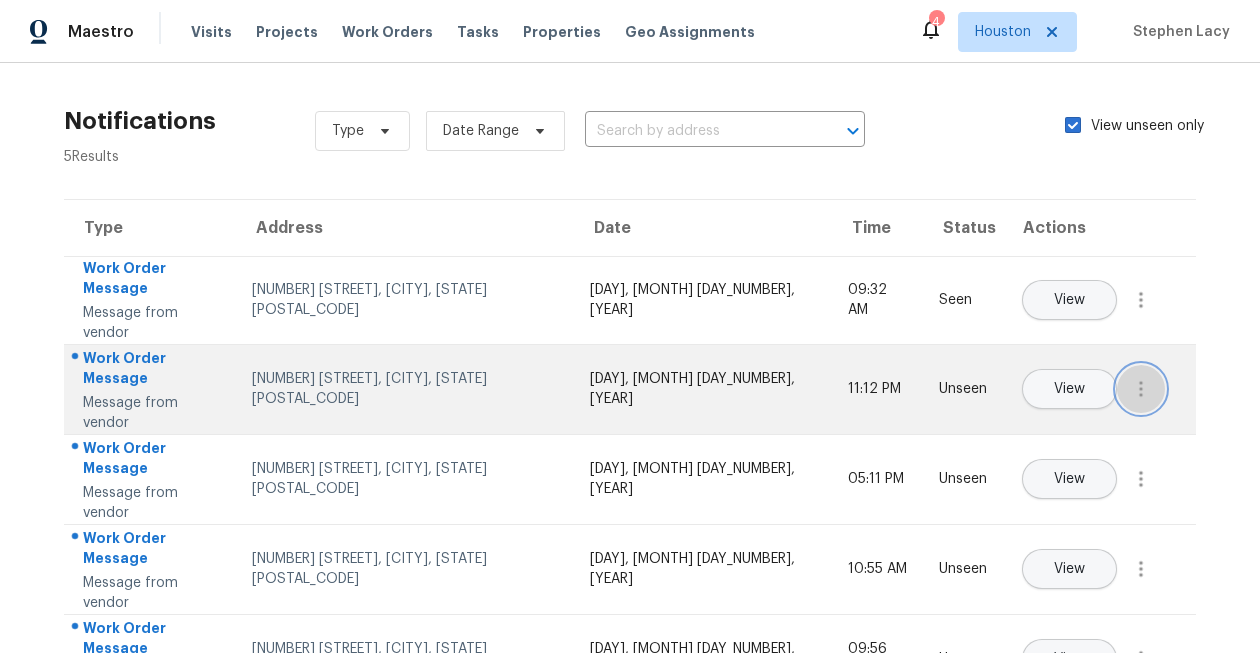 click 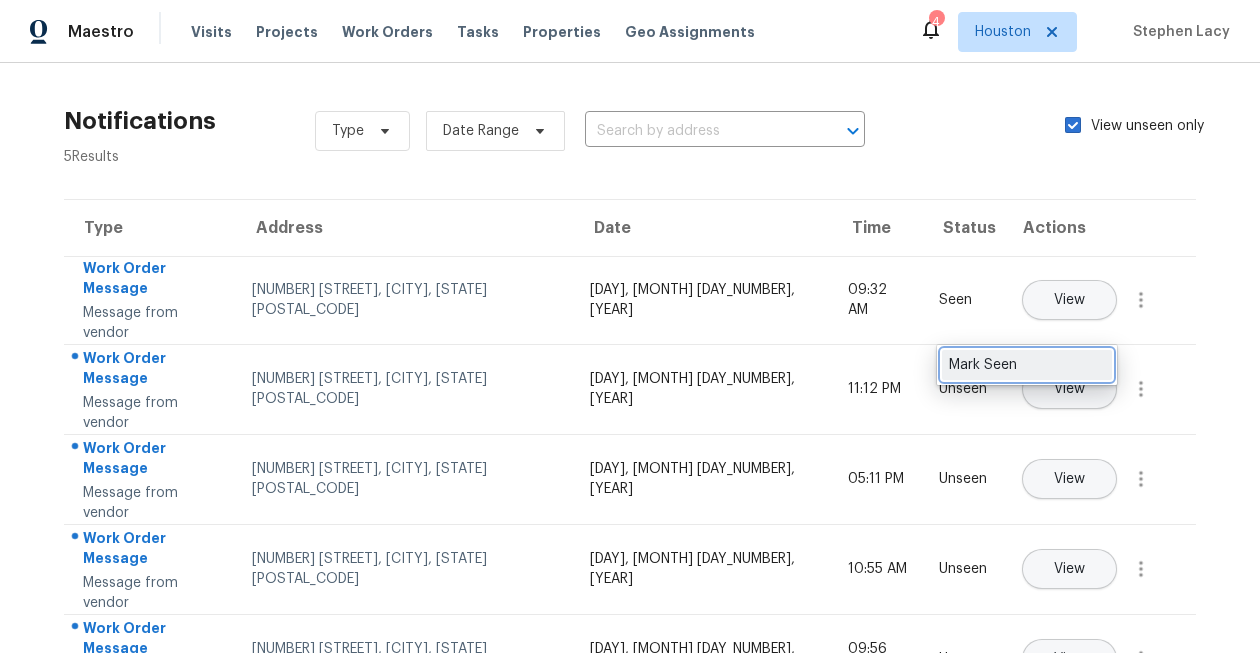 click on "Mark Seen" at bounding box center [1027, 365] 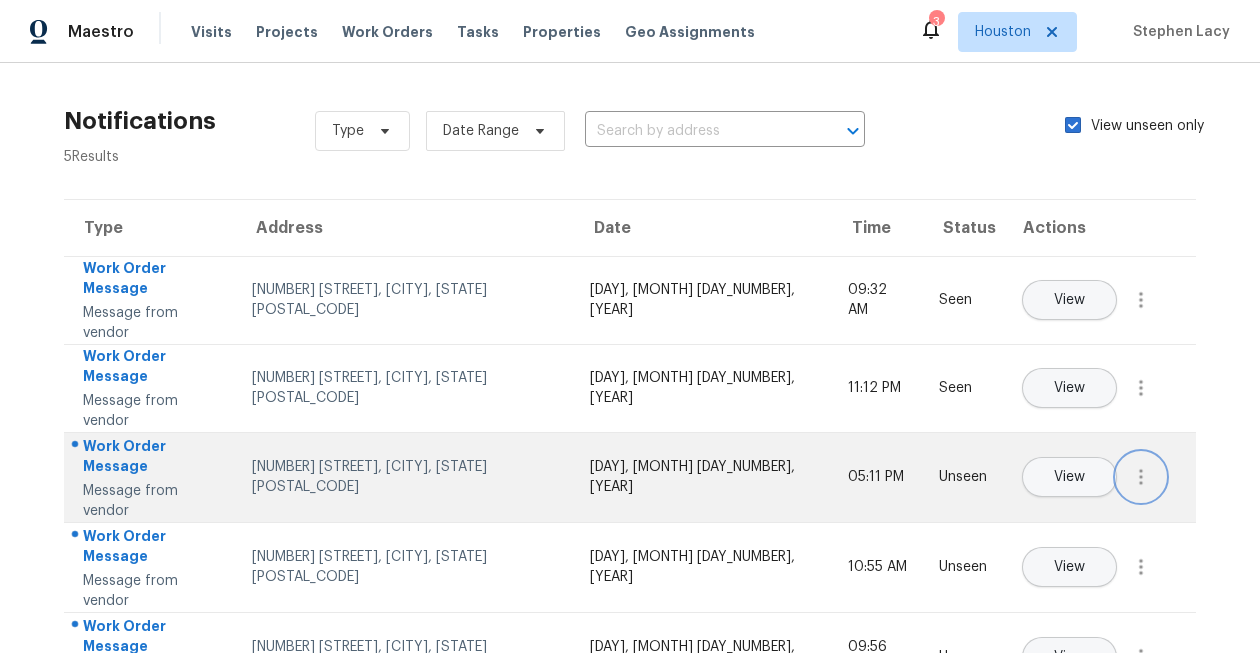 click 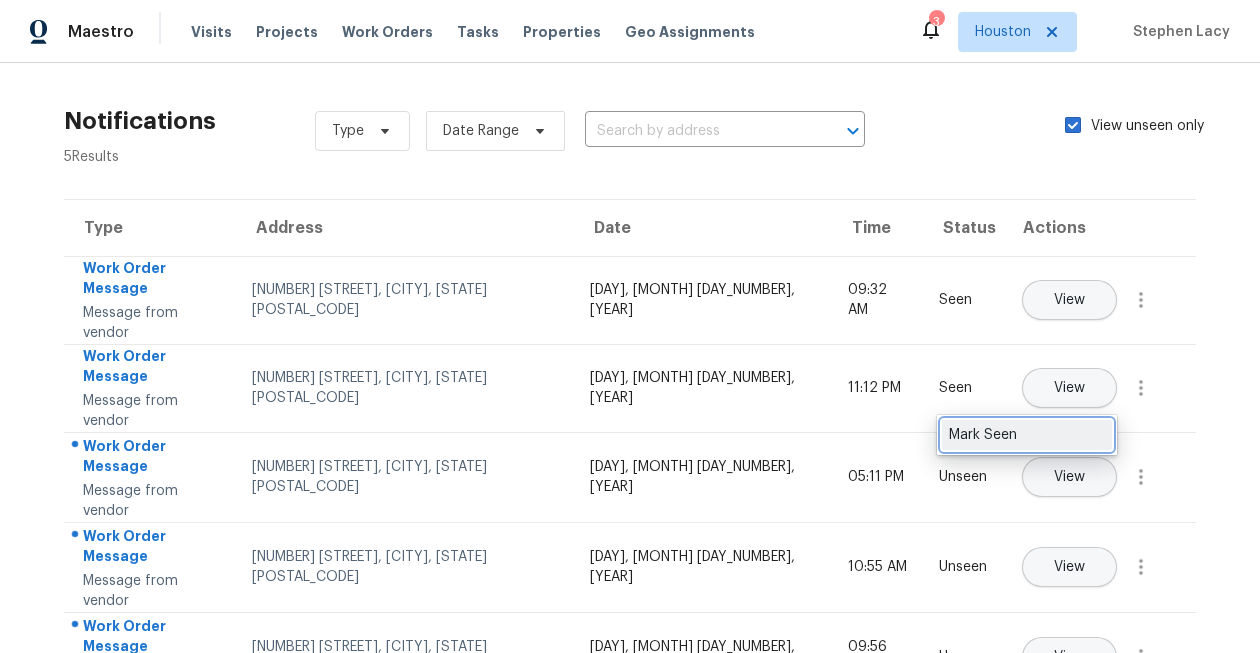 click on "Mark Seen" at bounding box center [1027, 435] 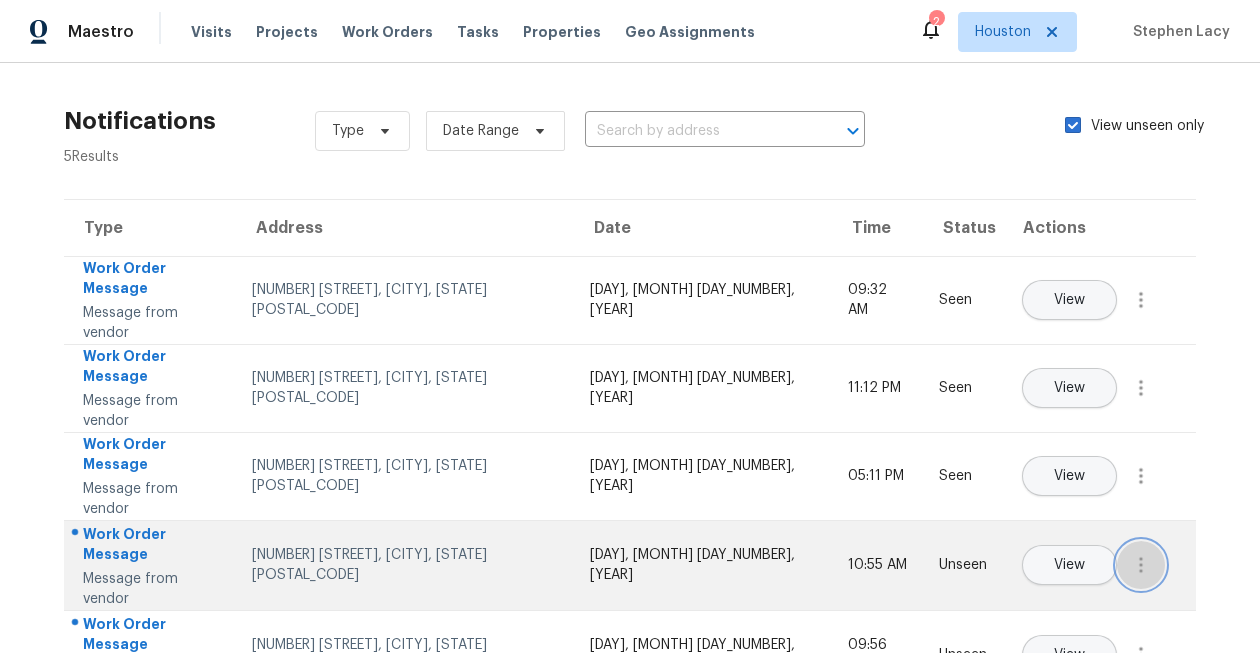 click 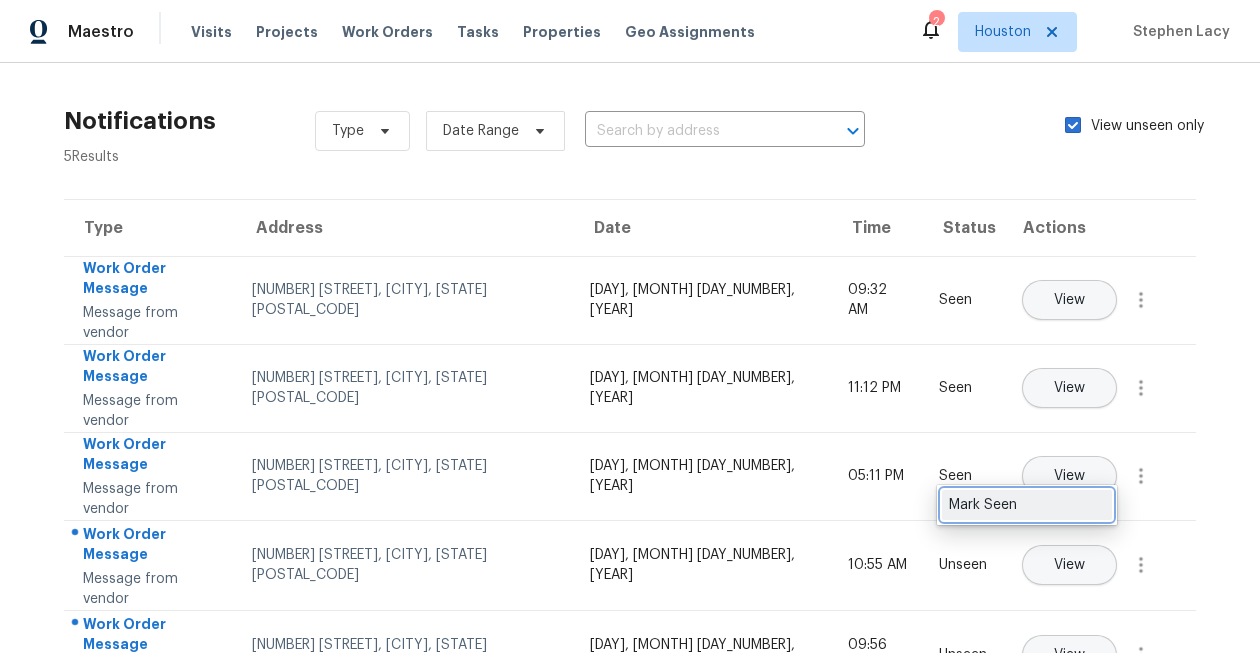 click on "Mark Seen" at bounding box center (1027, 505) 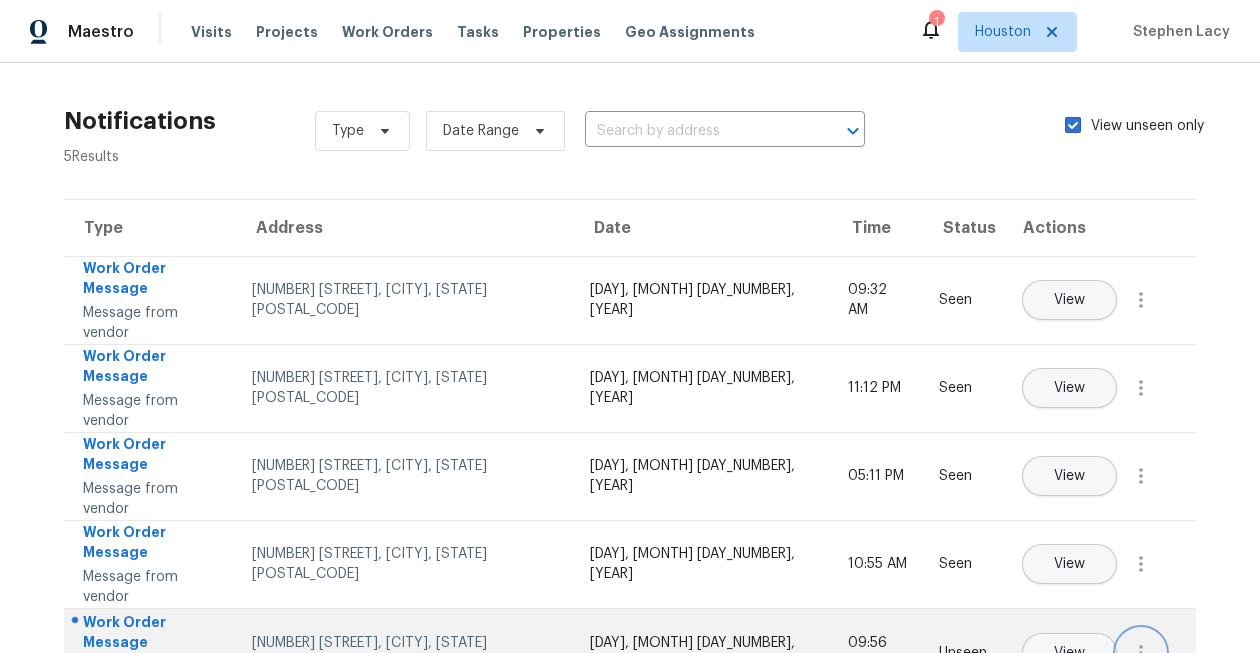 click at bounding box center (1141, 653) 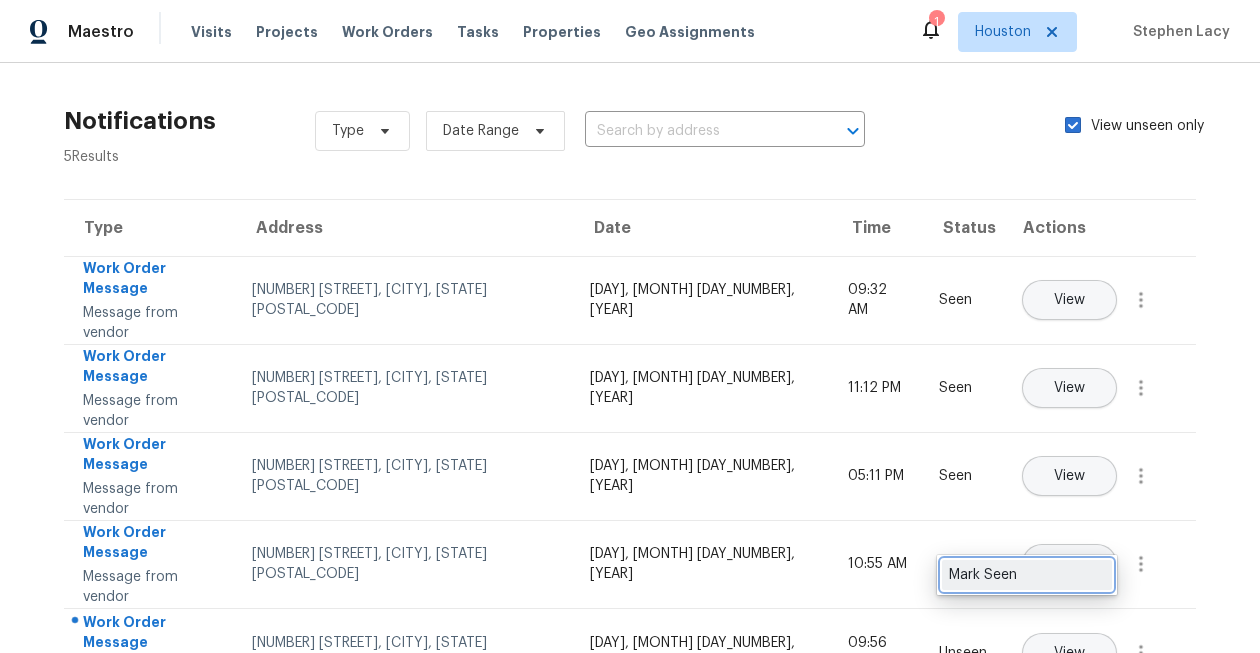 click on "Mark Seen" at bounding box center (1027, 575) 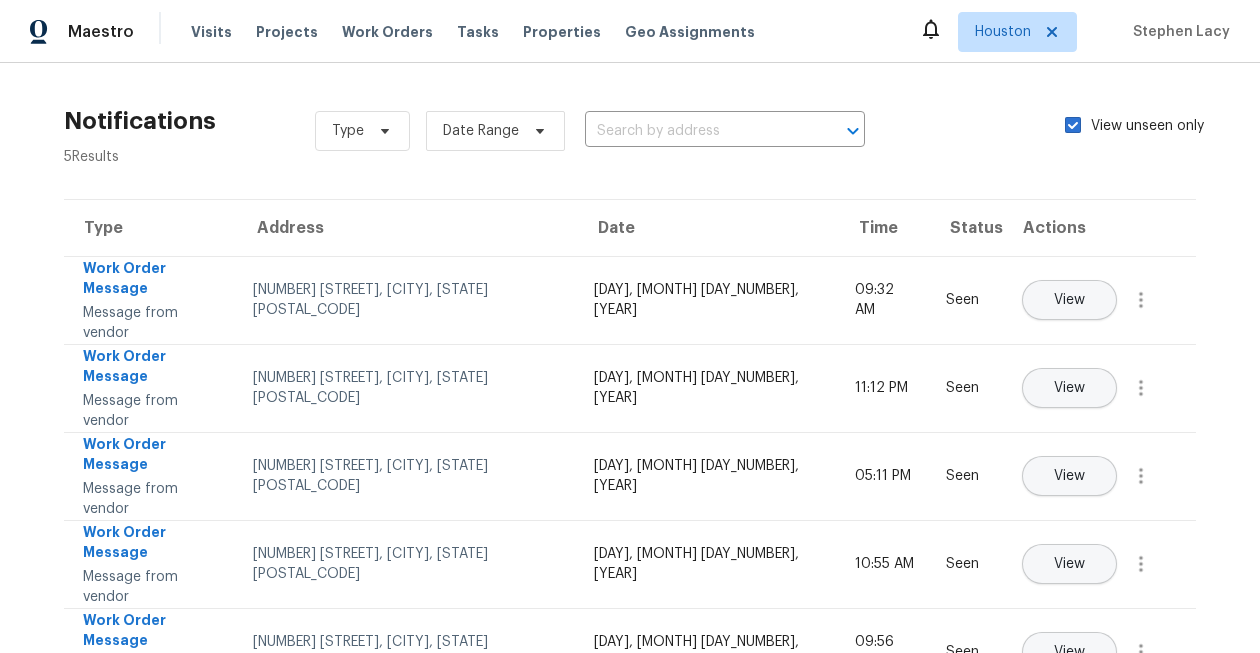 click on "Actions" at bounding box center [1099, 228] 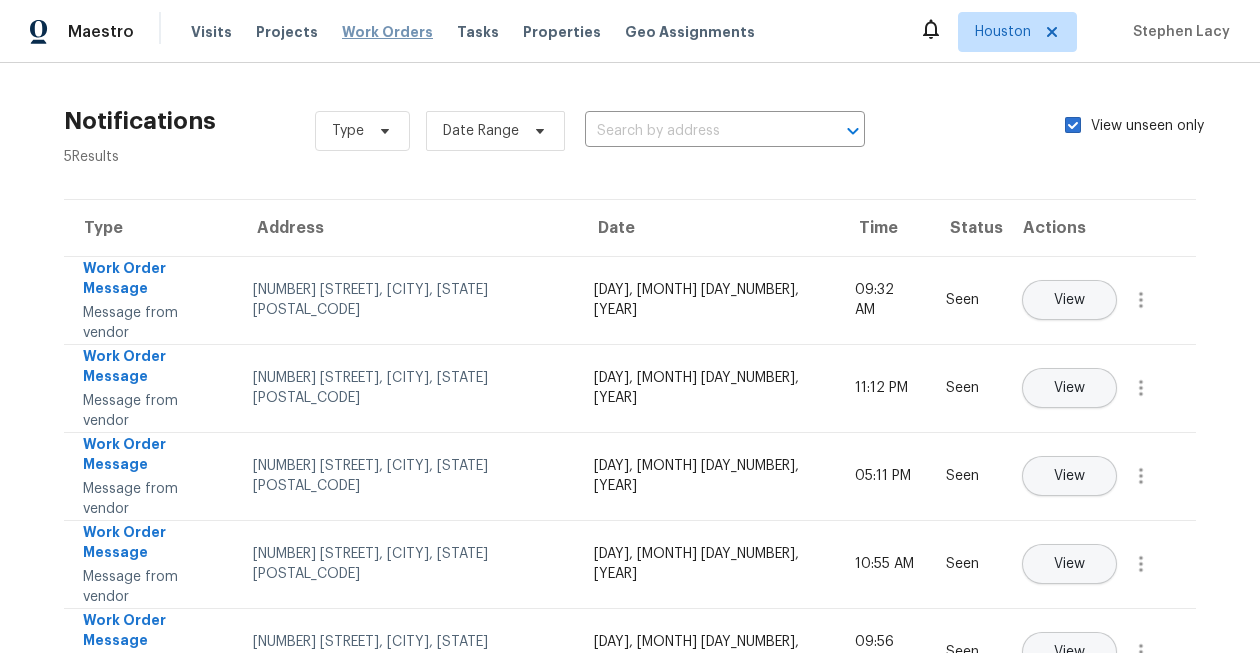 click on "Work Orders" at bounding box center (387, 32) 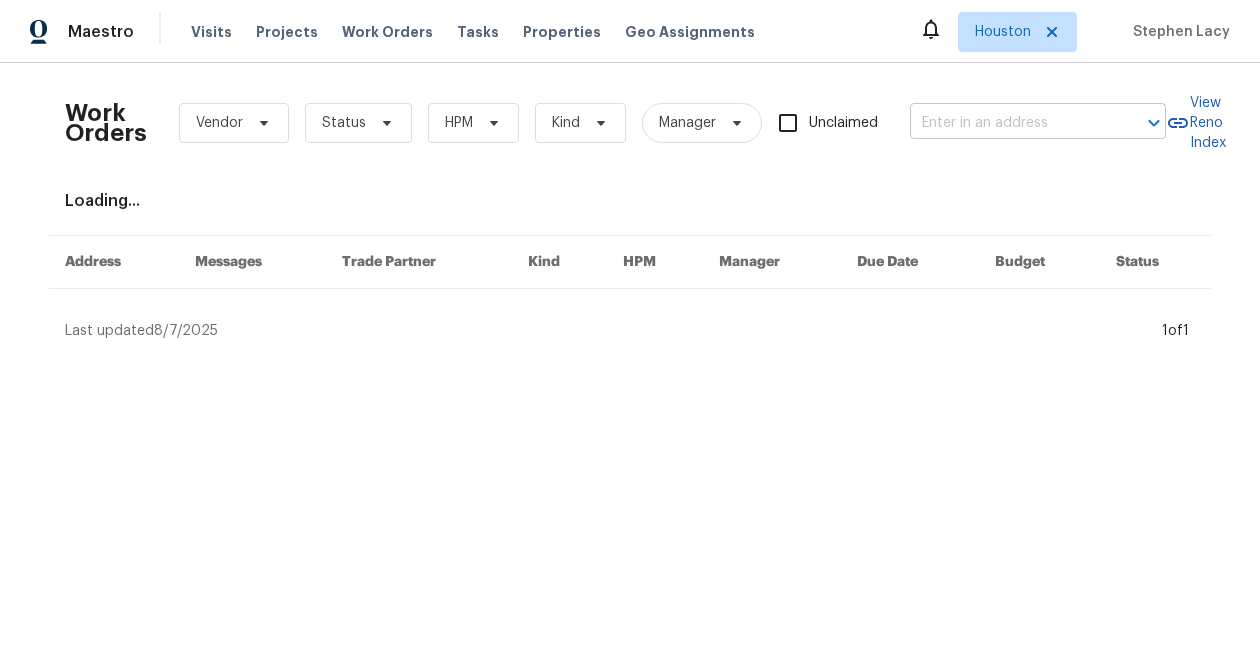 click at bounding box center [1010, 123] 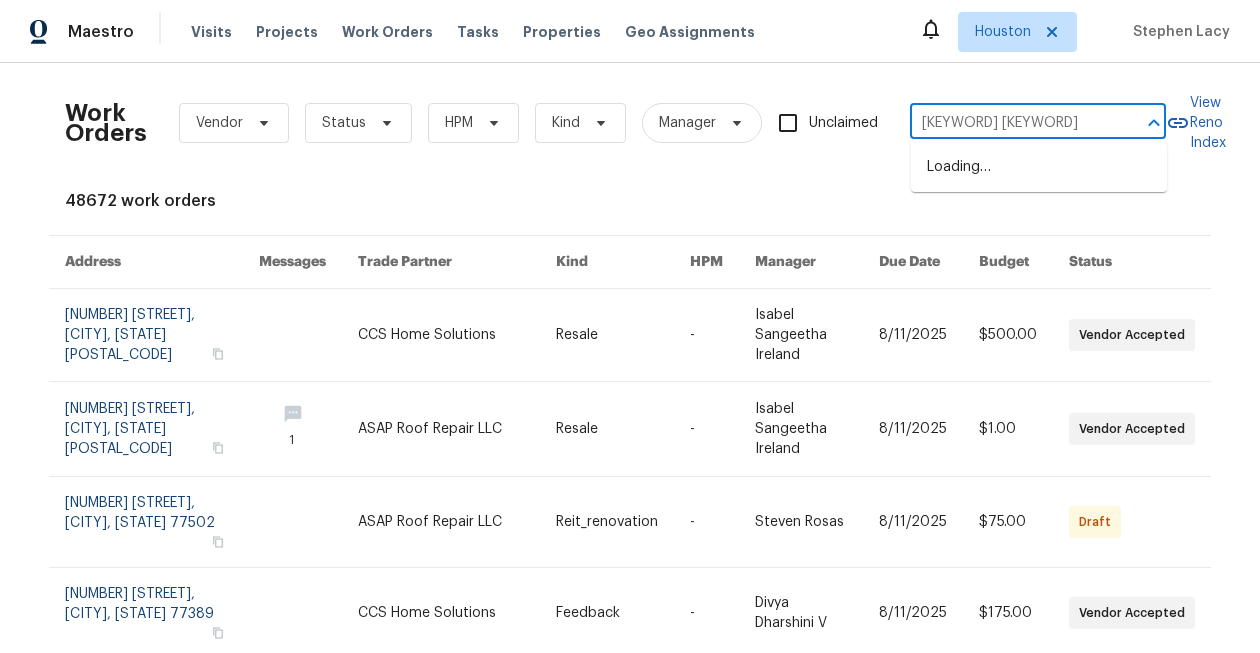 type on "mission [CITY]" 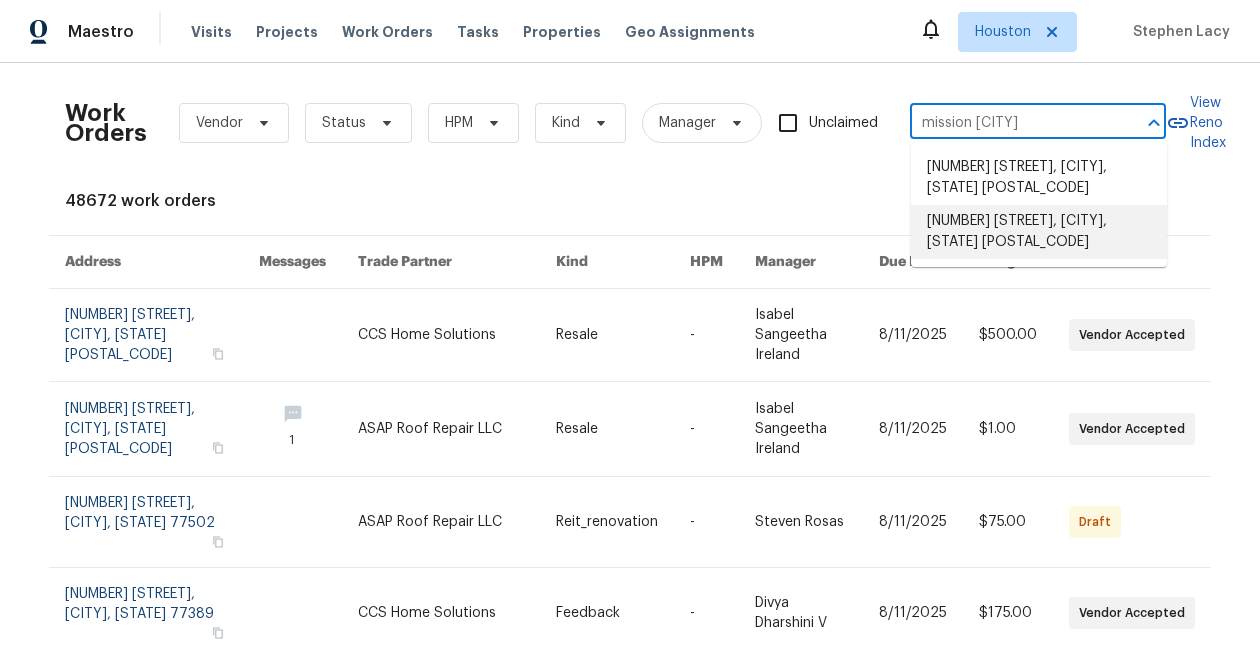 click on "[NUMBER] [STREET], [CITY], [STATE] [POSTAL_CODE]" at bounding box center (1039, 232) 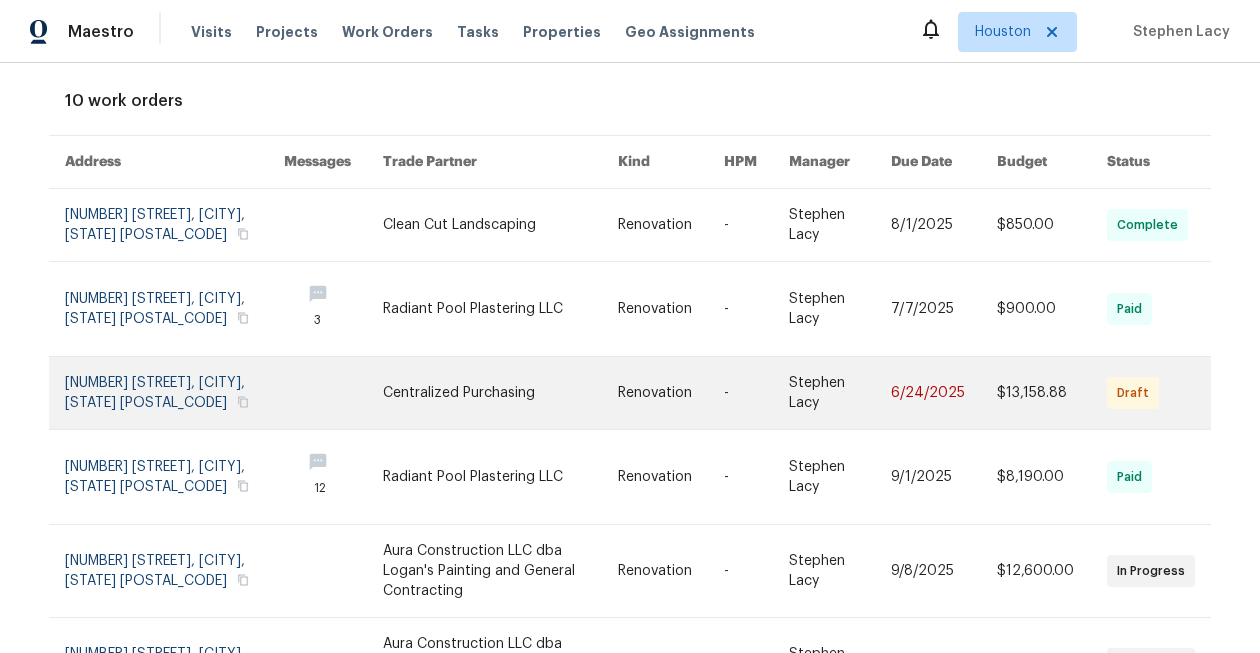 scroll, scrollTop: 0, scrollLeft: 0, axis: both 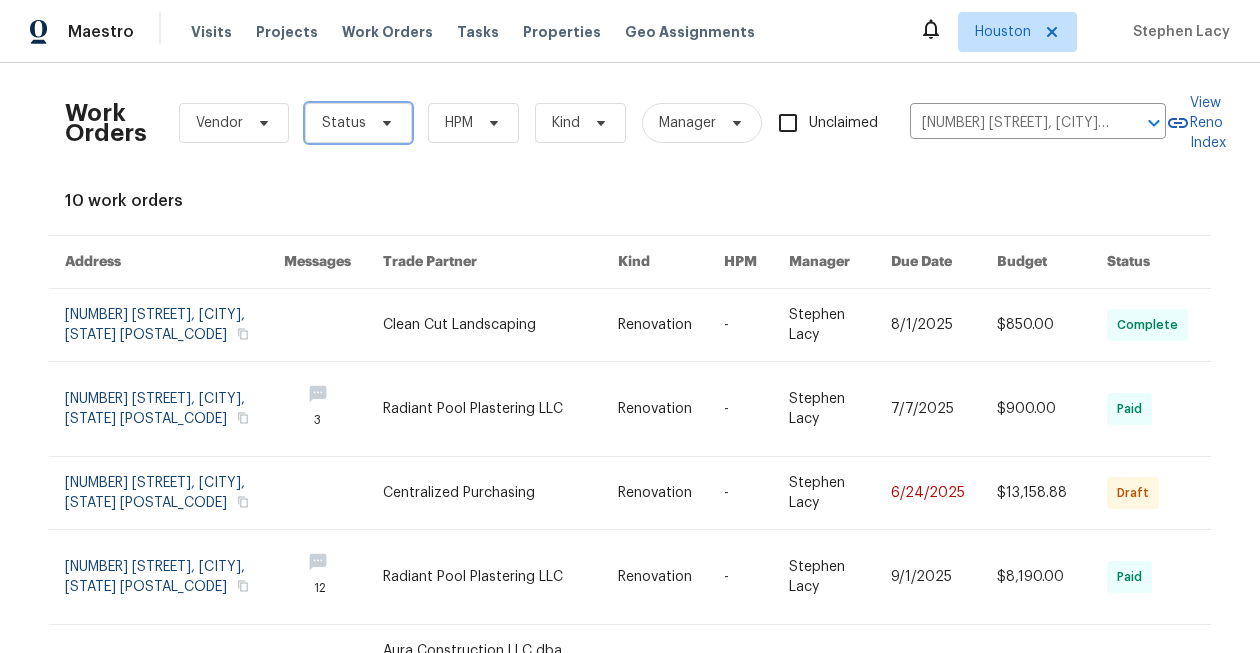 click on "Status" at bounding box center [358, 123] 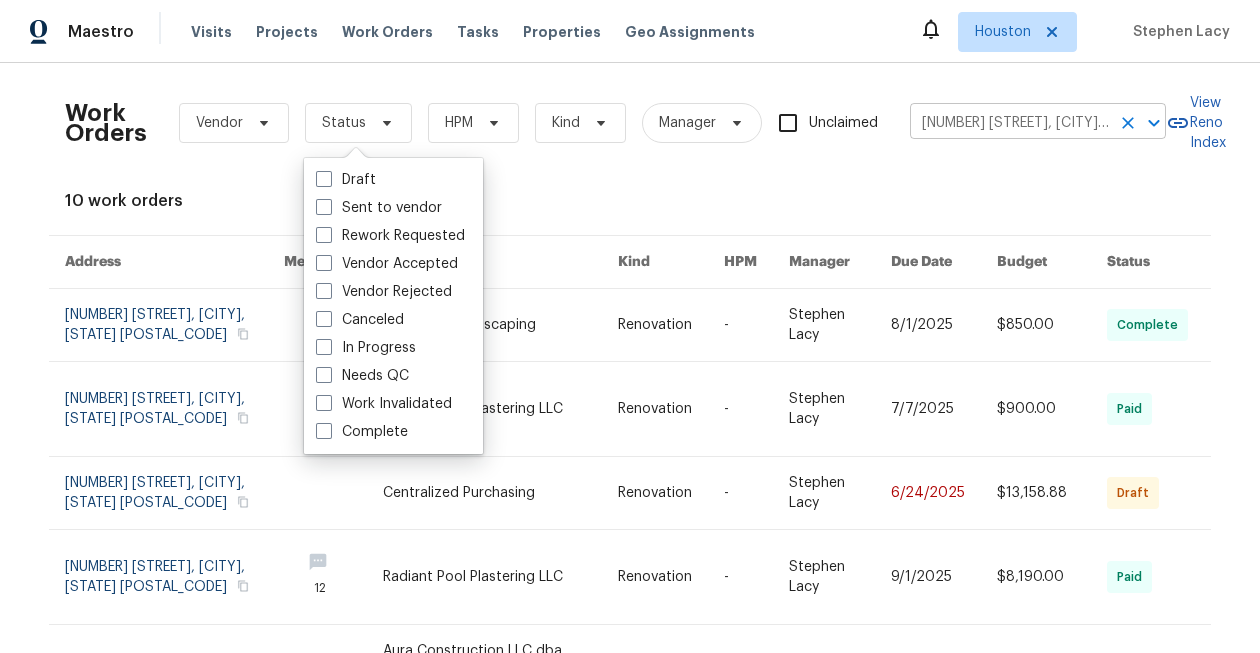 click 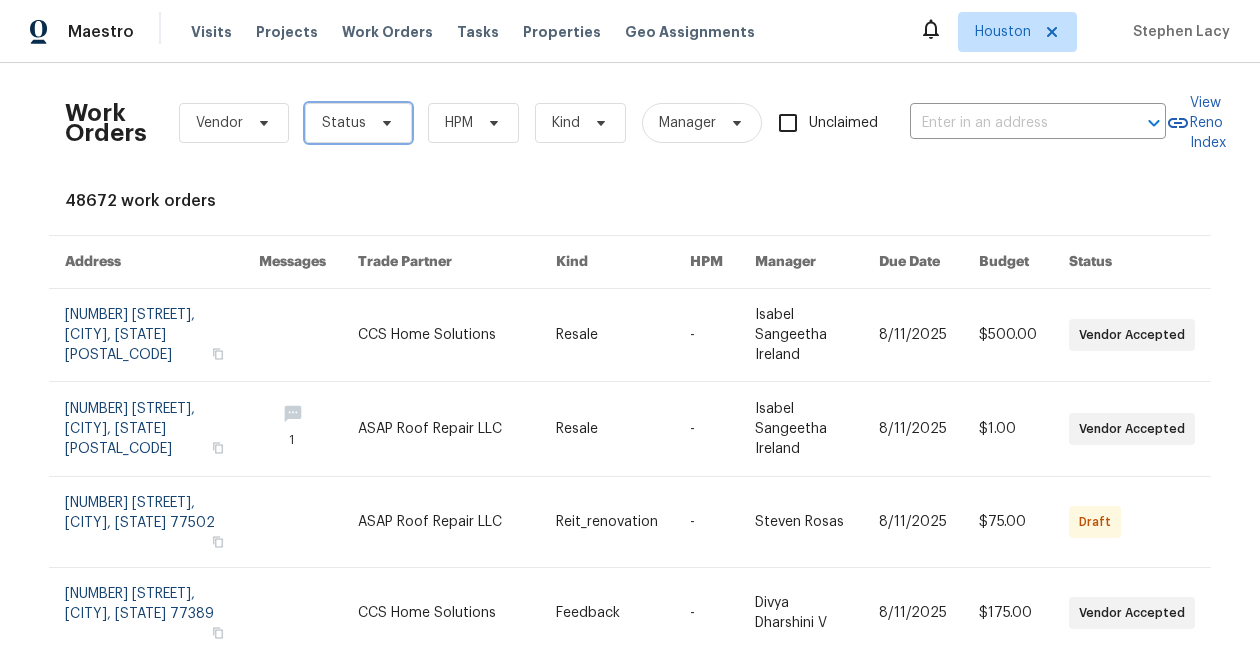 click on "Status" at bounding box center (344, 123) 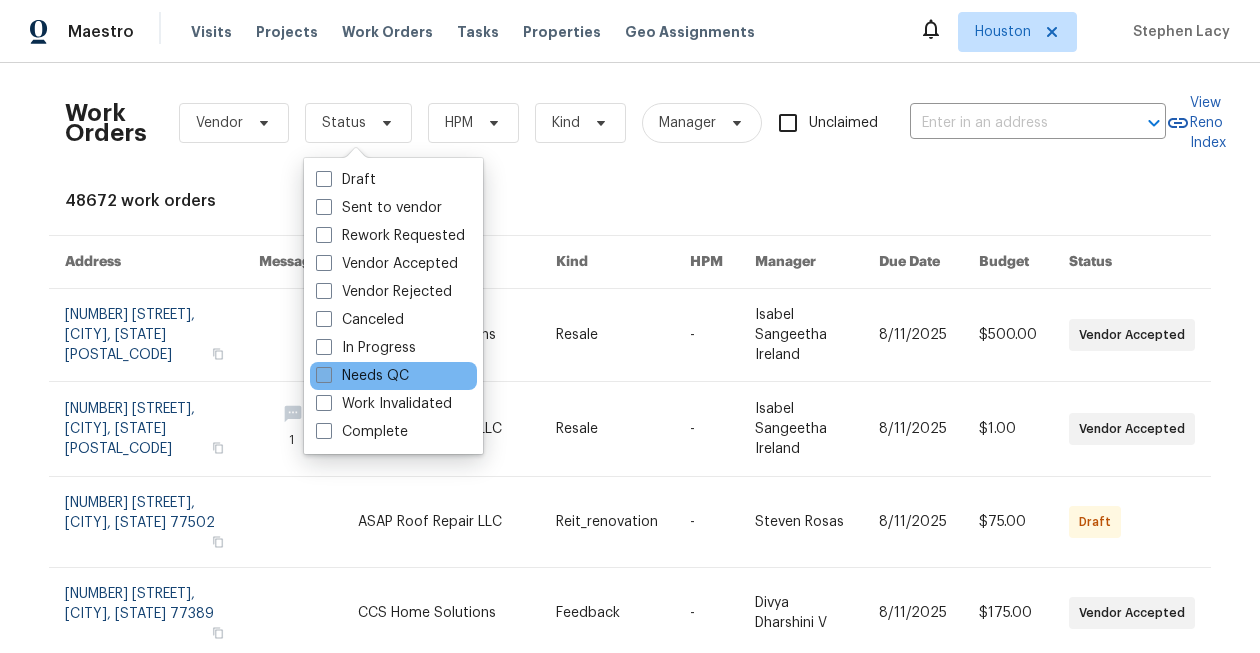 click on "Needs QC" at bounding box center [362, 376] 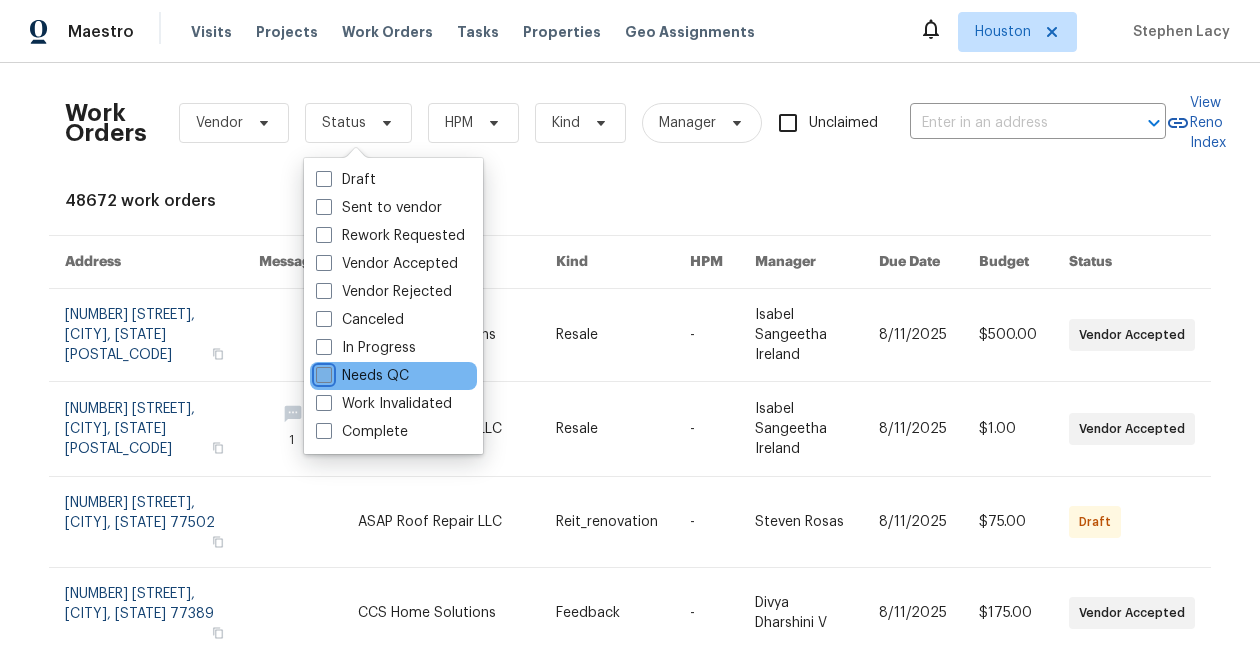 click on "Needs QC" at bounding box center (322, 372) 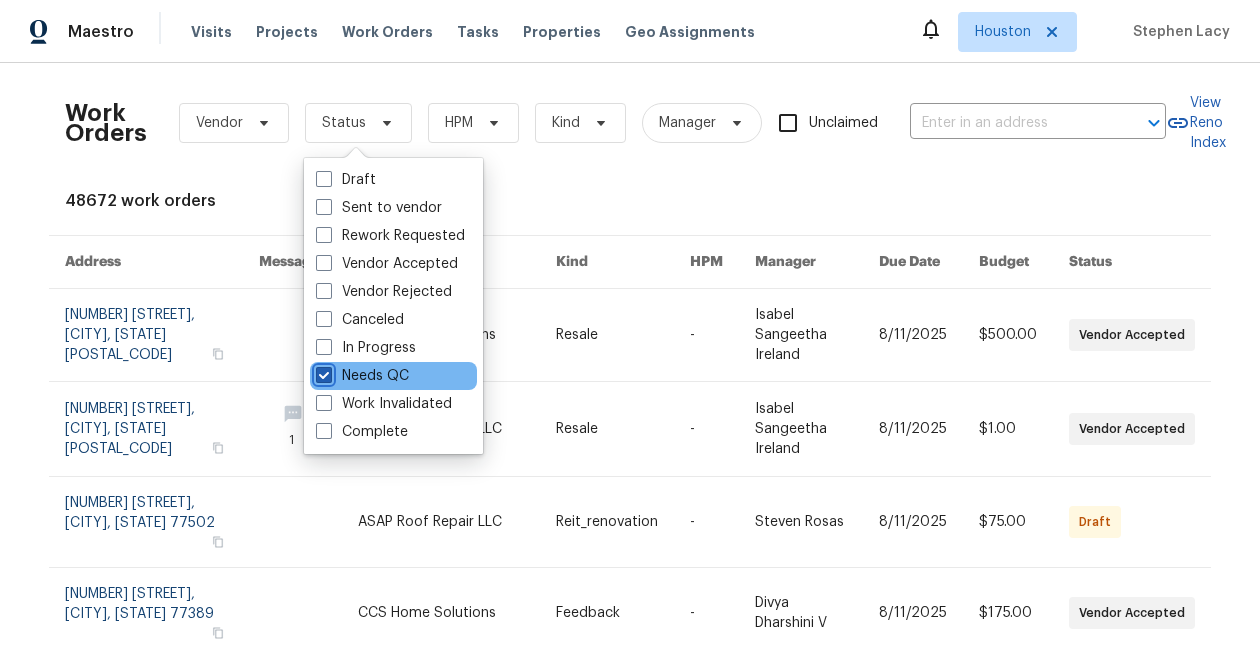 checkbox on "true" 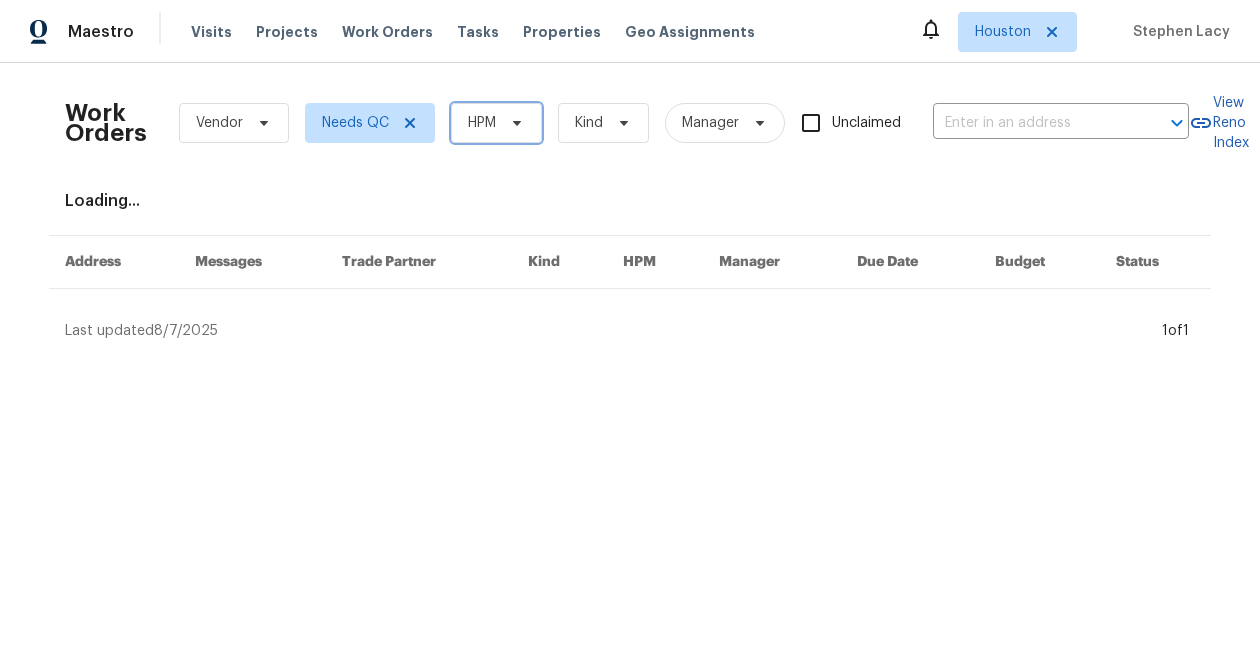 click 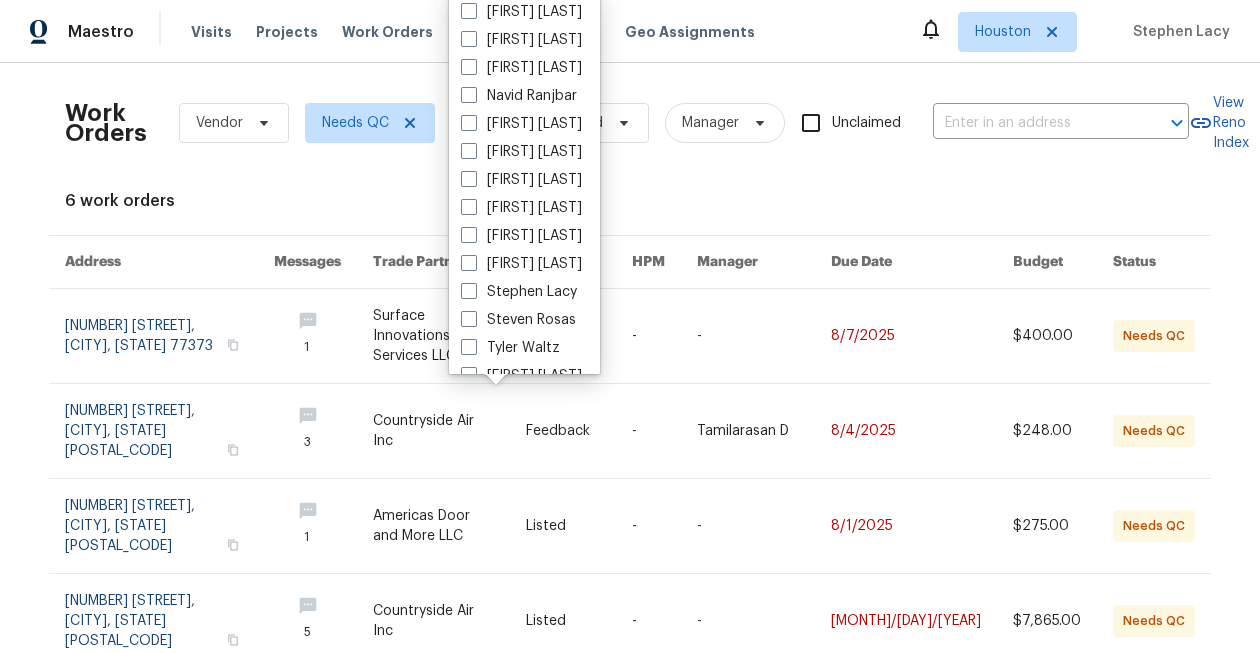 scroll, scrollTop: 416, scrollLeft: 0, axis: vertical 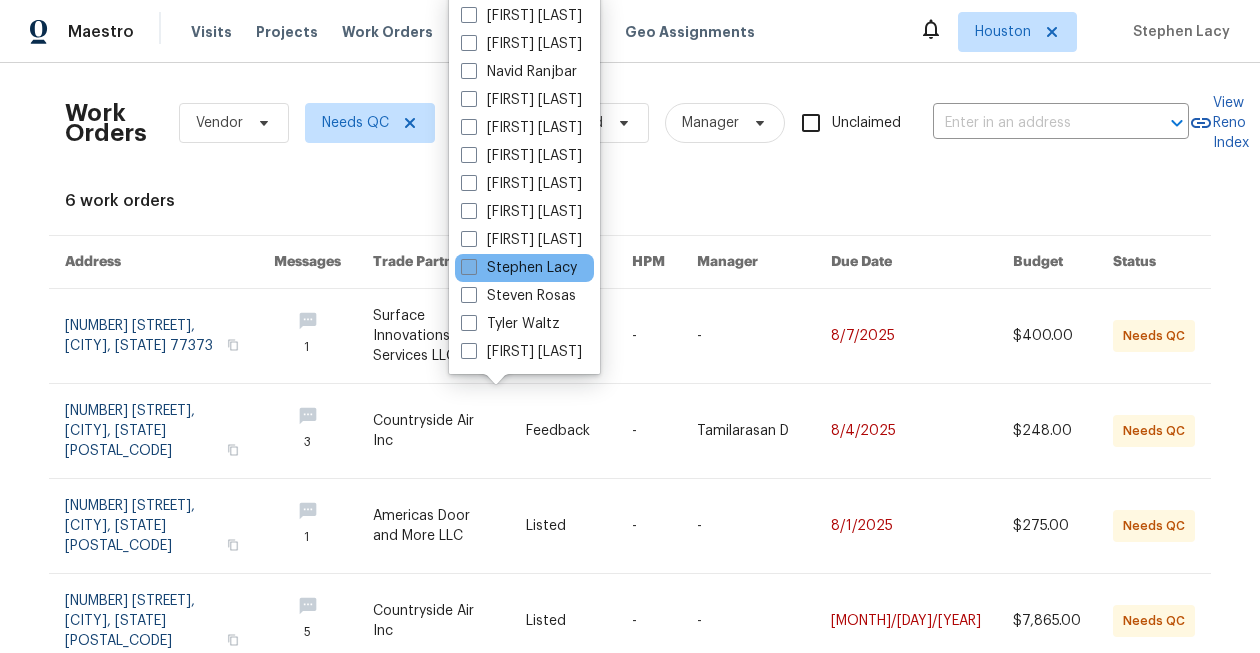 click on "Stephen Lacy" at bounding box center (519, 268) 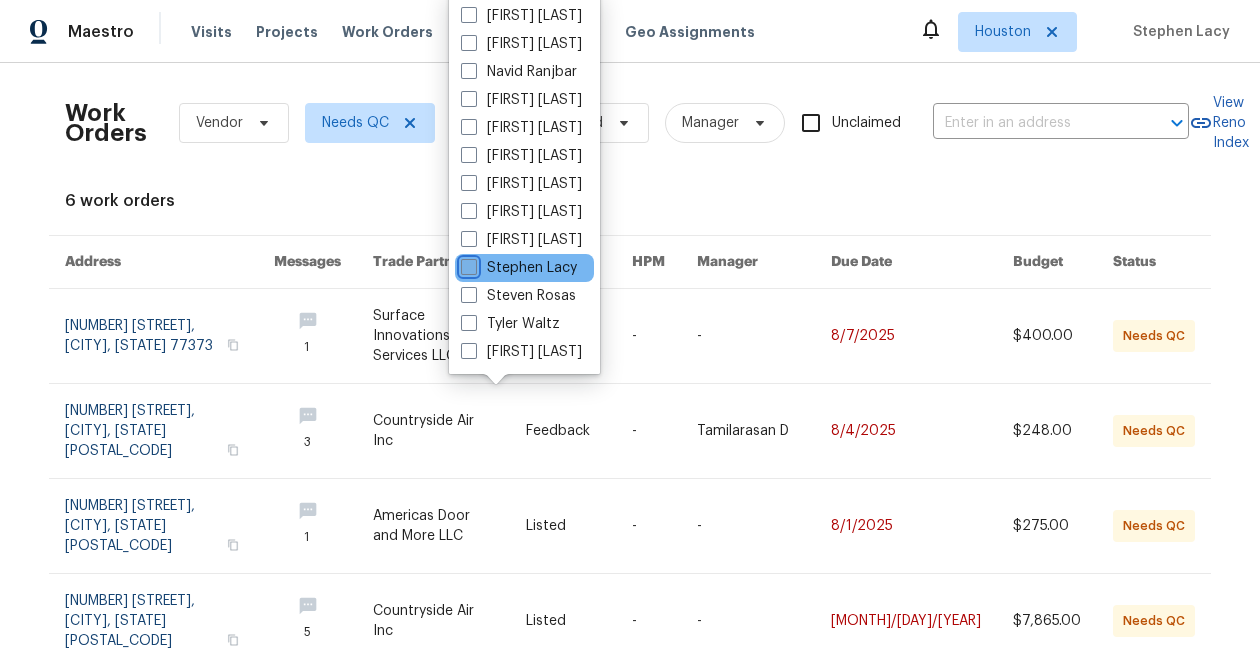 click on "Stephen Lacy" at bounding box center (467, 264) 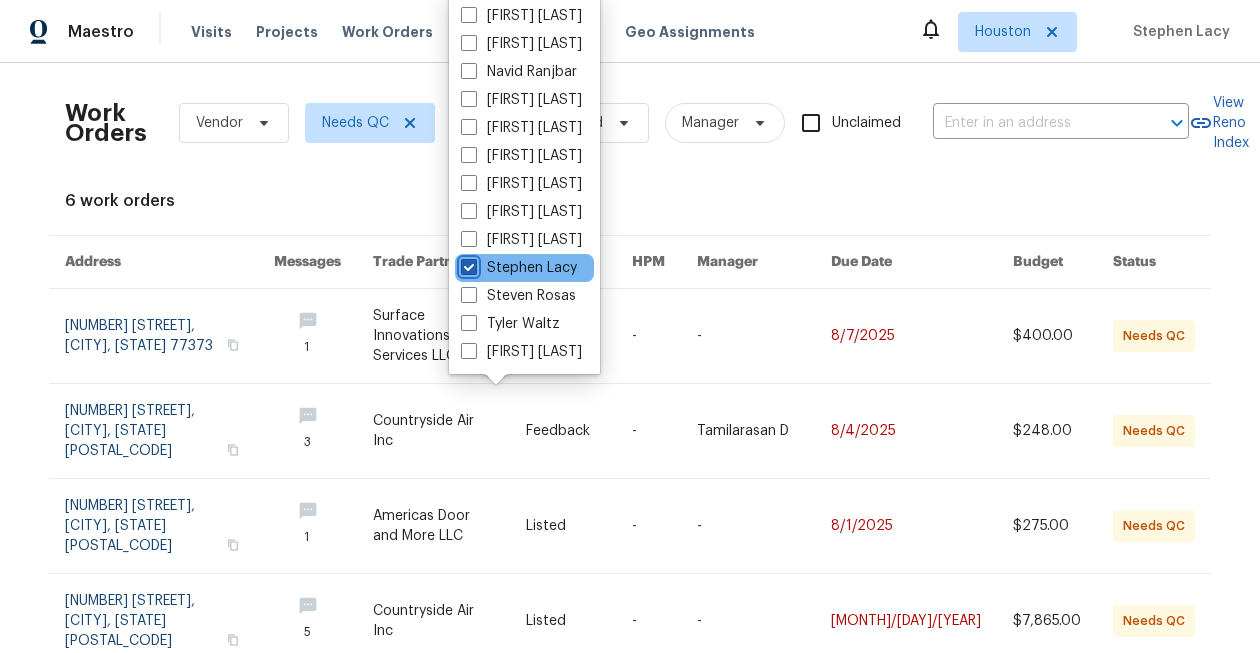 checkbox on "true" 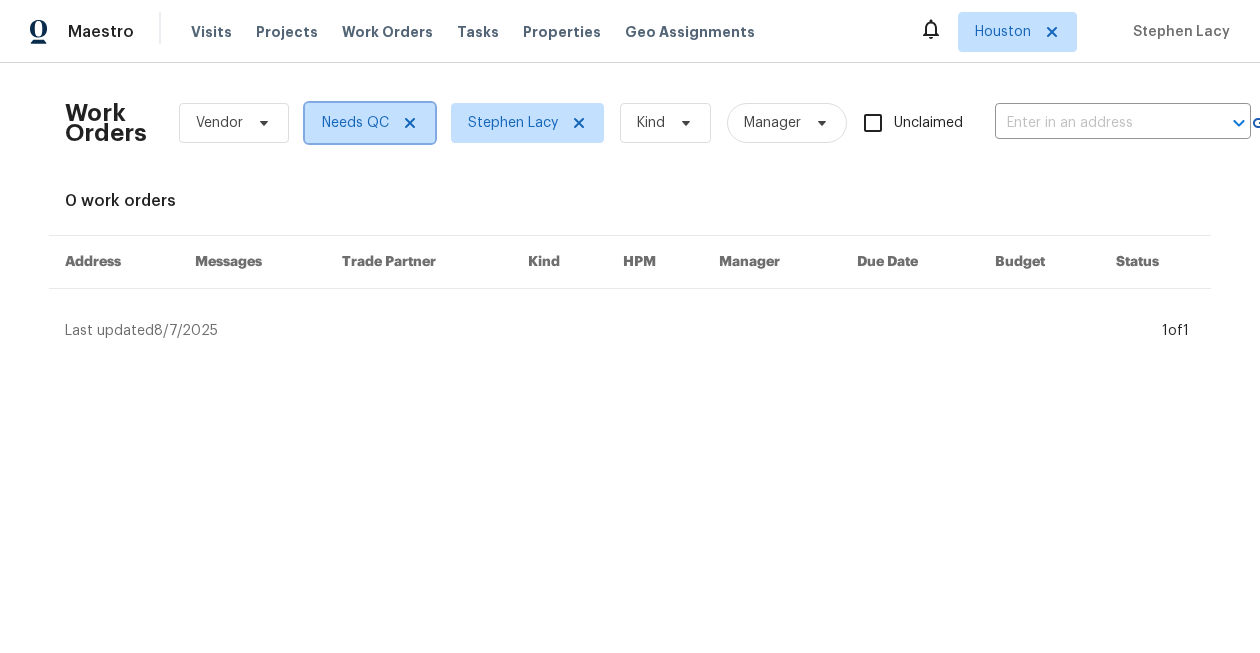 click 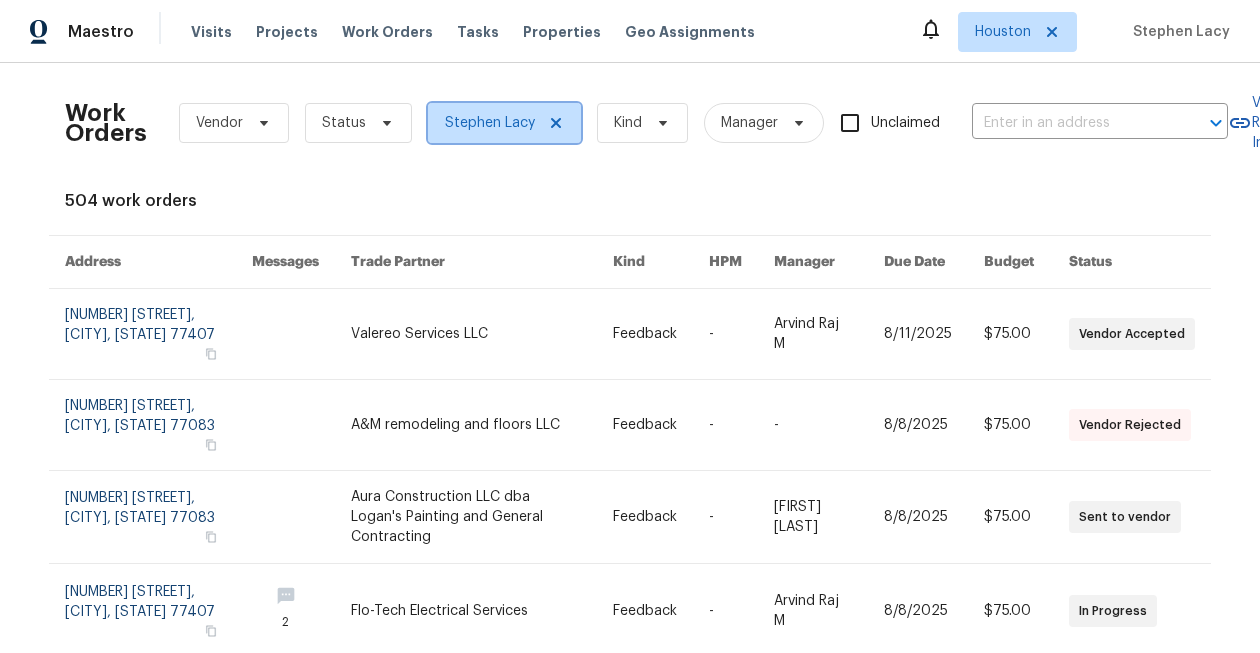click 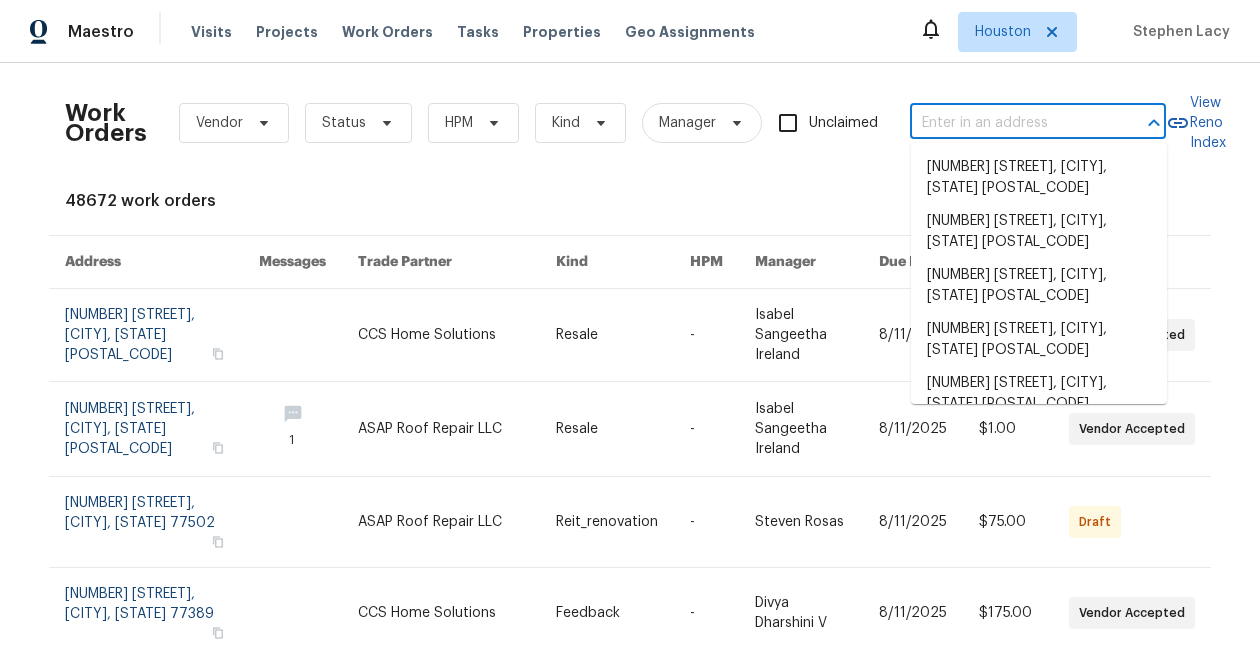 click at bounding box center [1010, 123] 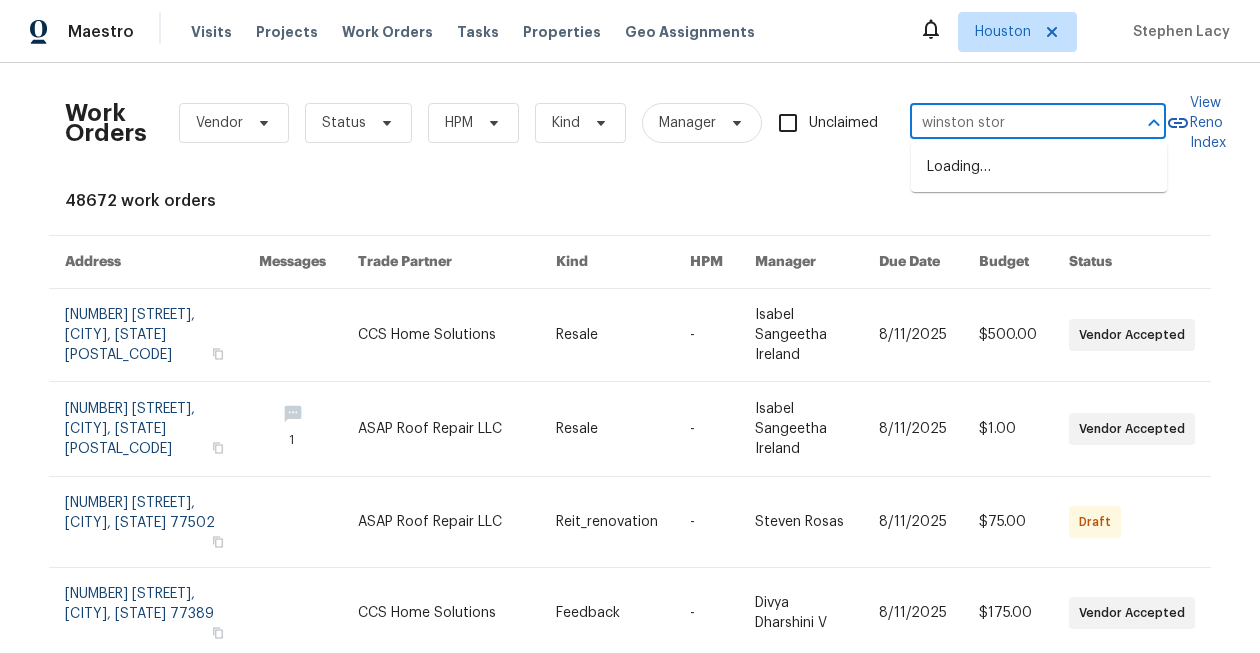 type on "winston store" 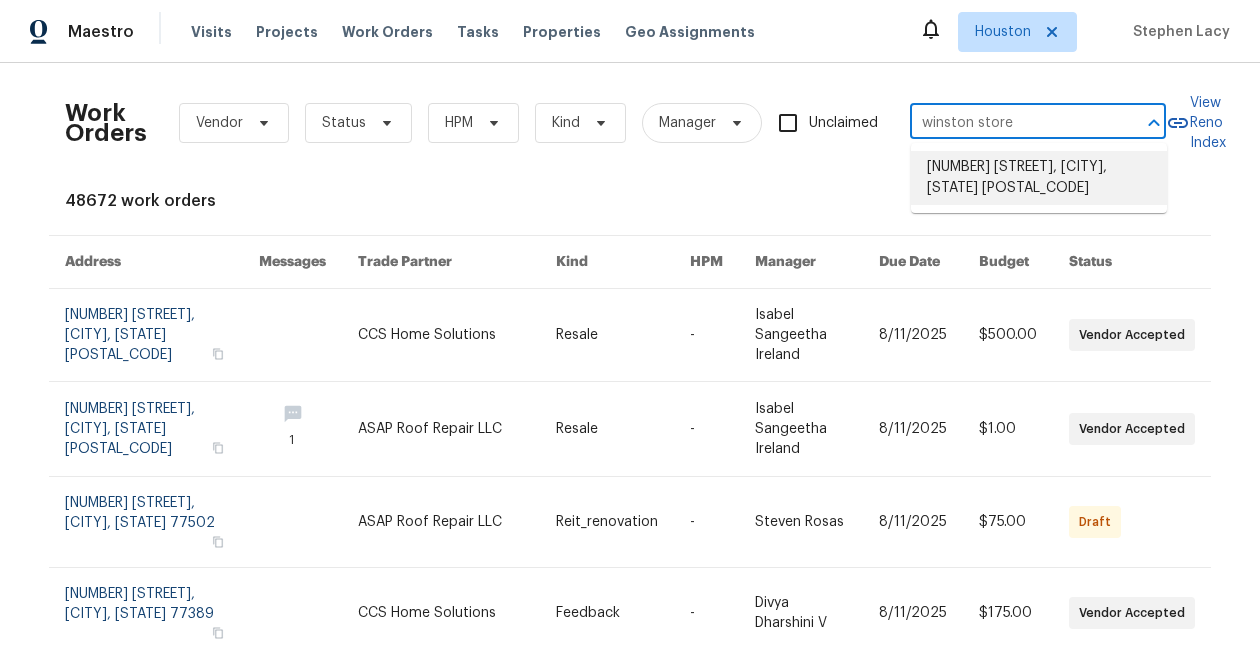click on "[NUMBER] [STREET], [CITY], [STATE] [POSTAL_CODE]" at bounding box center [1039, 178] 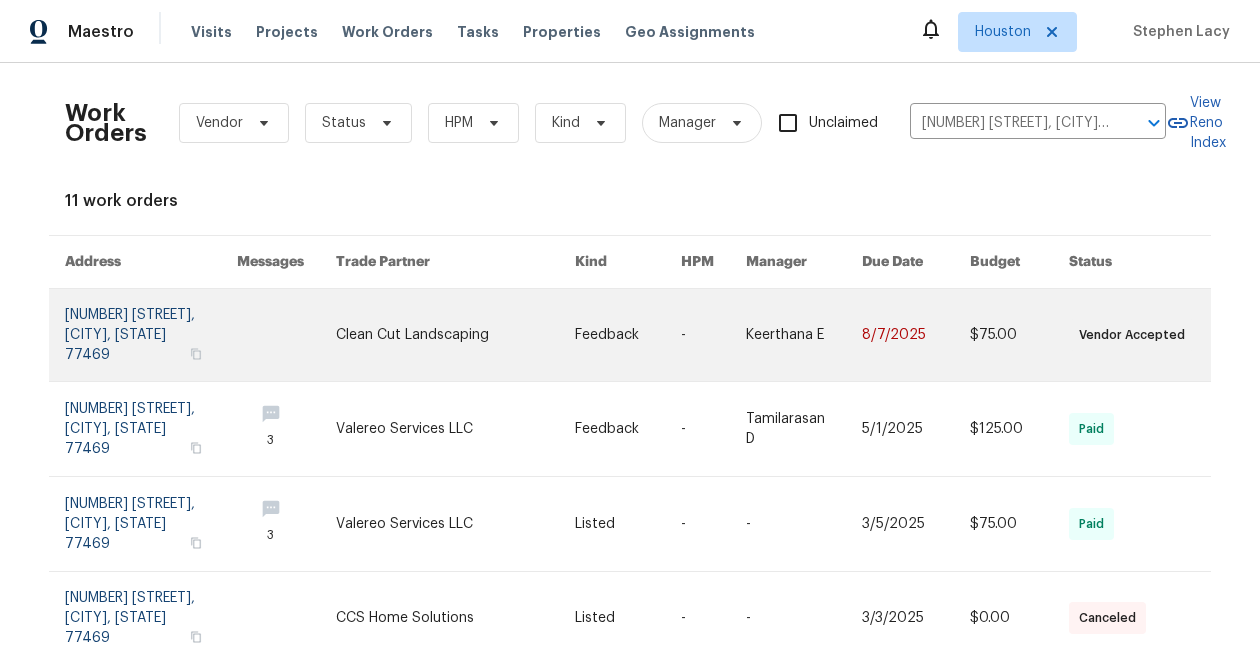 click at bounding box center (455, 335) 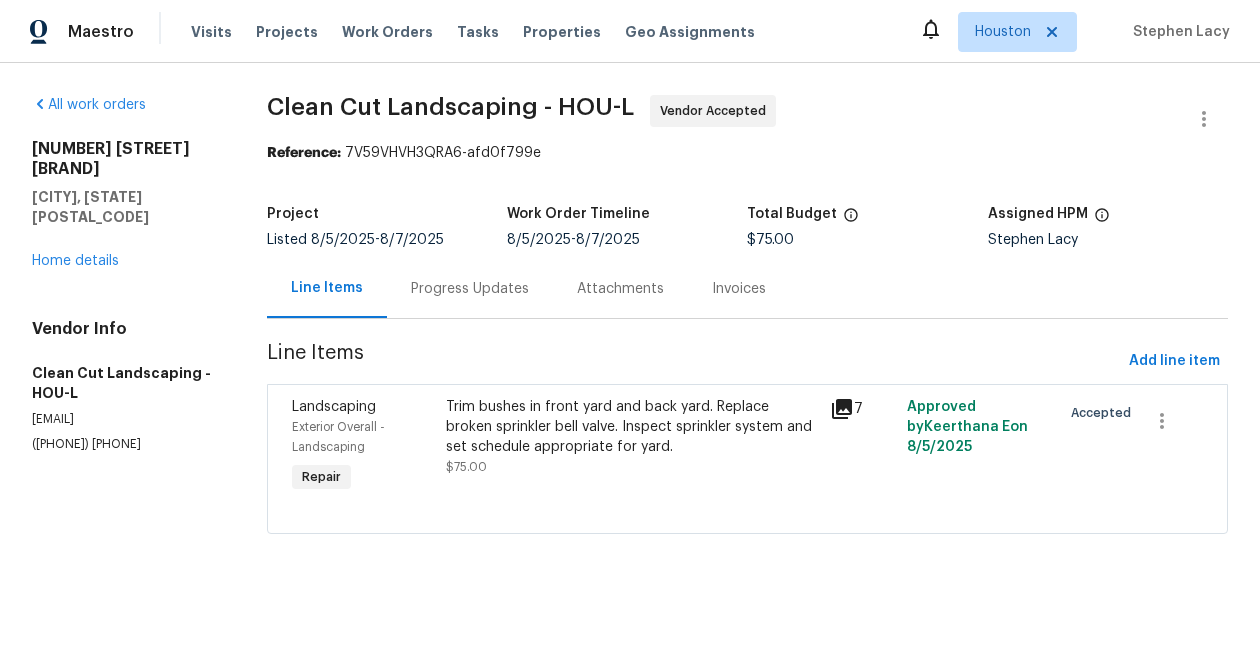 click on "Progress Updates" at bounding box center [470, 289] 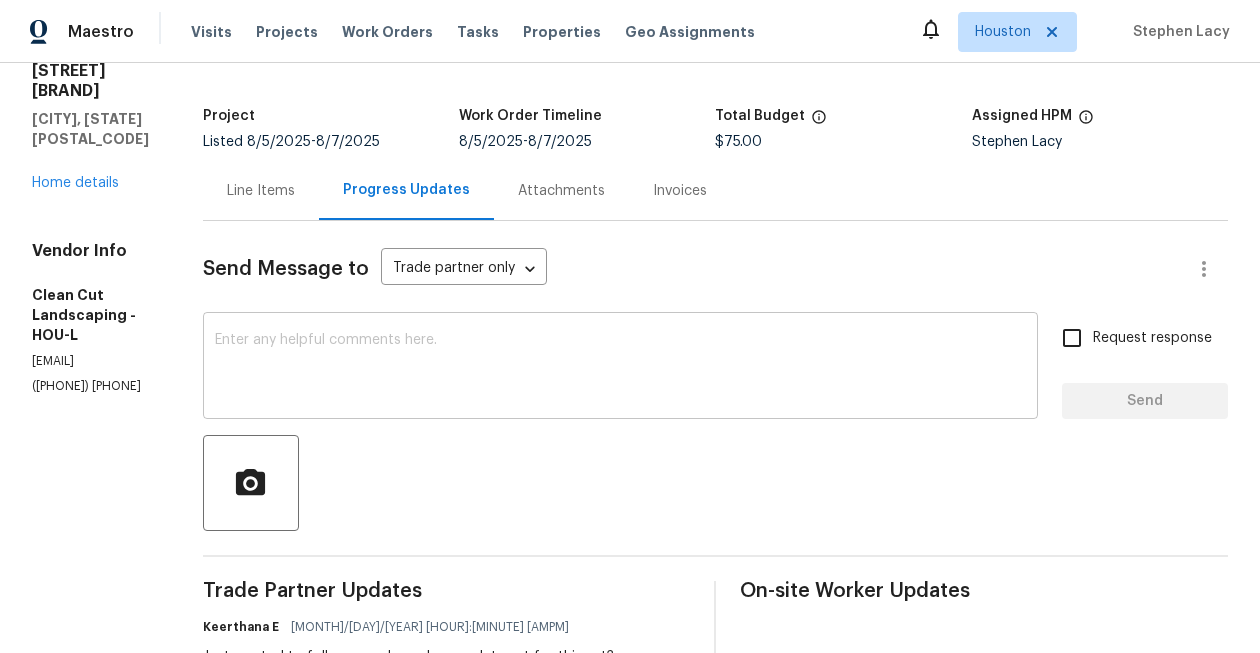scroll, scrollTop: 0, scrollLeft: 0, axis: both 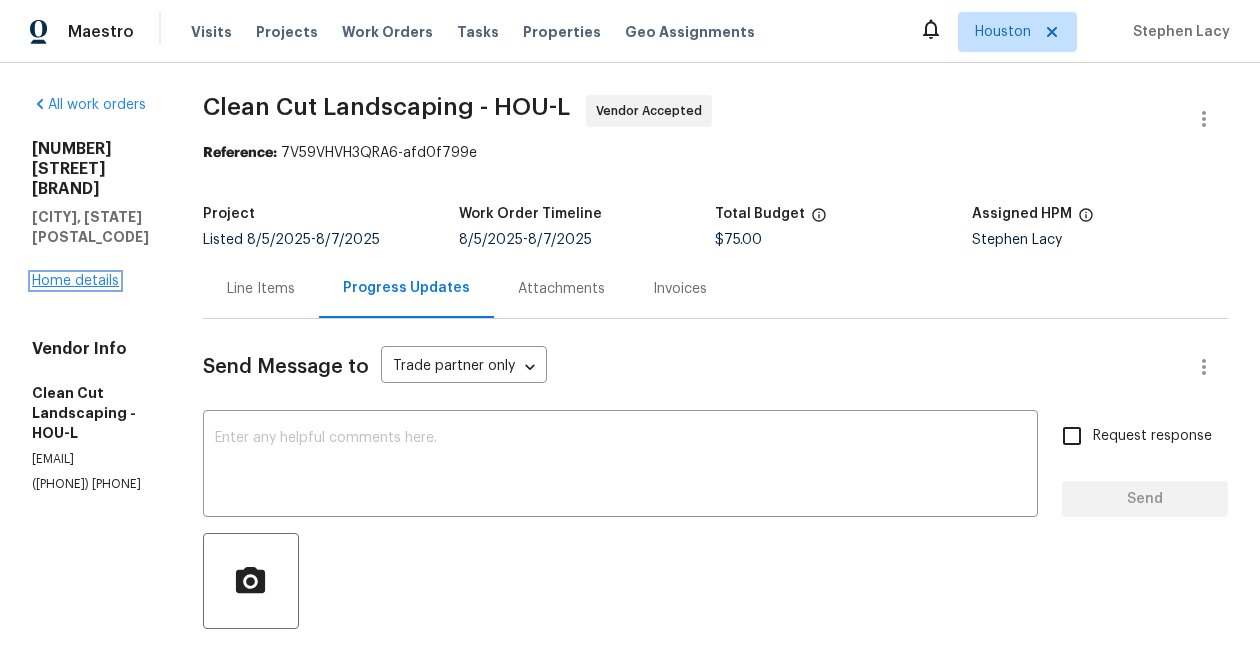 click on "Home details" at bounding box center [75, 281] 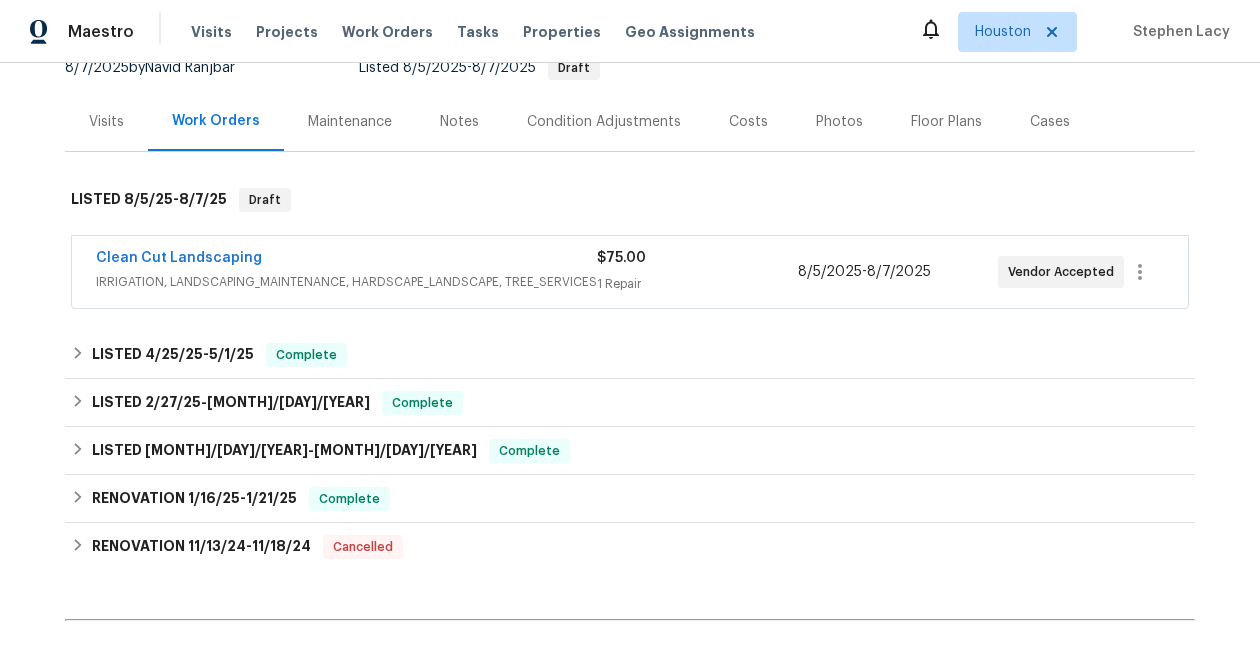 scroll, scrollTop: 0, scrollLeft: 0, axis: both 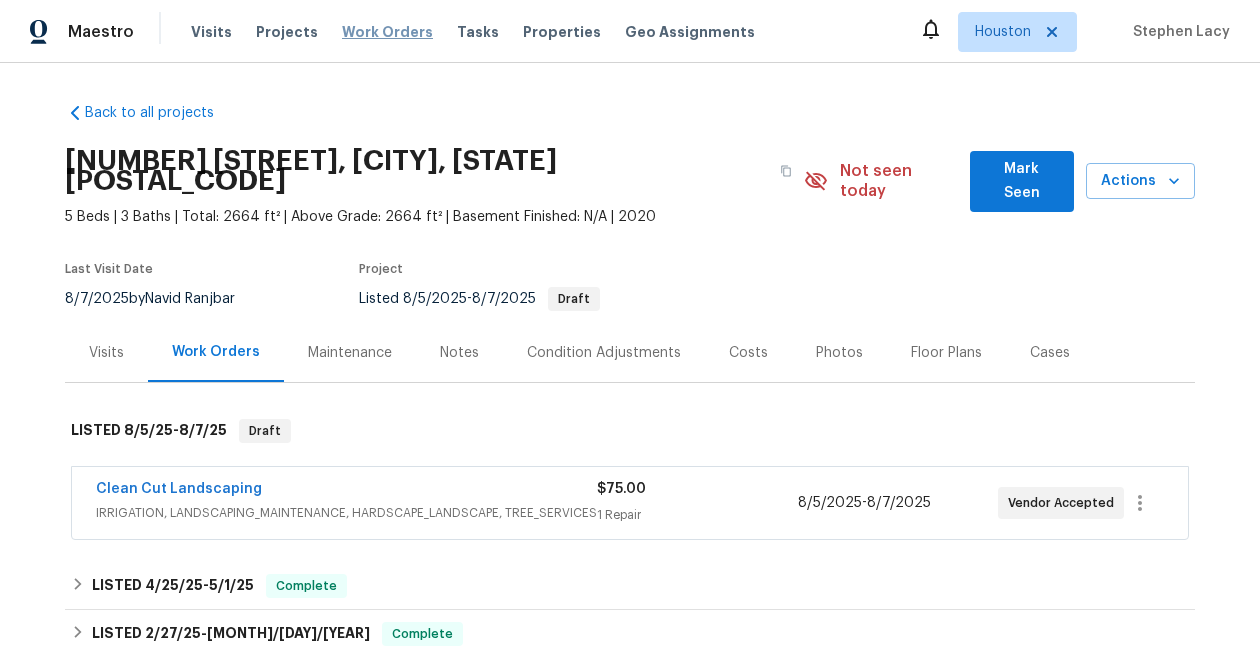click on "Work Orders" at bounding box center [387, 32] 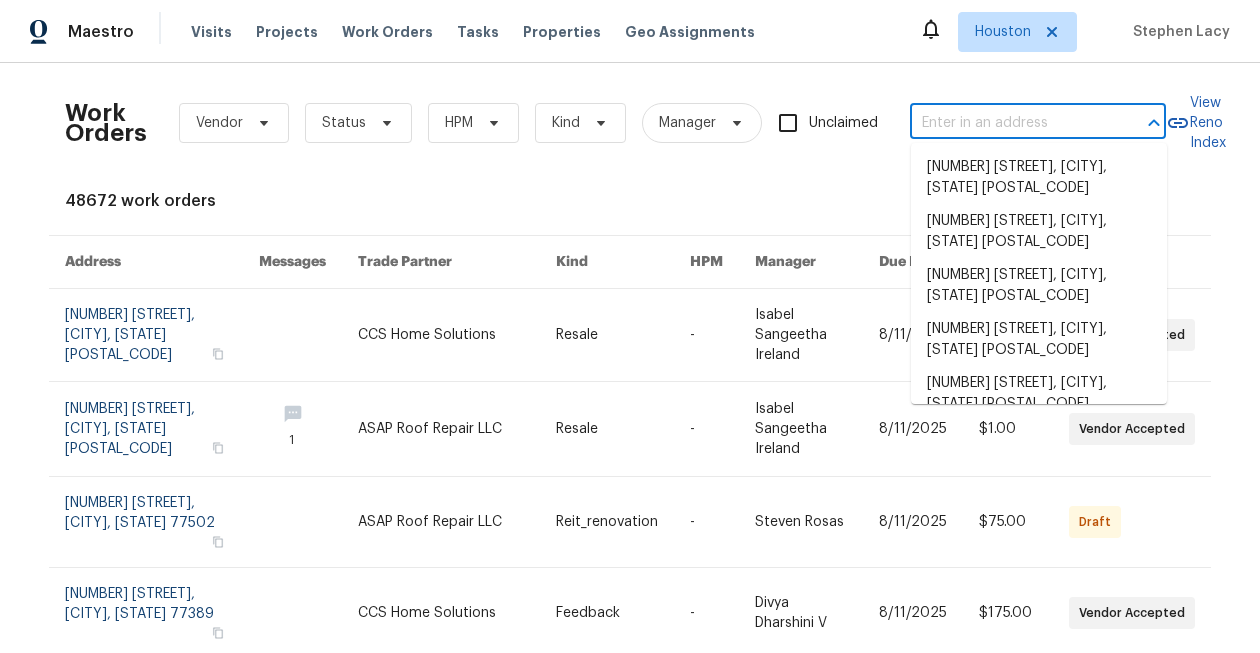 click at bounding box center [1010, 123] 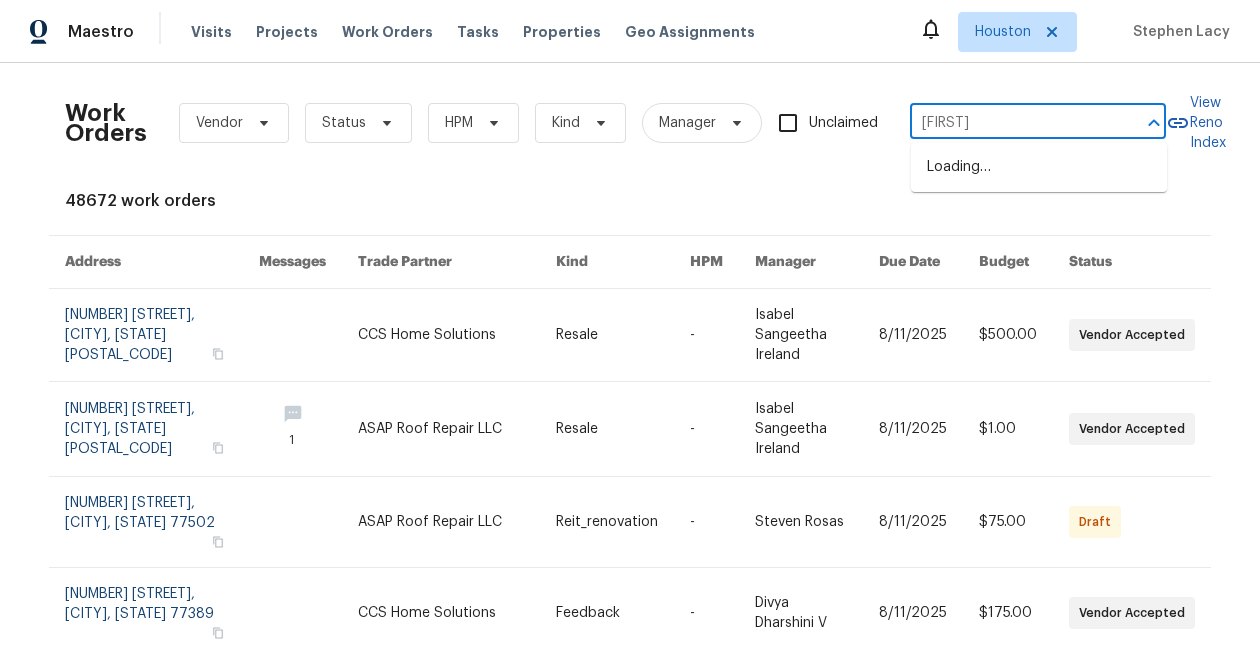 type on "[FIRST]" 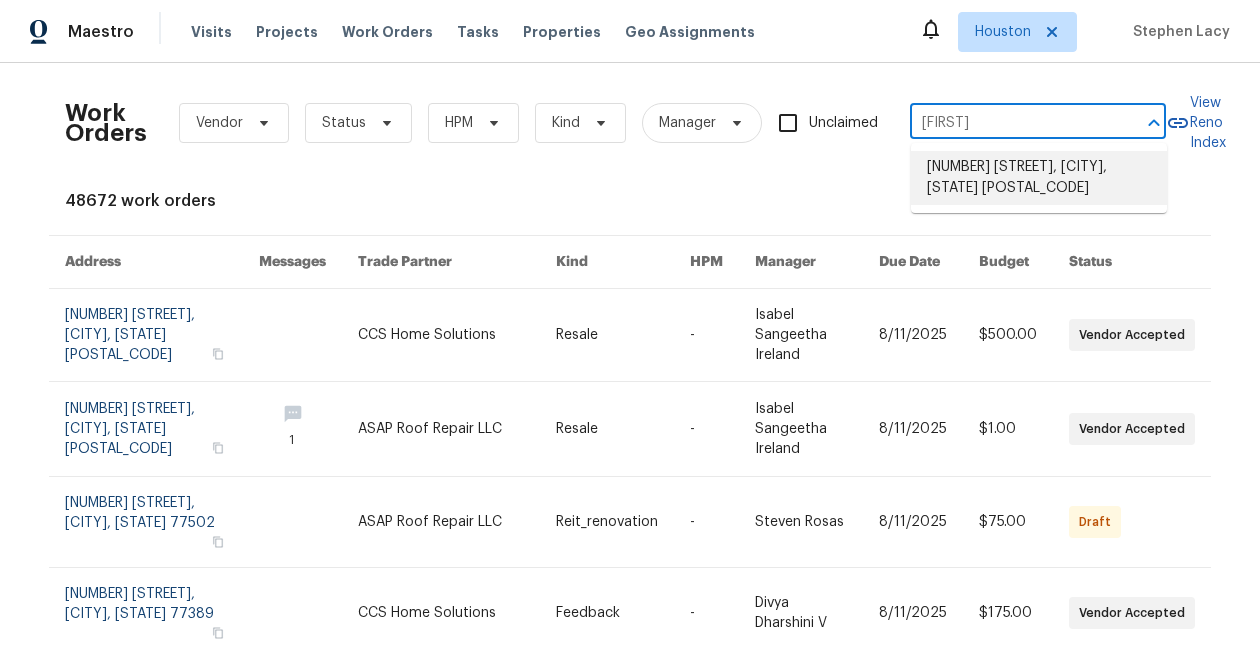 click on "[NUMBER] [STREET], [CITY], [STATE] [POSTAL_CODE]" at bounding box center [1039, 178] 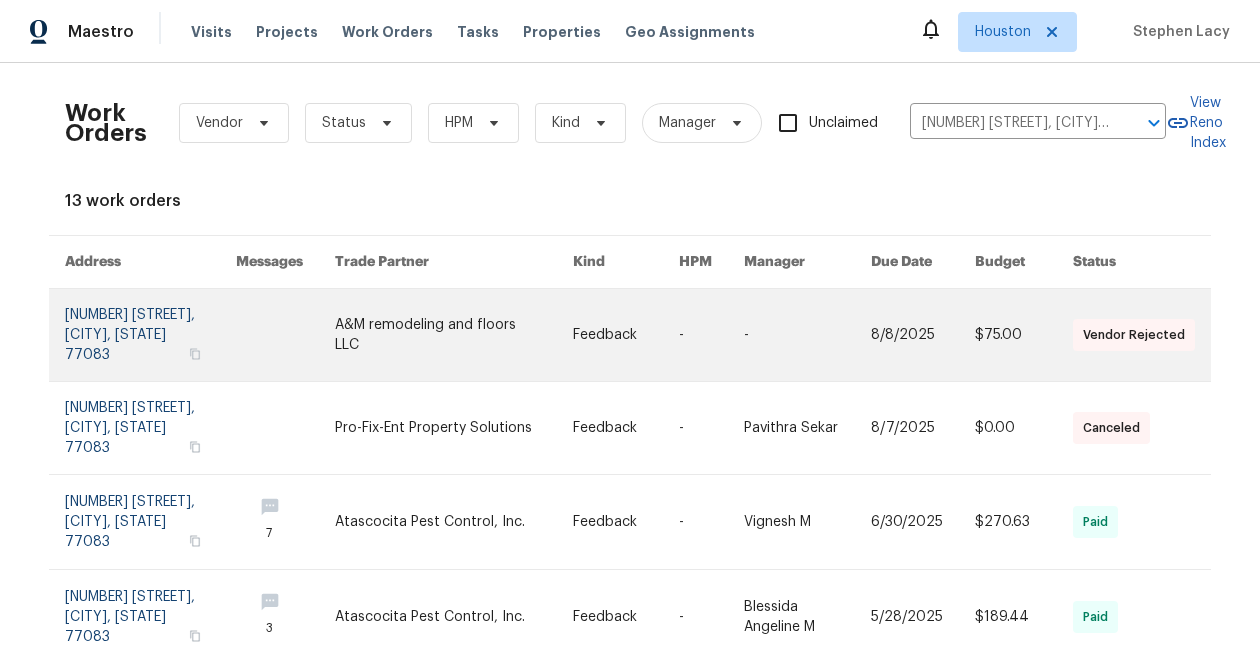 click at bounding box center (150, 335) 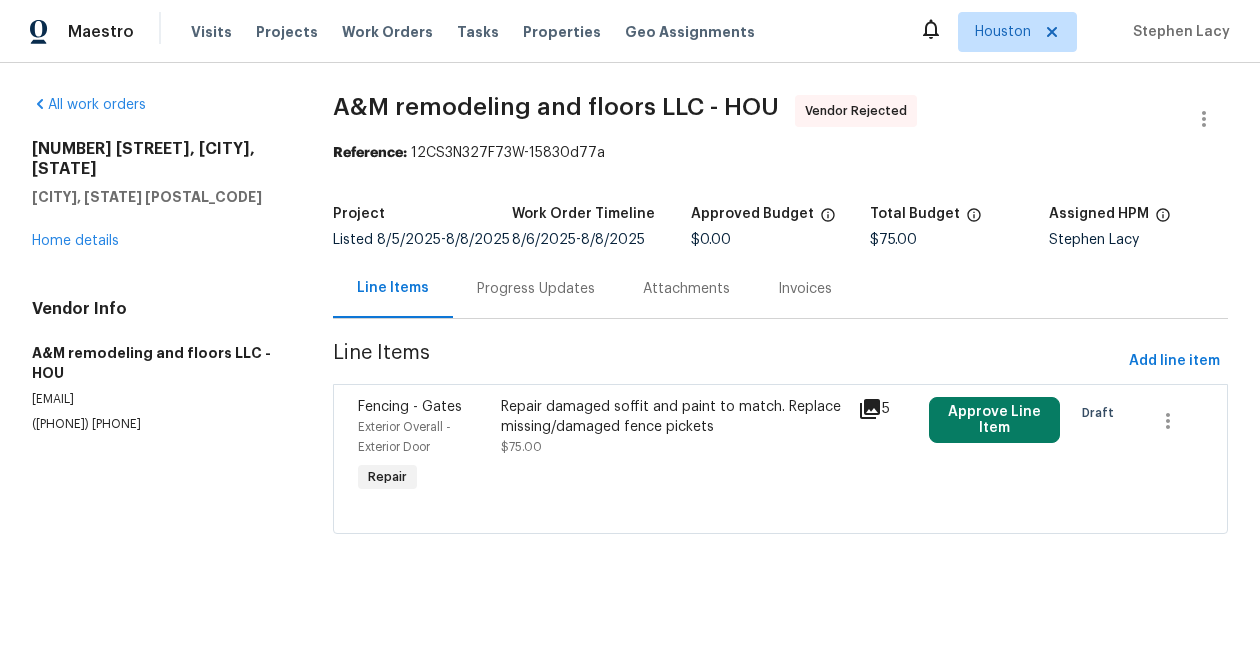 click on "Progress Updates" at bounding box center [536, 289] 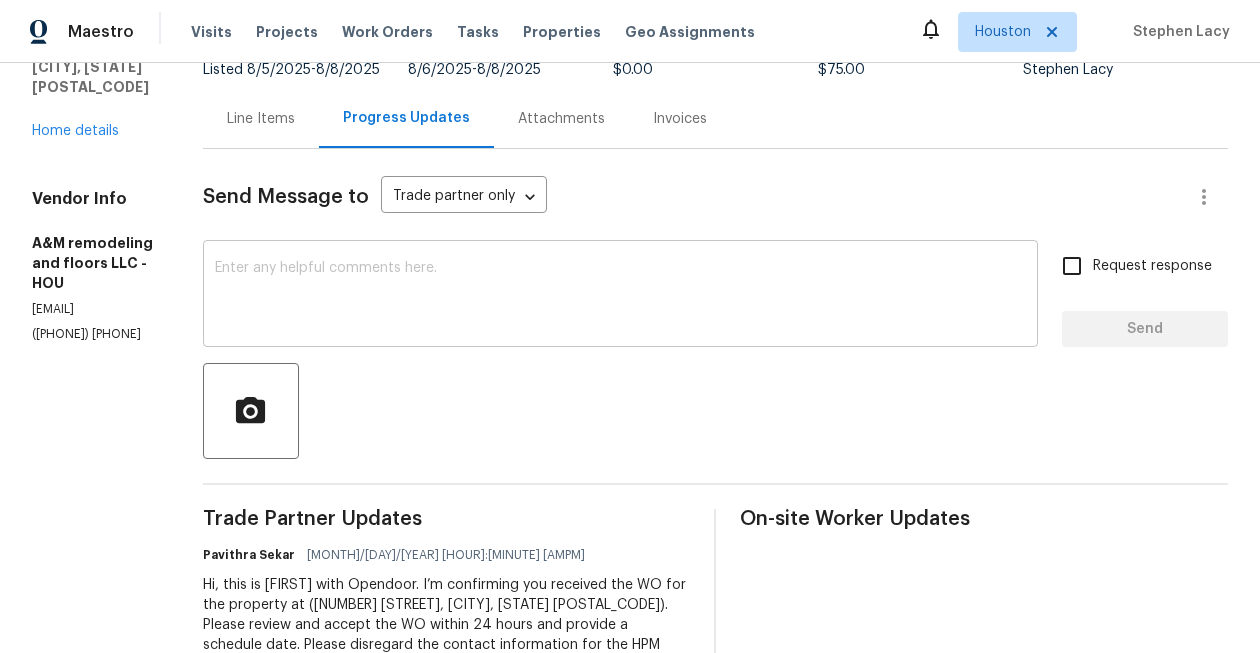 scroll, scrollTop: 0, scrollLeft: 0, axis: both 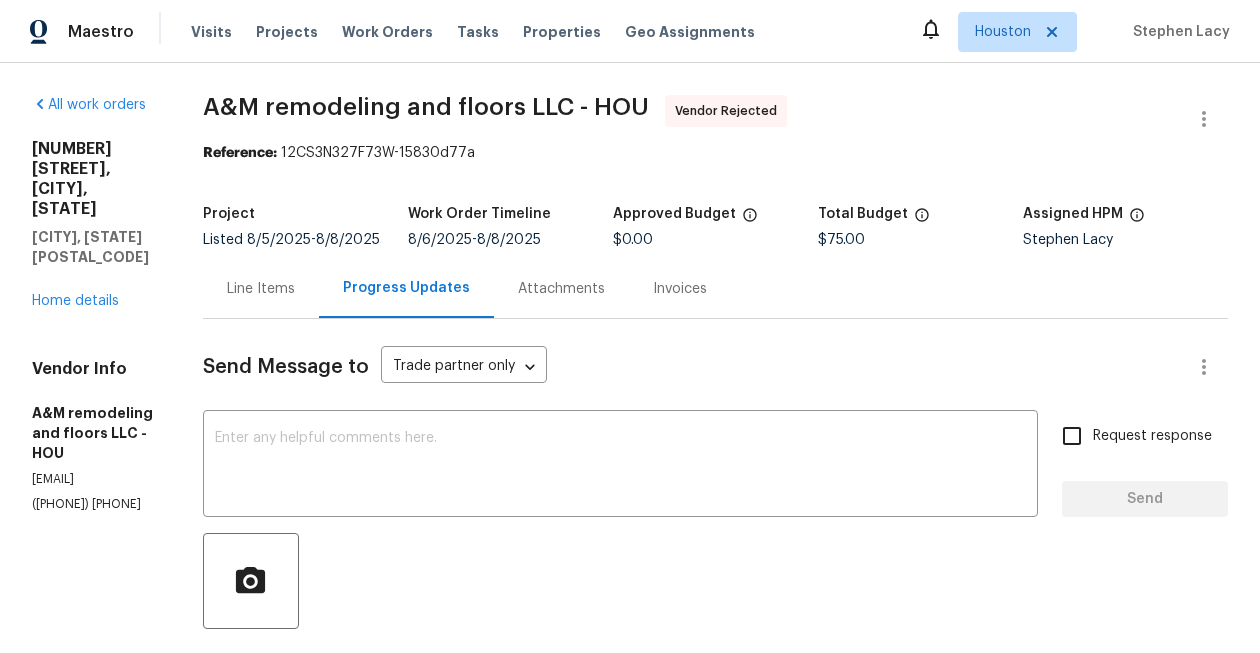 click on "[NUMBER] [STREET] [CITY], [STATE] Home details" at bounding box center (93, 225) 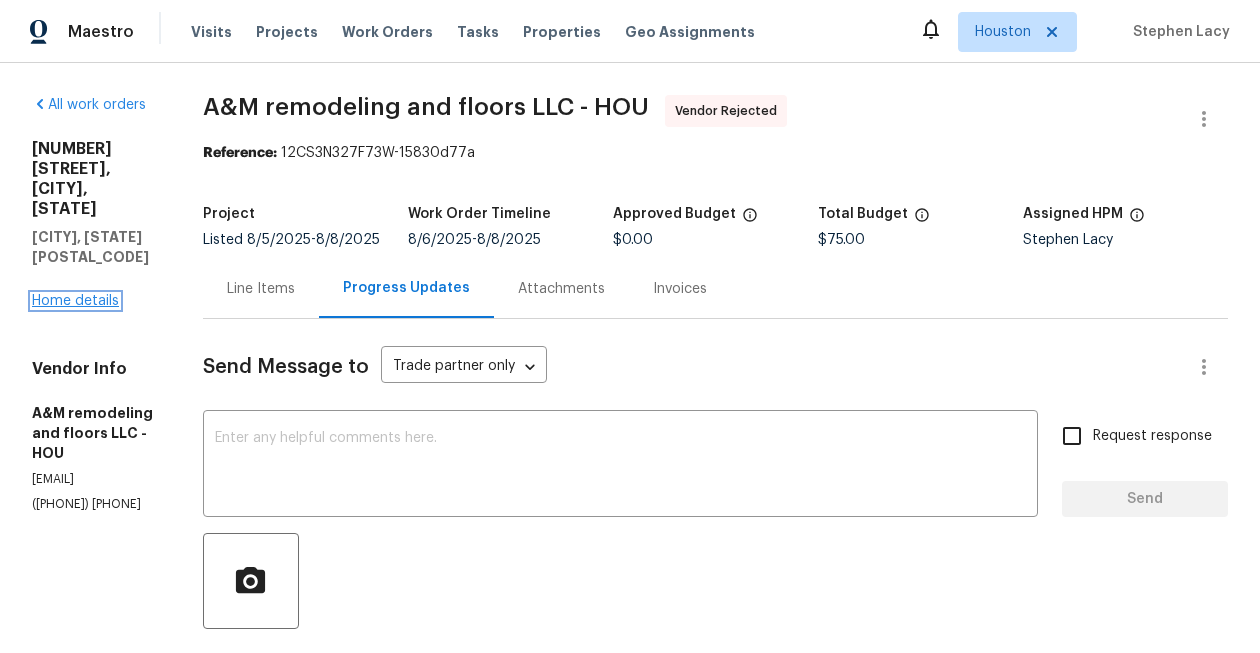 click on "Home details" at bounding box center [75, 301] 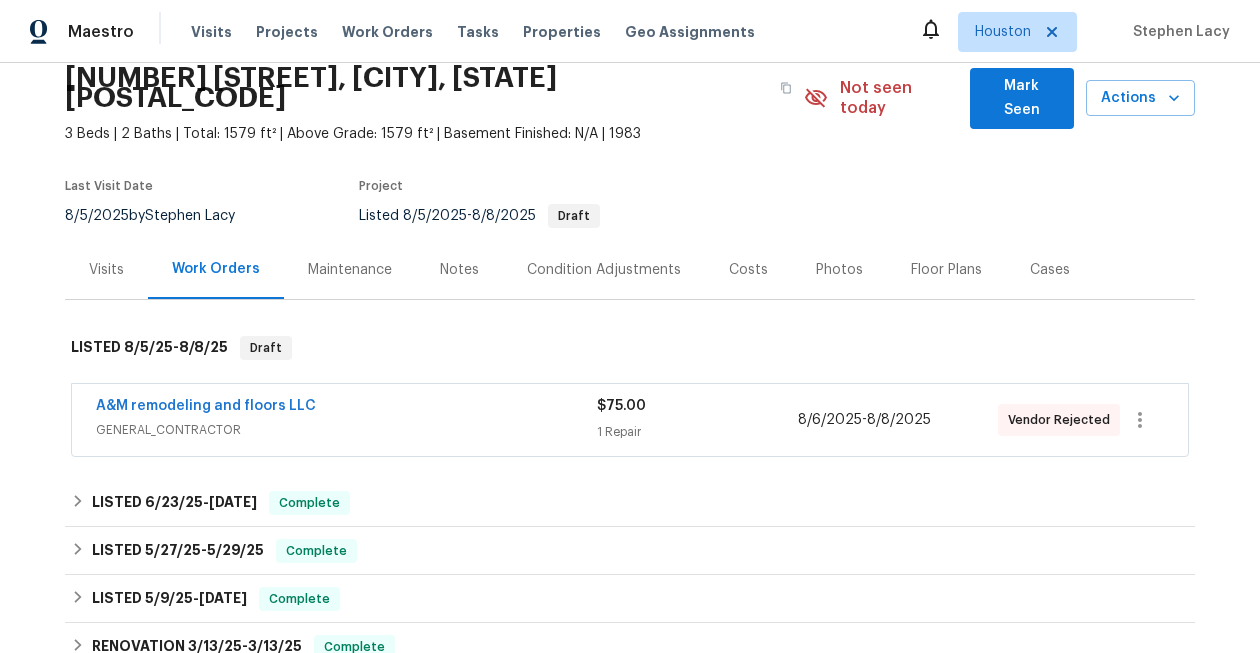 scroll, scrollTop: 74, scrollLeft: 0, axis: vertical 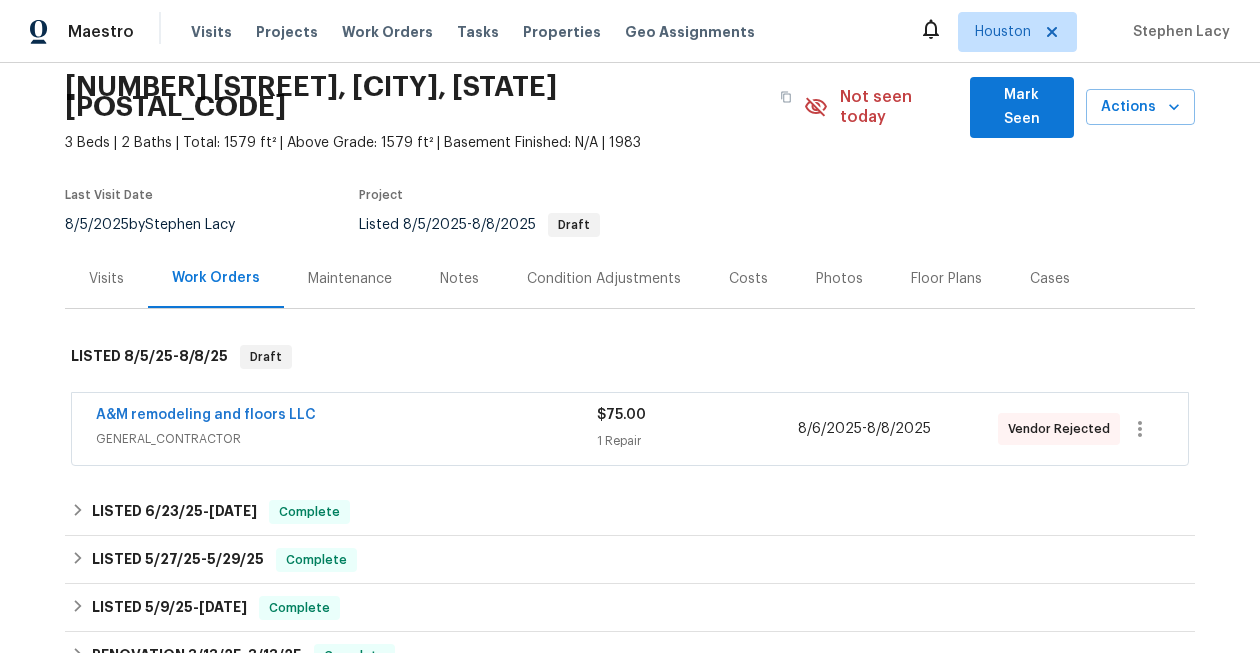click on "Vendor Rejected" at bounding box center [1063, 429] 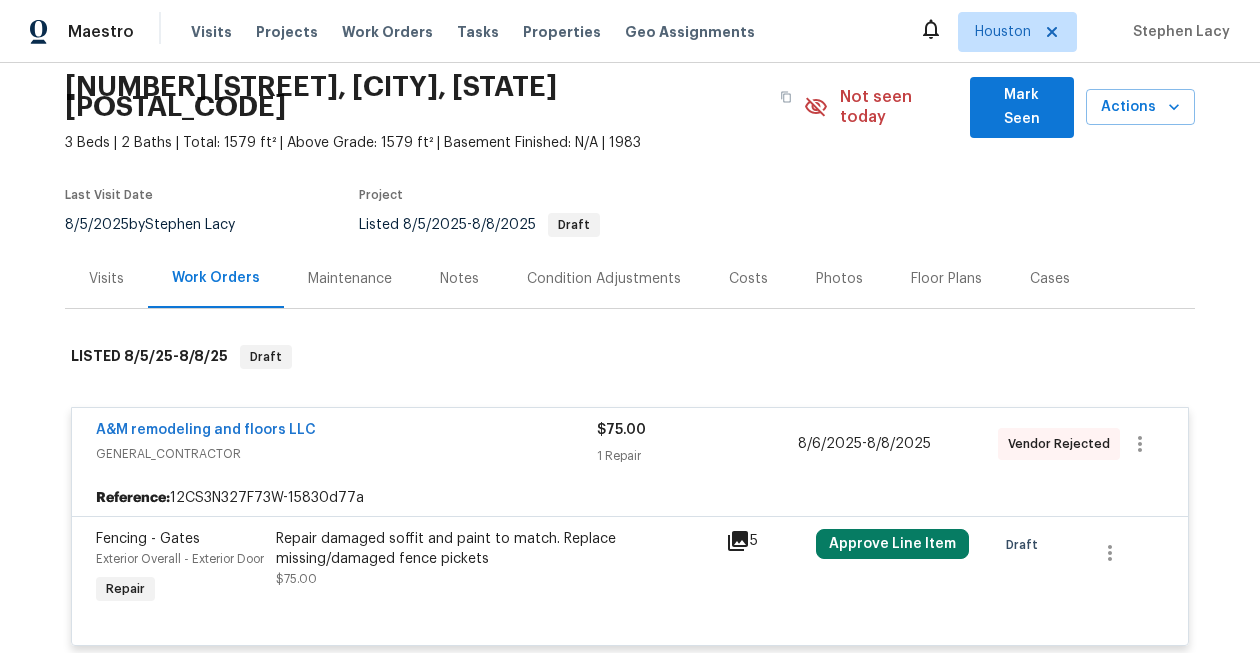 click on "Vendor Rejected" at bounding box center [1063, 444] 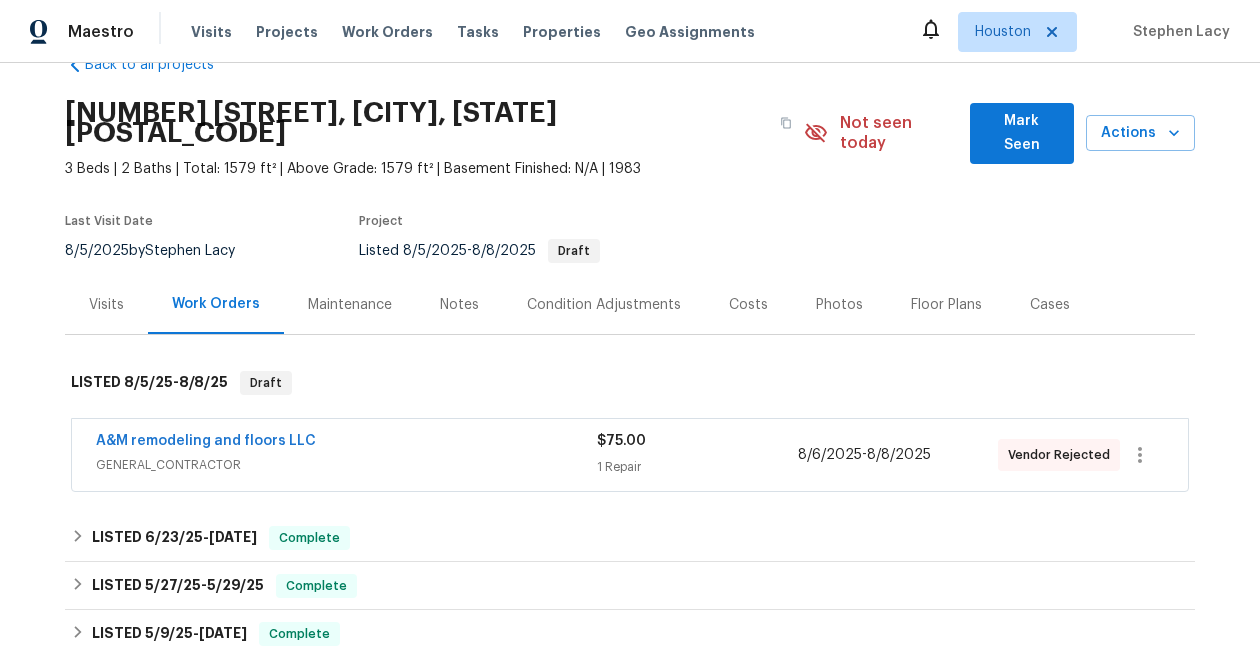 scroll, scrollTop: 0, scrollLeft: 0, axis: both 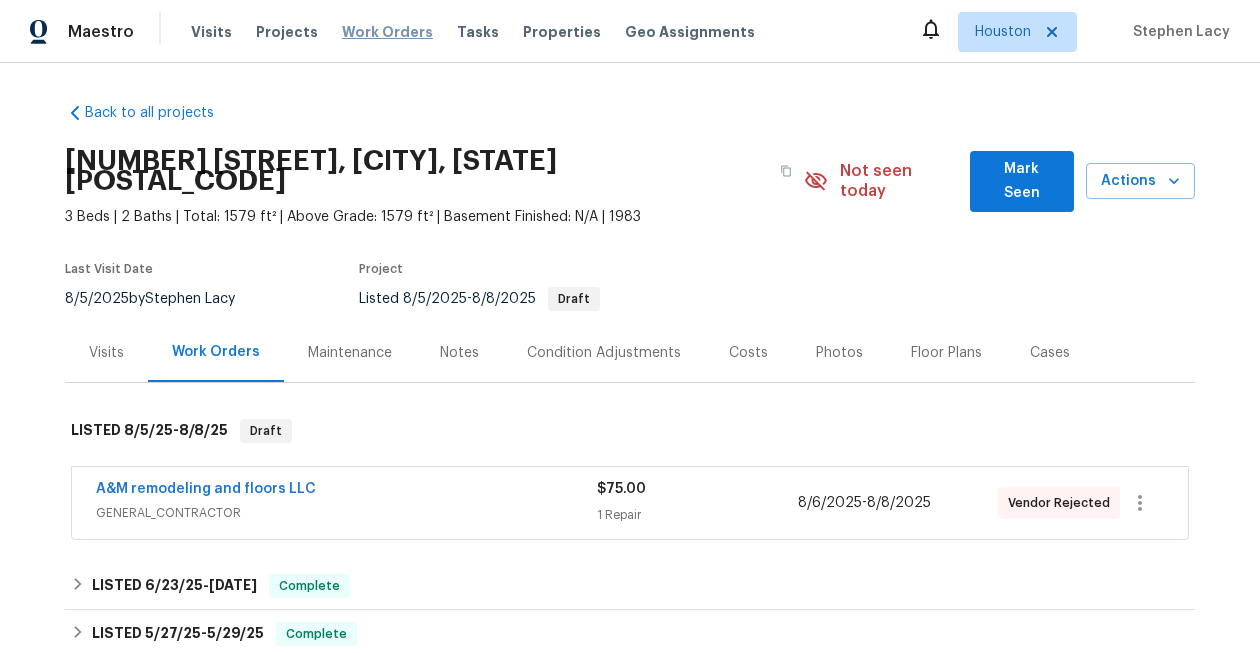 click on "Work Orders" at bounding box center [387, 32] 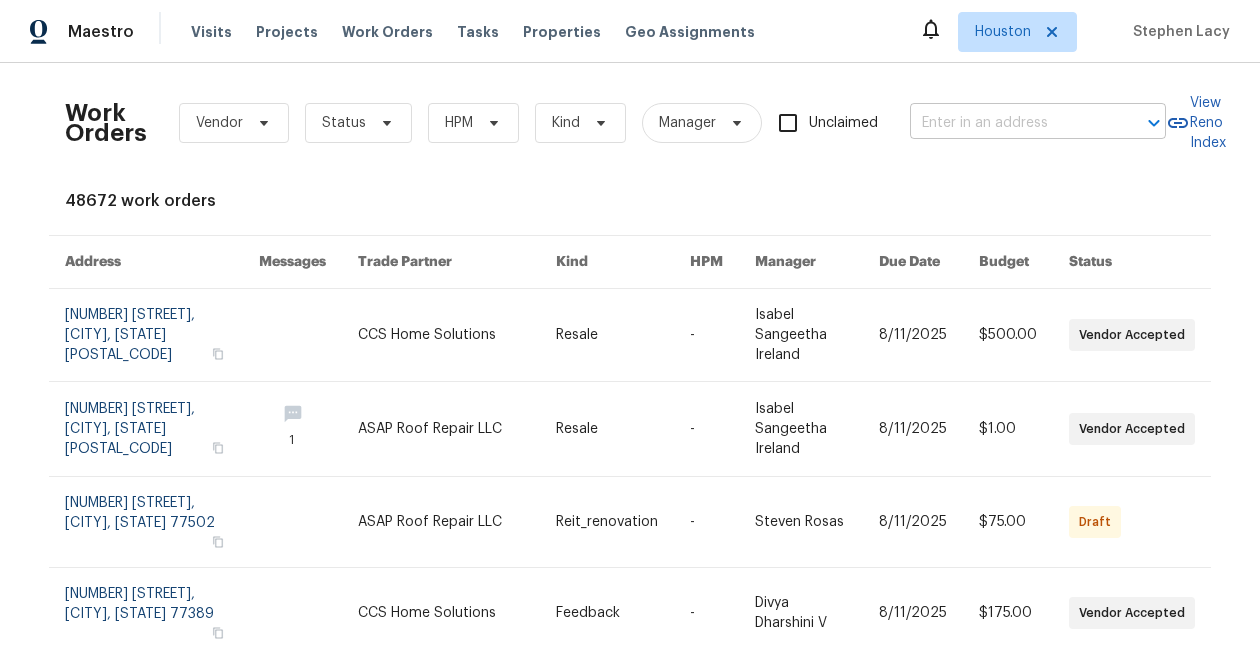 click at bounding box center (1010, 123) 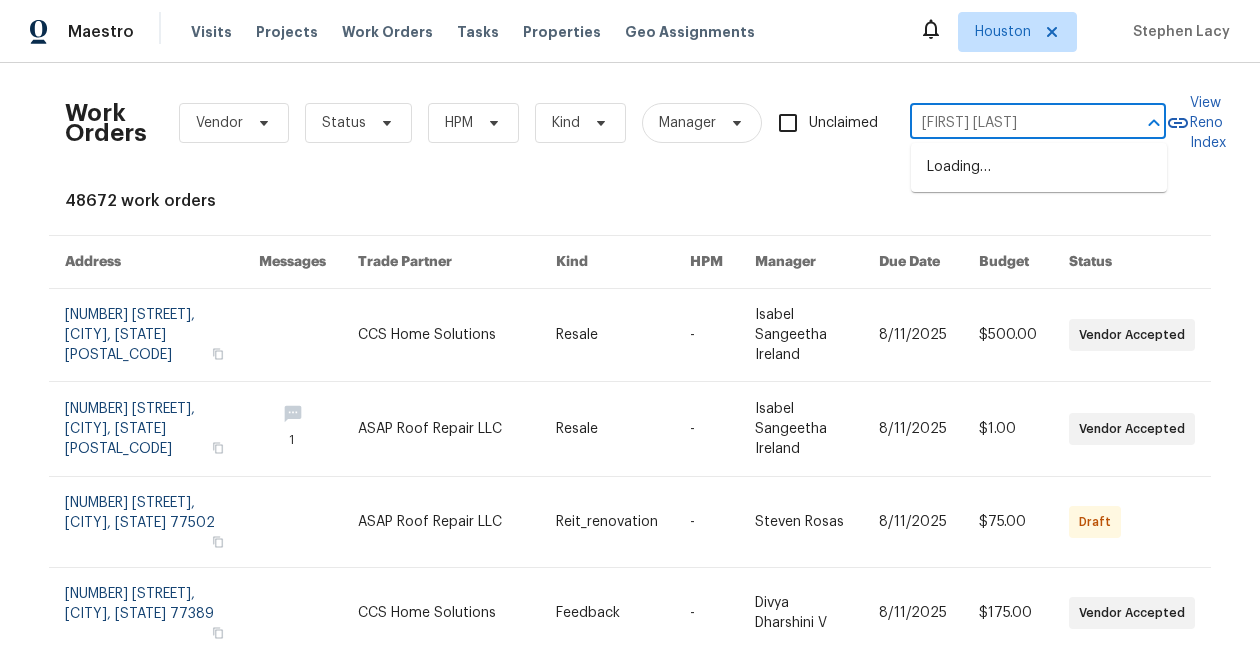 type on "[FIRST] [LAST]" 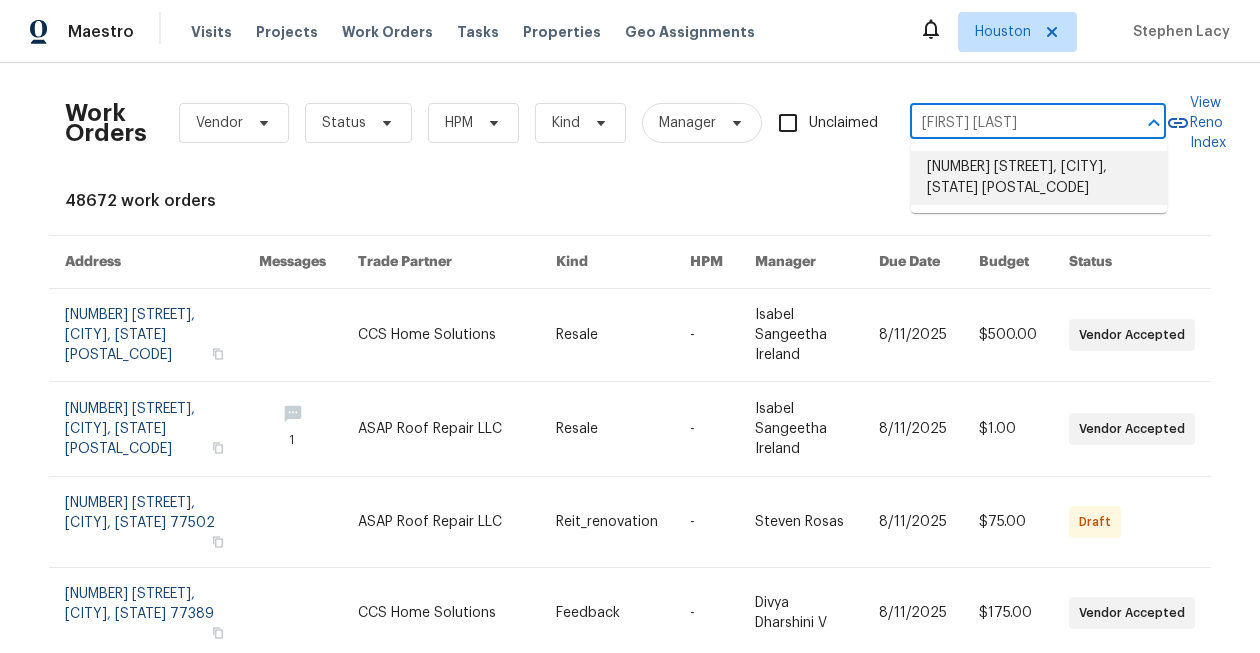 click on "[NUMBER] [STREET], [CITY], [STATE] [POSTAL_CODE]" at bounding box center [1039, 178] 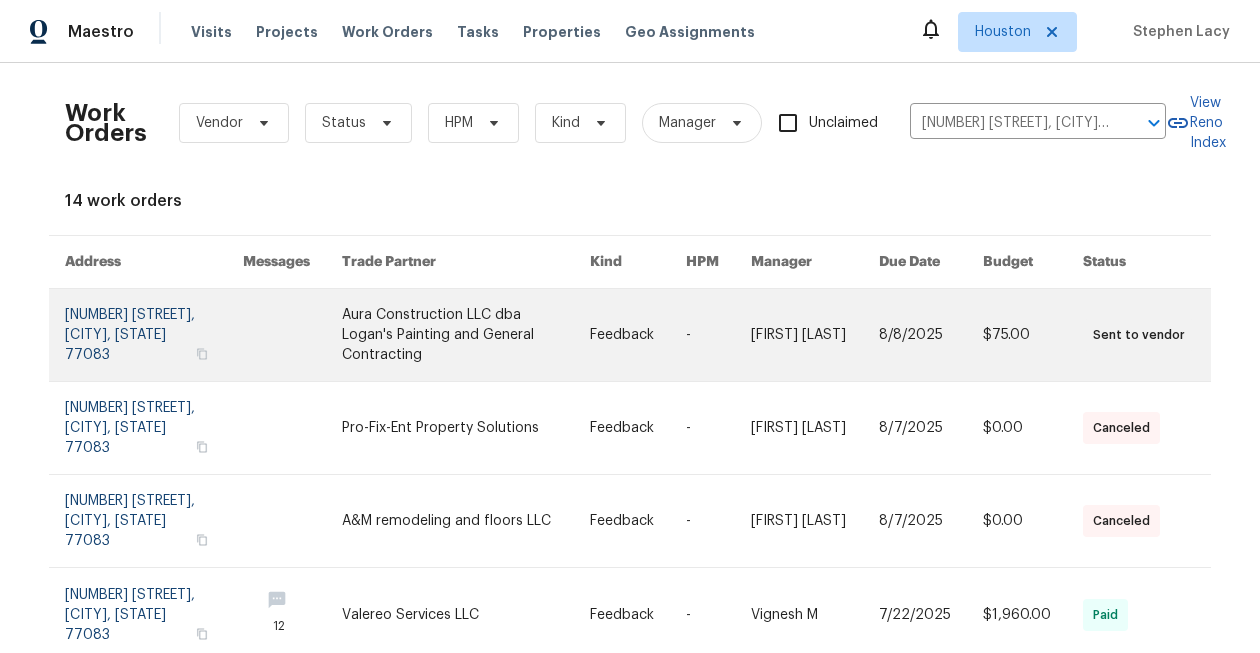 click at bounding box center [466, 335] 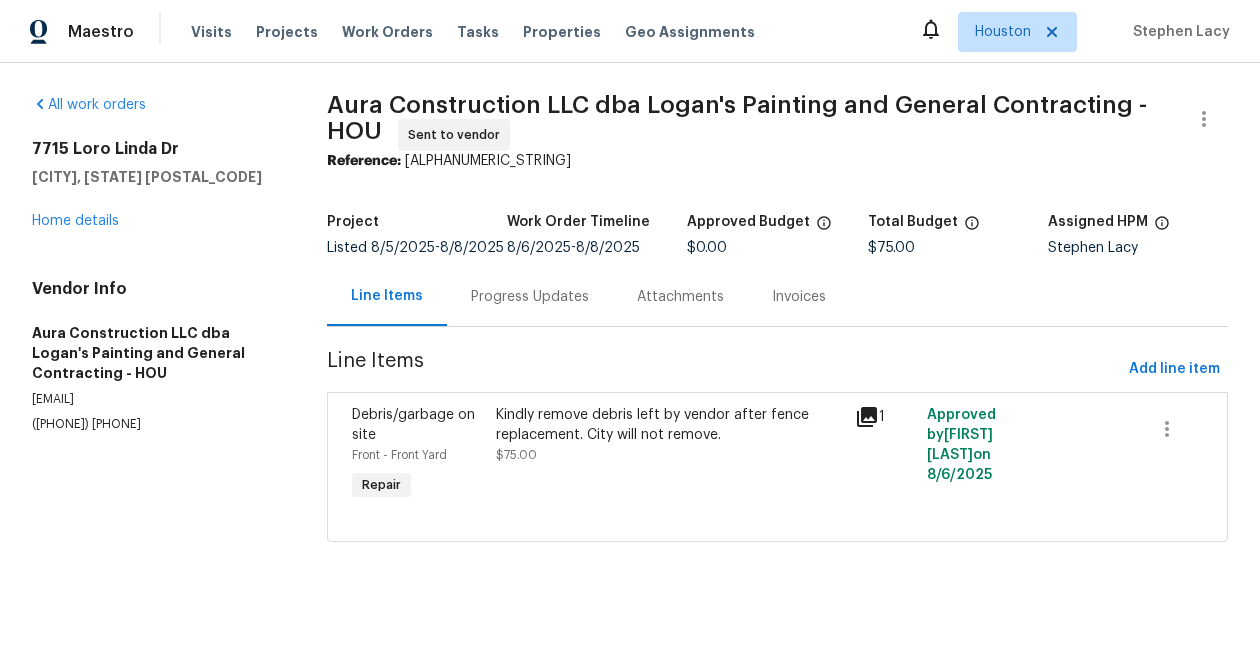 click on "Progress Updates" at bounding box center (530, 297) 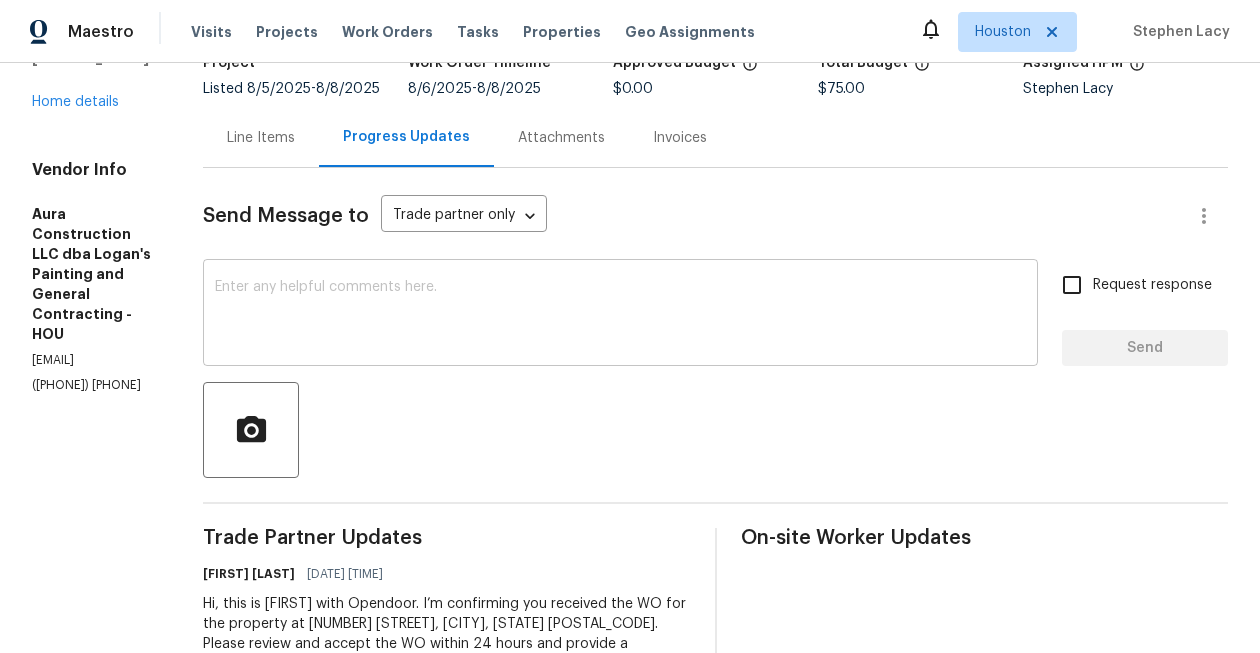 scroll, scrollTop: 0, scrollLeft: 0, axis: both 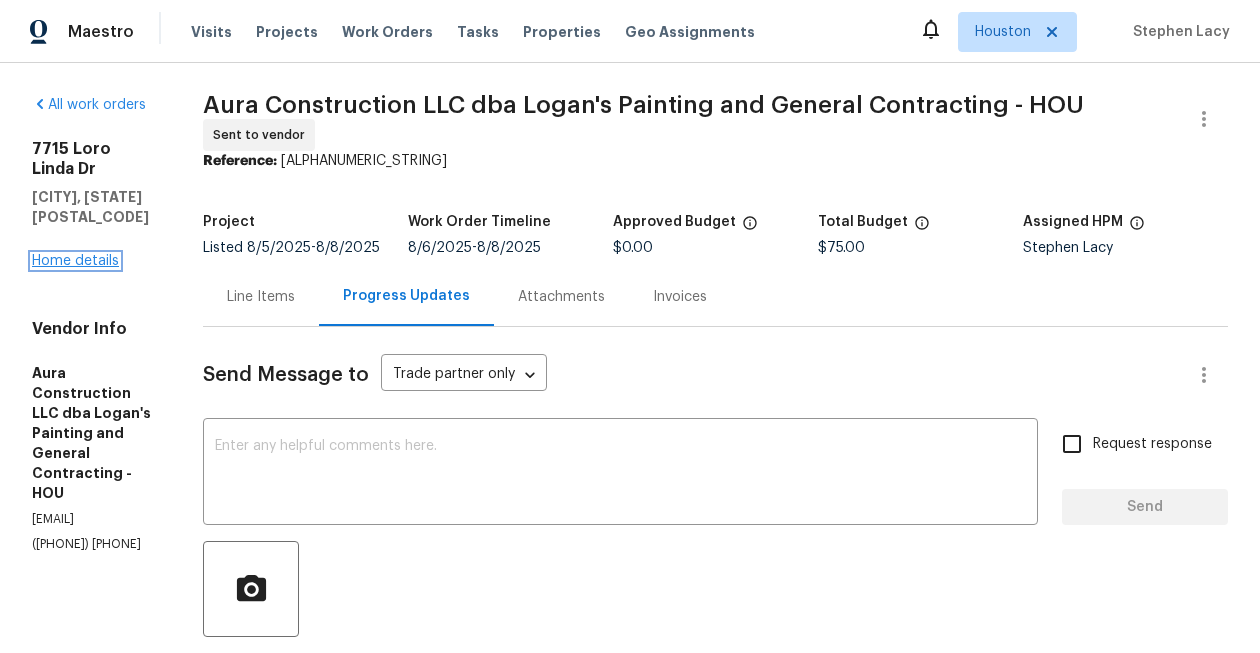click on "Home details" at bounding box center [75, 261] 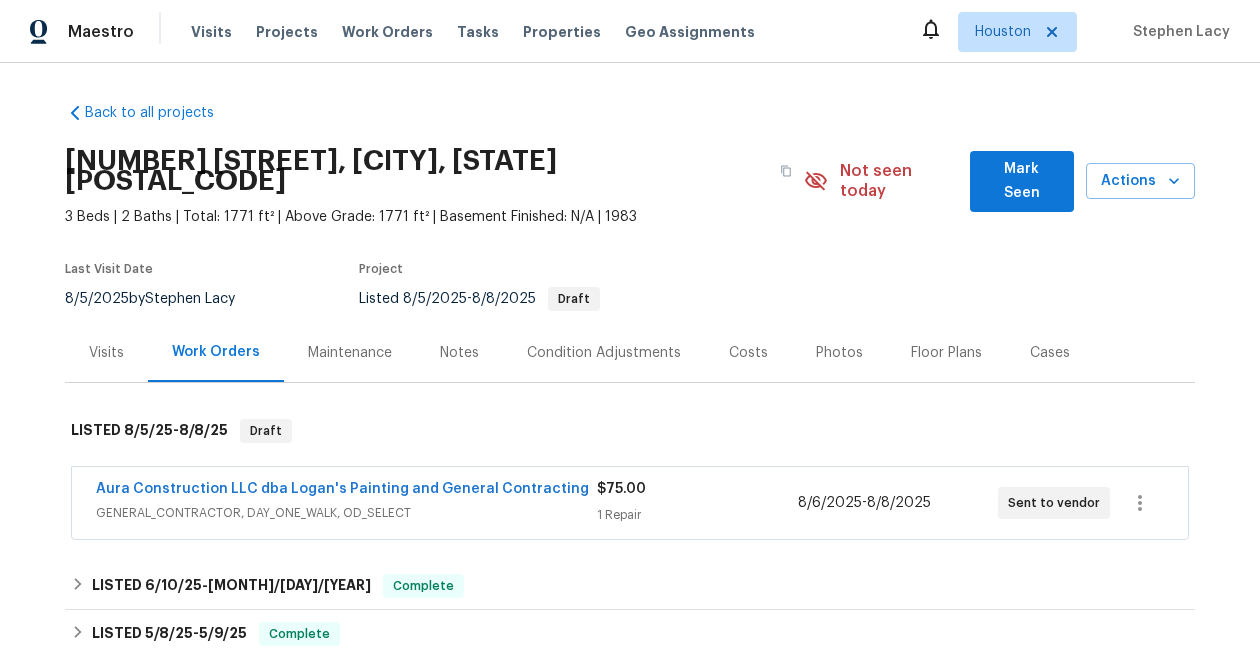 click on "Back to all projects [NUMBER] [STREET], [CITY], [STATE] [POSTAL_CODE] [BEDS] Beds | [BATHS] Baths | Total: [SQUARE_FEET] ft² | Above Grade: [SQUARE_FEET] ft² | Basement Finished: [N/A] | [YEAR] [NOT_SEEN_TODAY] [SEEN_ACTIONS] Last Visit Date [MONTH]/[DAY]/[YEAR]  by  [FIRST] [LAST]   Project Listed   [MONTH]/[DAY]/[YEAR]  -  [MONTH]/[DAY]/[YEAR] Draft Visits Work Orders Maintenance Notes Condition Adjustments Costs Photos Floor Plans Cases LISTED   [MONTH]/[DAY]/[YEAR]  -  [MONTH]/[DAY]/[YEAR] Draft [COMPANY_NAME] [CONTRACTOR_TYPE], [JOB_TYPE], [OD_SELECT] $[PRICE] [NUMBER] Repair [MONTH]/[DAY]/[YEAR]  -  [MONTH]/[DAY]/[YEAR] Sent to vendor LISTED   [MONTH]/[DAY]/[YEAR]  -  [MONTH]/[DAY]/[YEAR] Complete [COMPANY_NAME] [JOB_TYPE], [JOB_TYPE] $[PRICE] [NUMBER] Repair [MONTH]/[DAY]/[YEAR]  -  [MONTH]/[DAY]/[YEAR] Paid [COMPANY_NAME] [JOB_TYPE], [JOB_TYPE] $[PRICE] [NUMBER] Repair [MONTH]/[DAY]/[YEAR]  -  [MONTH]/[DAY]/[YEAR] Paid [COMPANY_NAME] [JOB_TYPE] $[PRICE] [NUMBER] Repairs [MONTH]/[DAY]/[YEAR]  -  [MONTH]/[DAY]/[YEAR] Paid LISTED   [MONTH]/[DAY]/[YEAR]  -  [MONTH]/[DAY]/[YEAR] Complete $[PRICE] [NUMBER] Repair [MONTH]/[DAY]/[YEAR]  -  [MONTH]/[DAY]/[YEAR]" at bounding box center (630, 513) 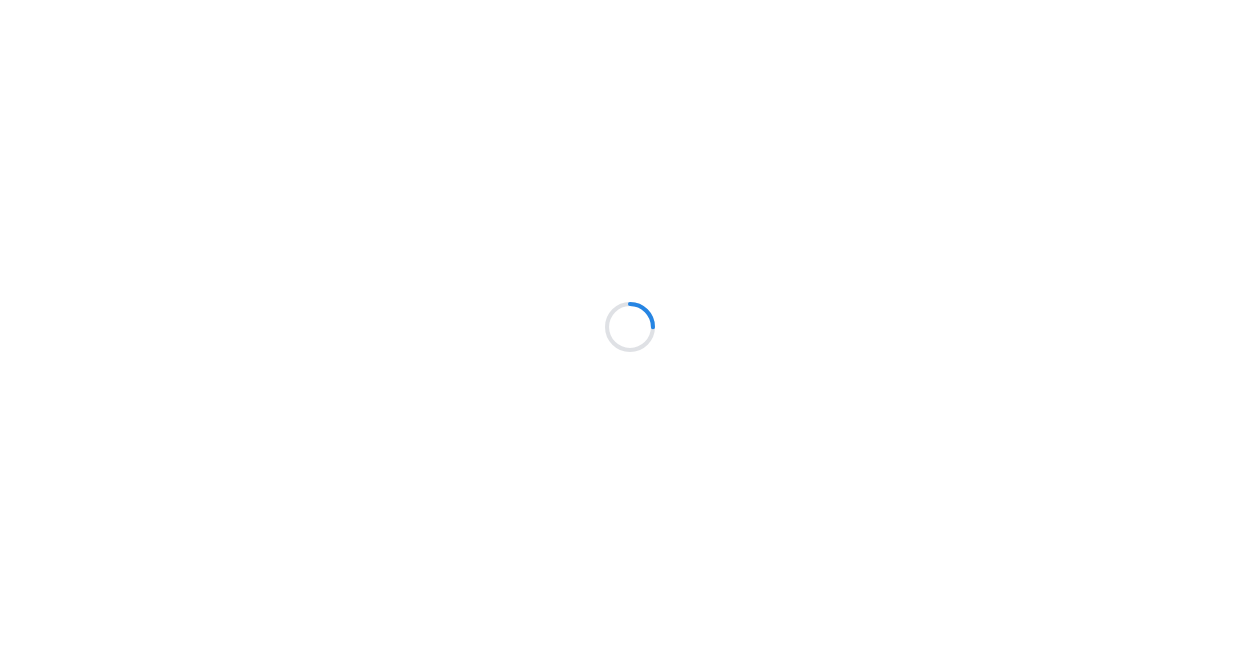 scroll, scrollTop: 0, scrollLeft: 0, axis: both 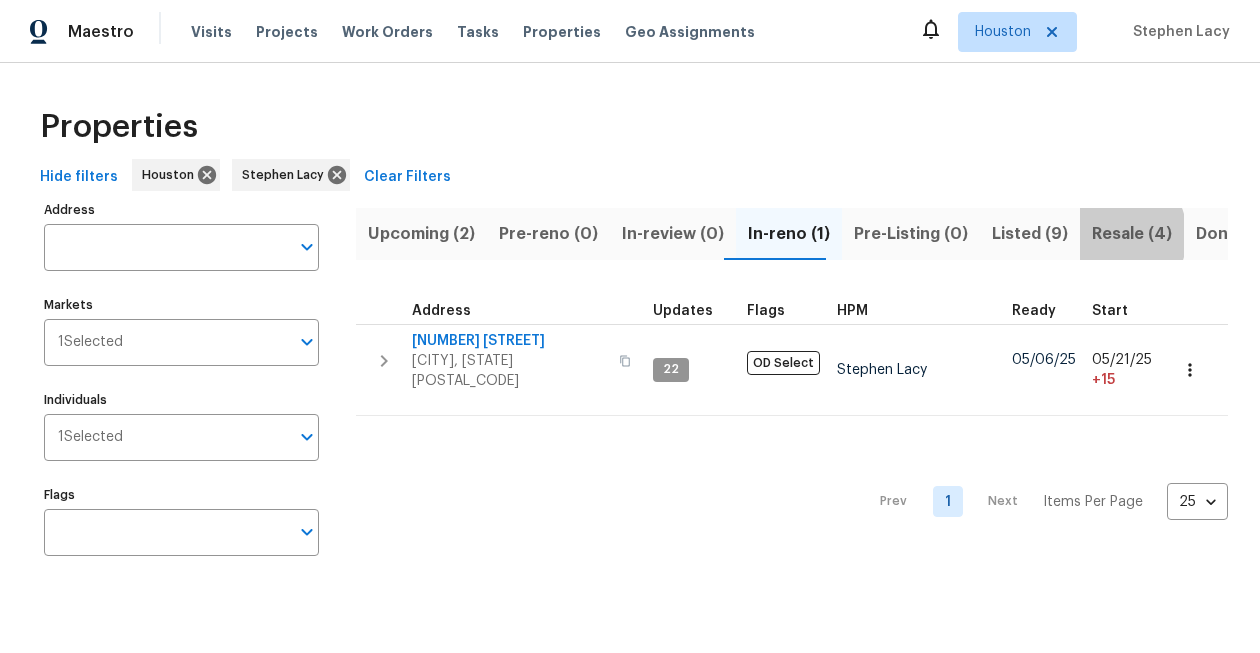 click on "Resale (4)" at bounding box center (1132, 234) 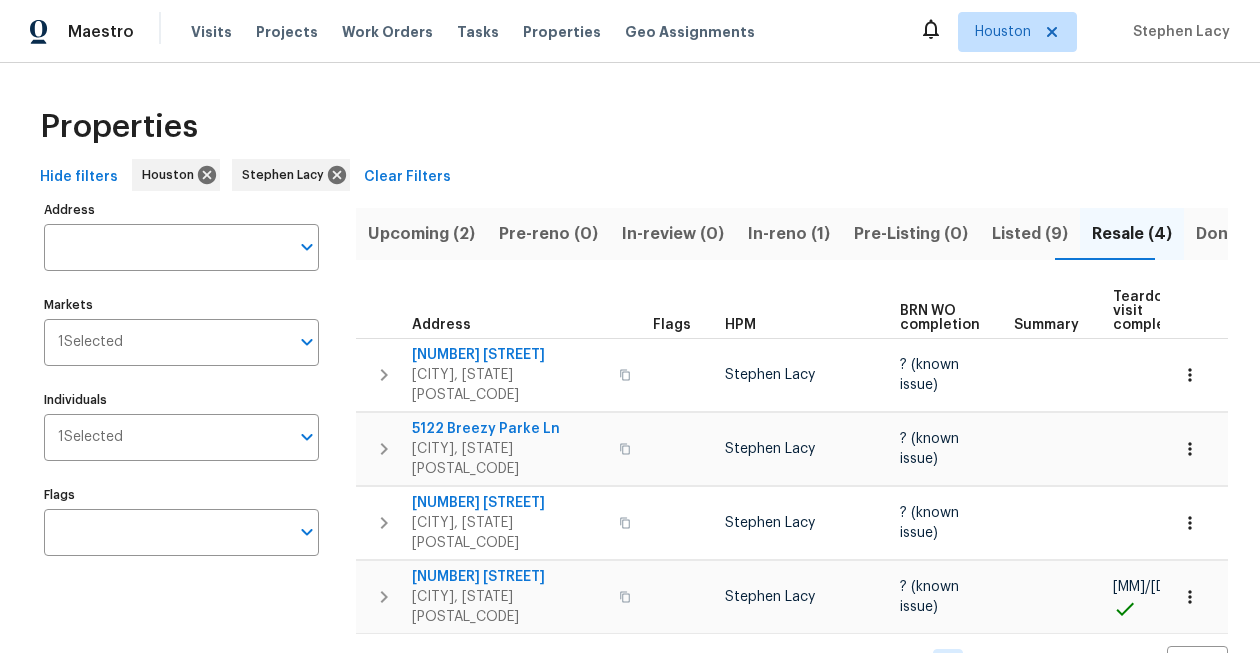 click on "Listed (9)" at bounding box center (1030, 234) 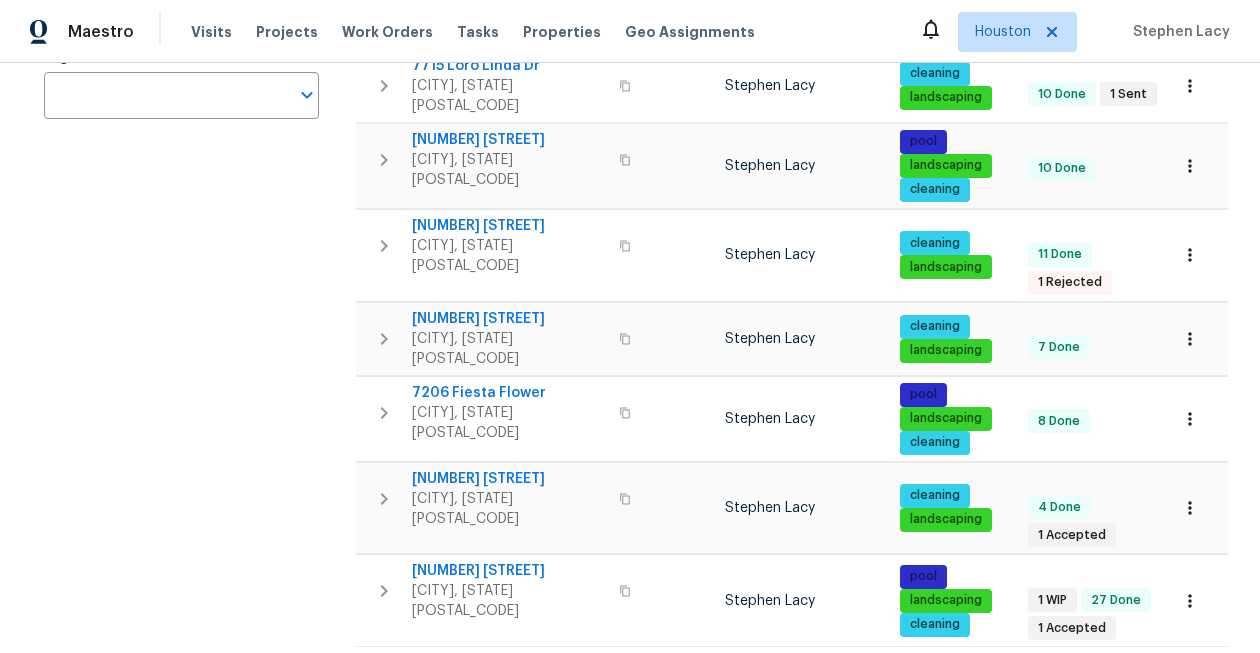 scroll, scrollTop: 0, scrollLeft: 0, axis: both 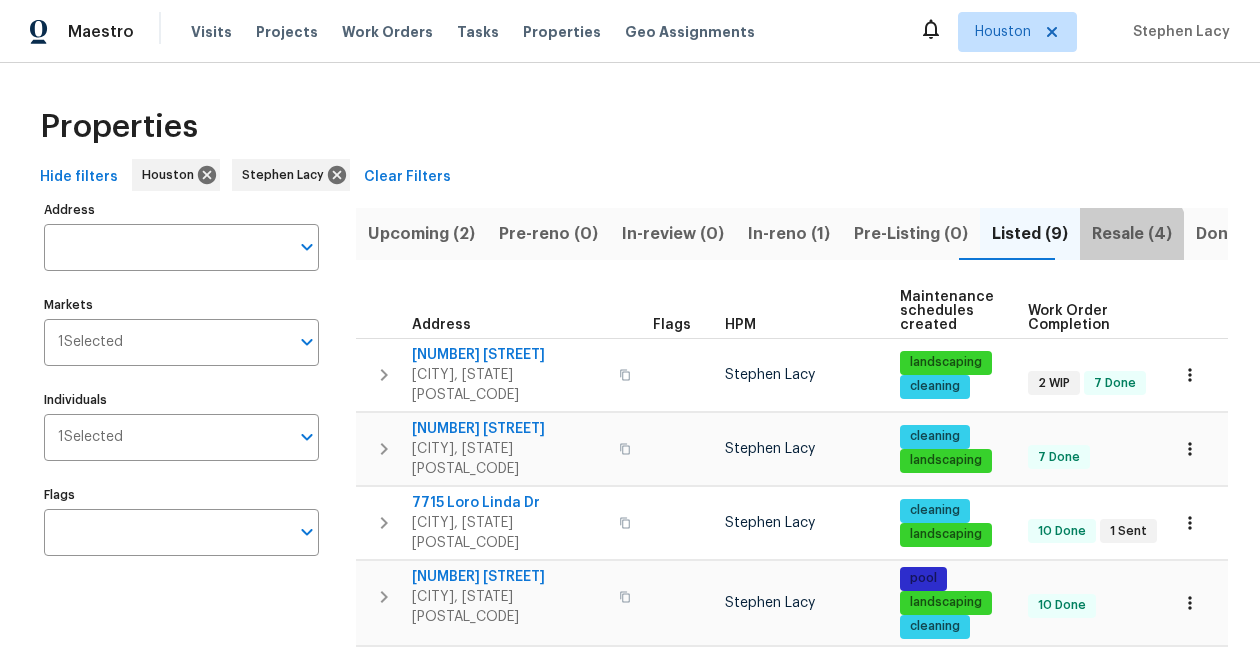 click on "Resale (4)" at bounding box center [1132, 234] 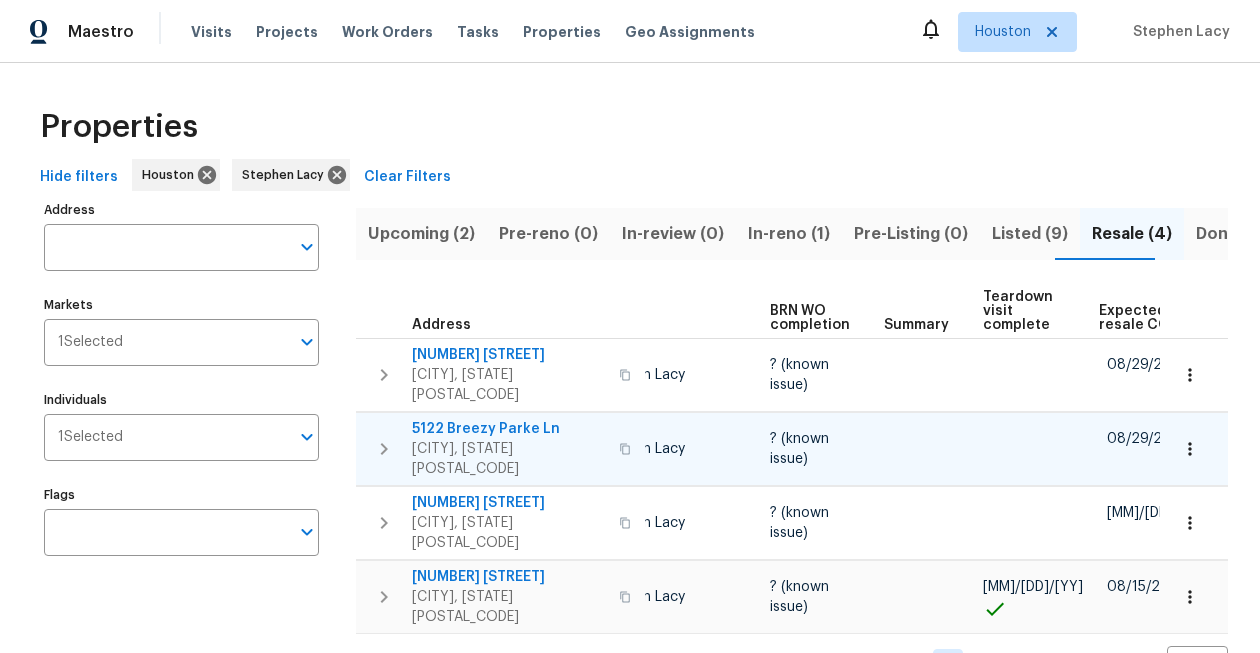 scroll, scrollTop: 0, scrollLeft: 0, axis: both 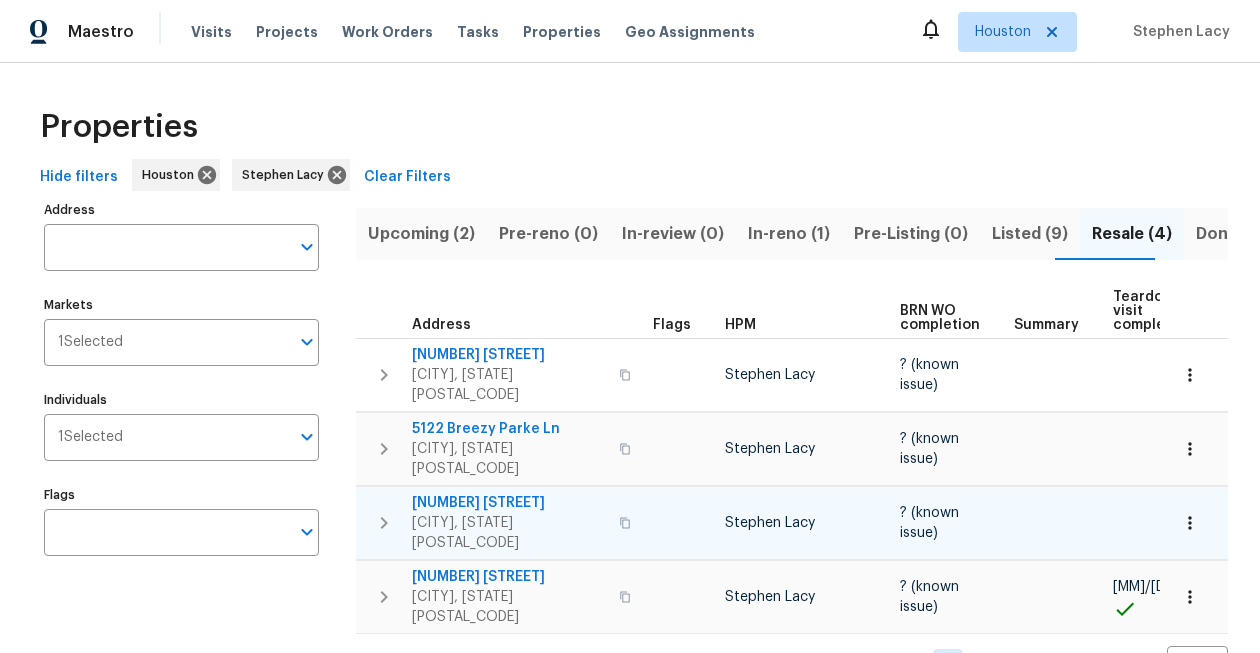 click 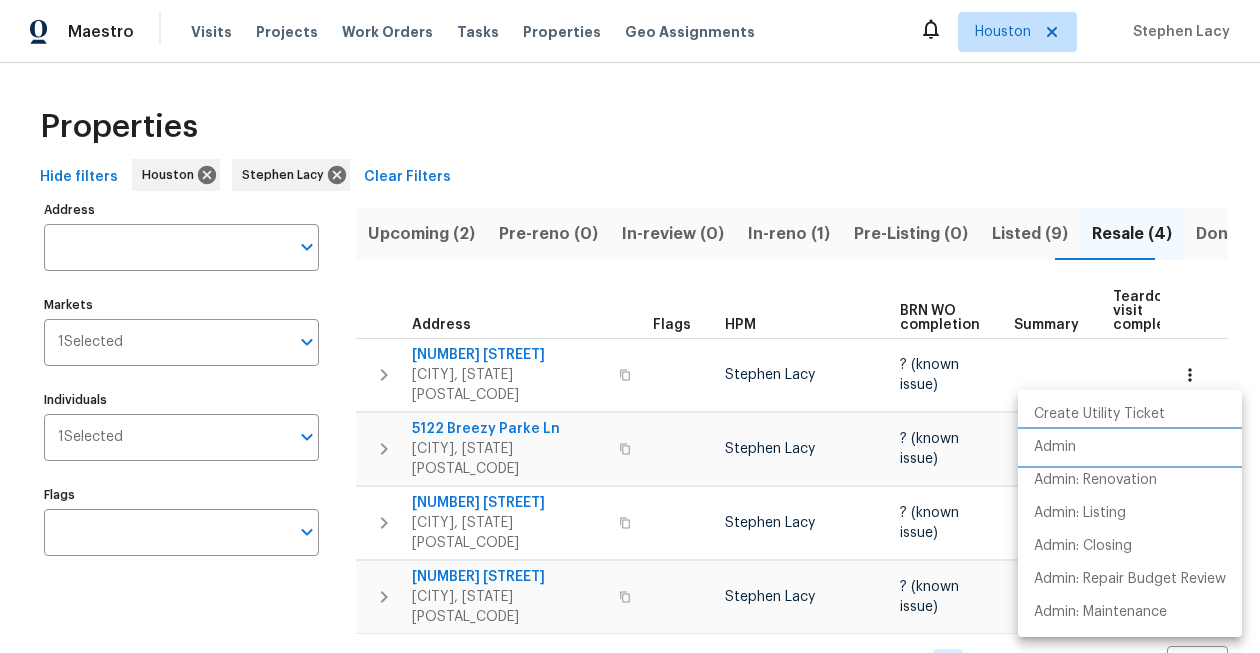 click on "Admin" at bounding box center [1130, 447] 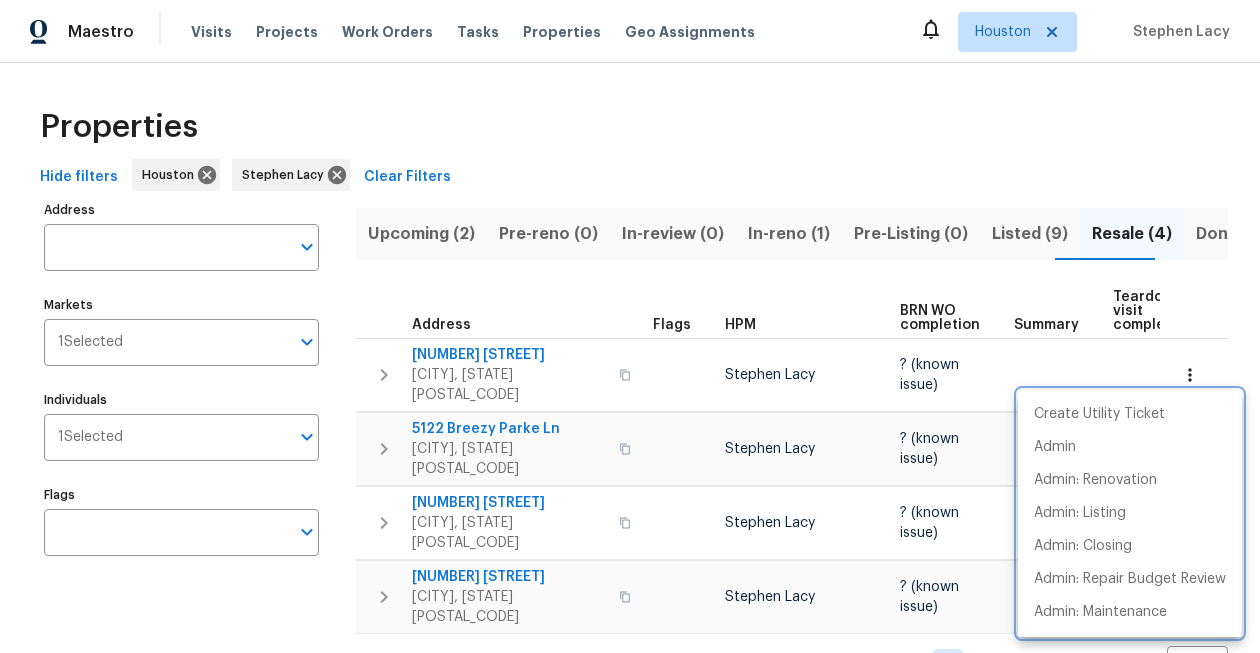 click at bounding box center (630, 326) 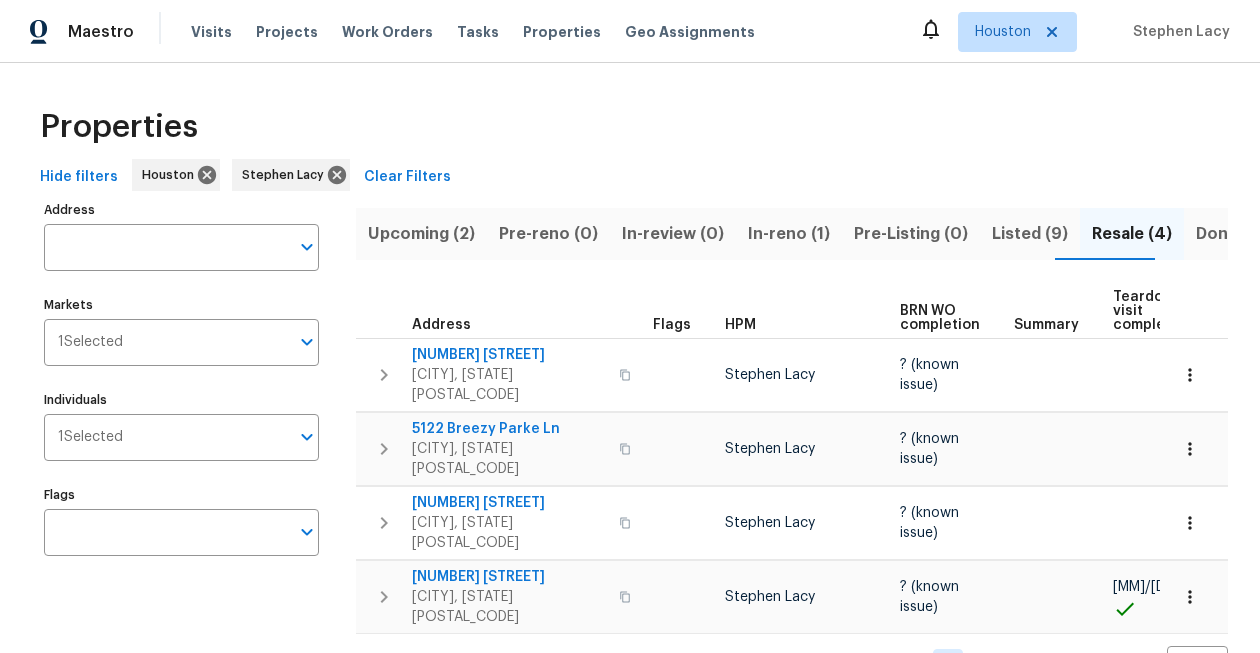 click on "Upcoming (2)" at bounding box center [421, 234] 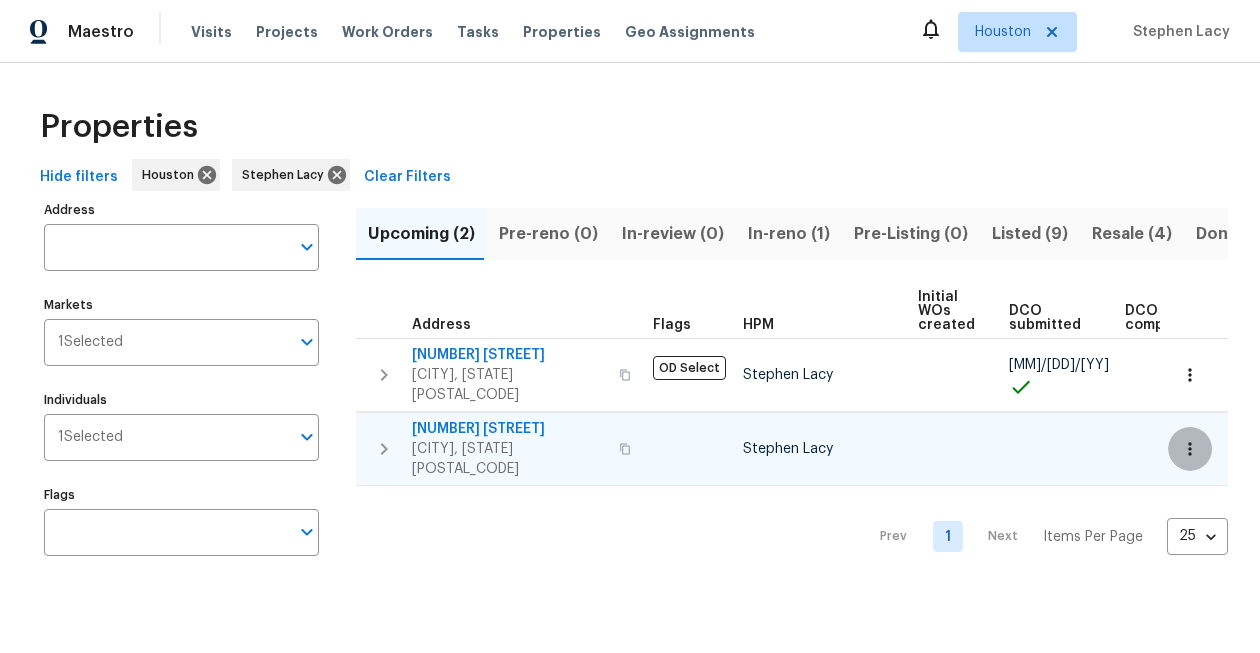 click 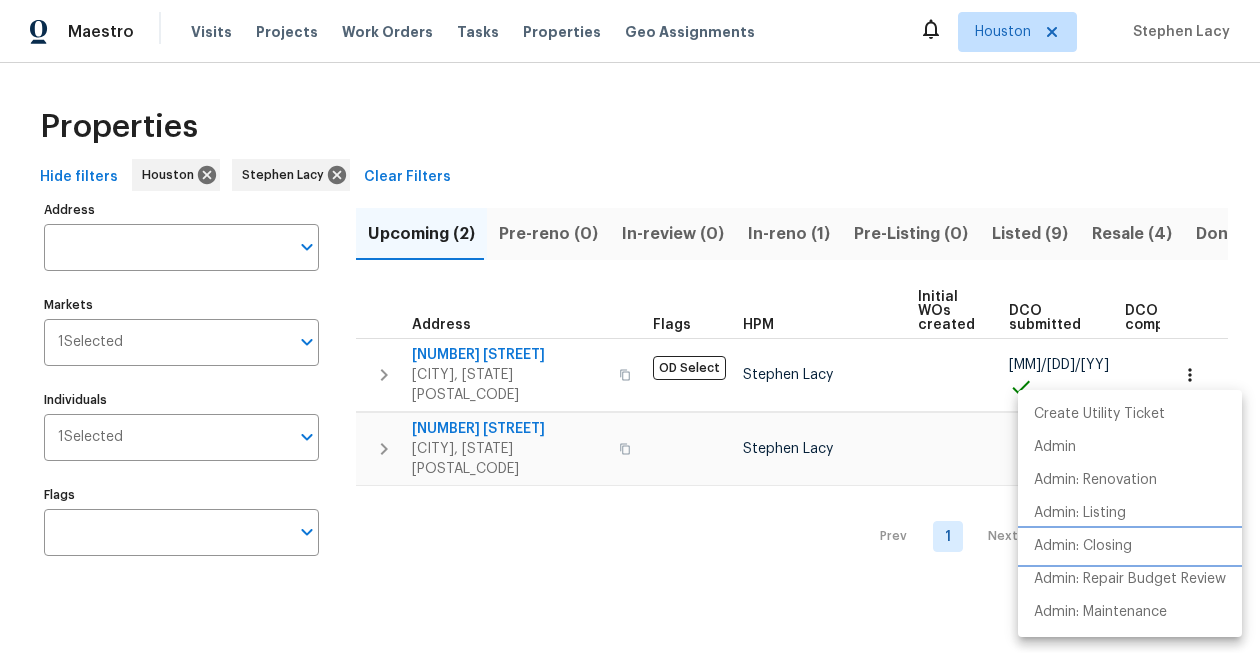 click on "Admin: Closing" at bounding box center [1130, 546] 